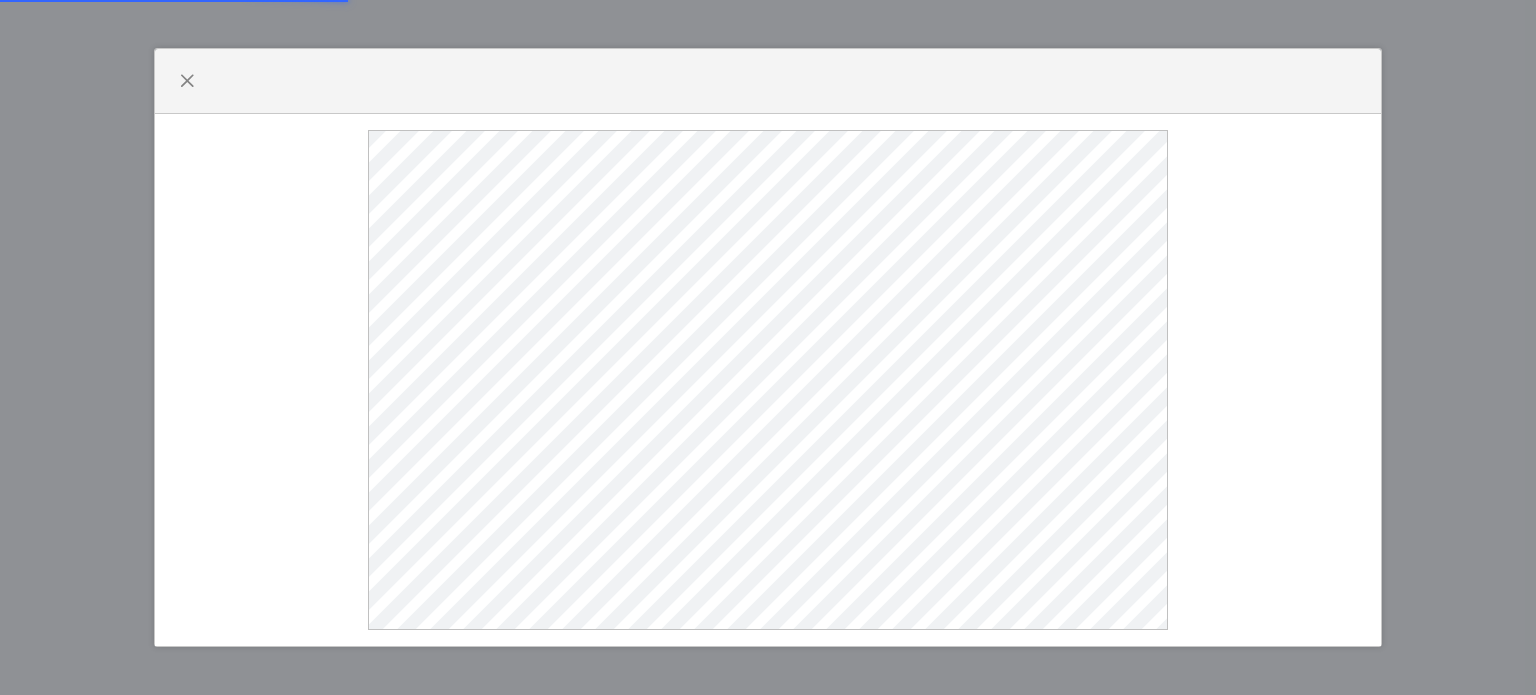scroll, scrollTop: 0, scrollLeft: 0, axis: both 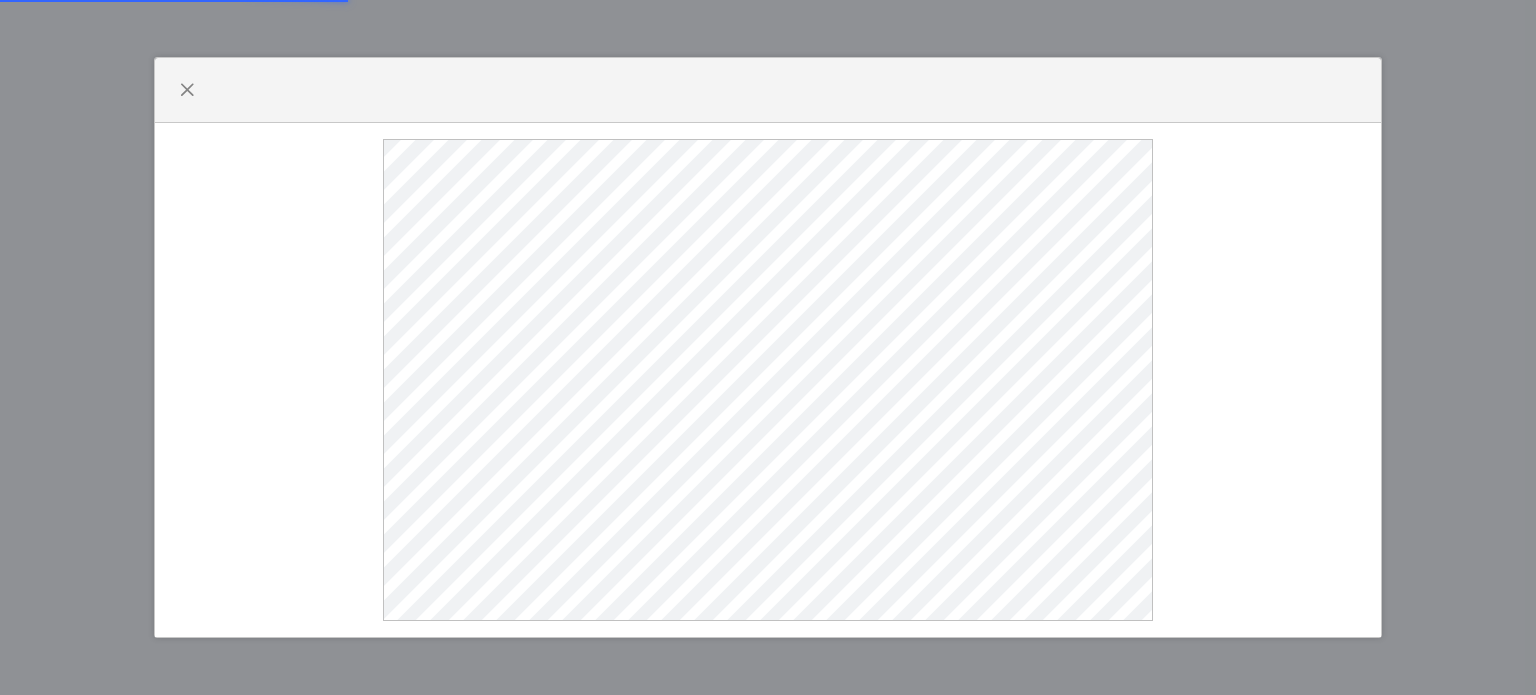 select 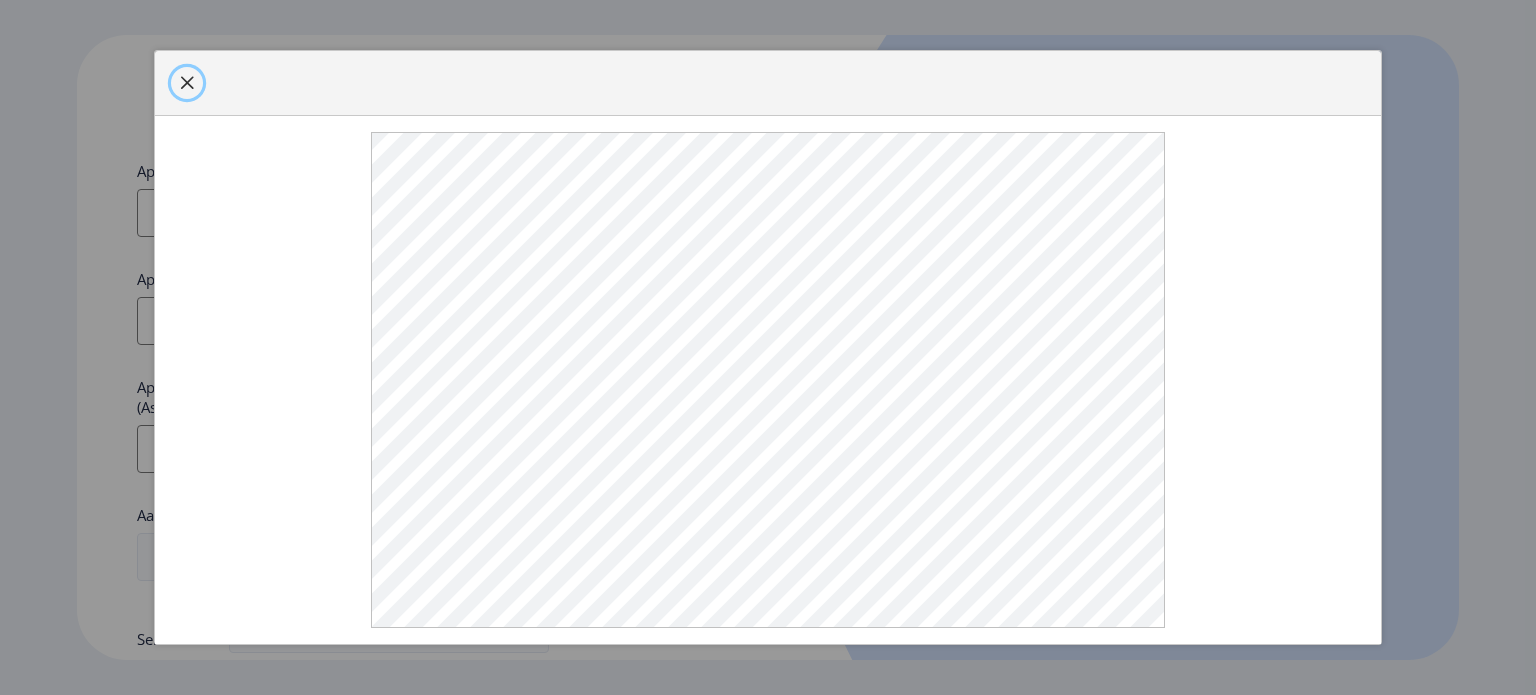click 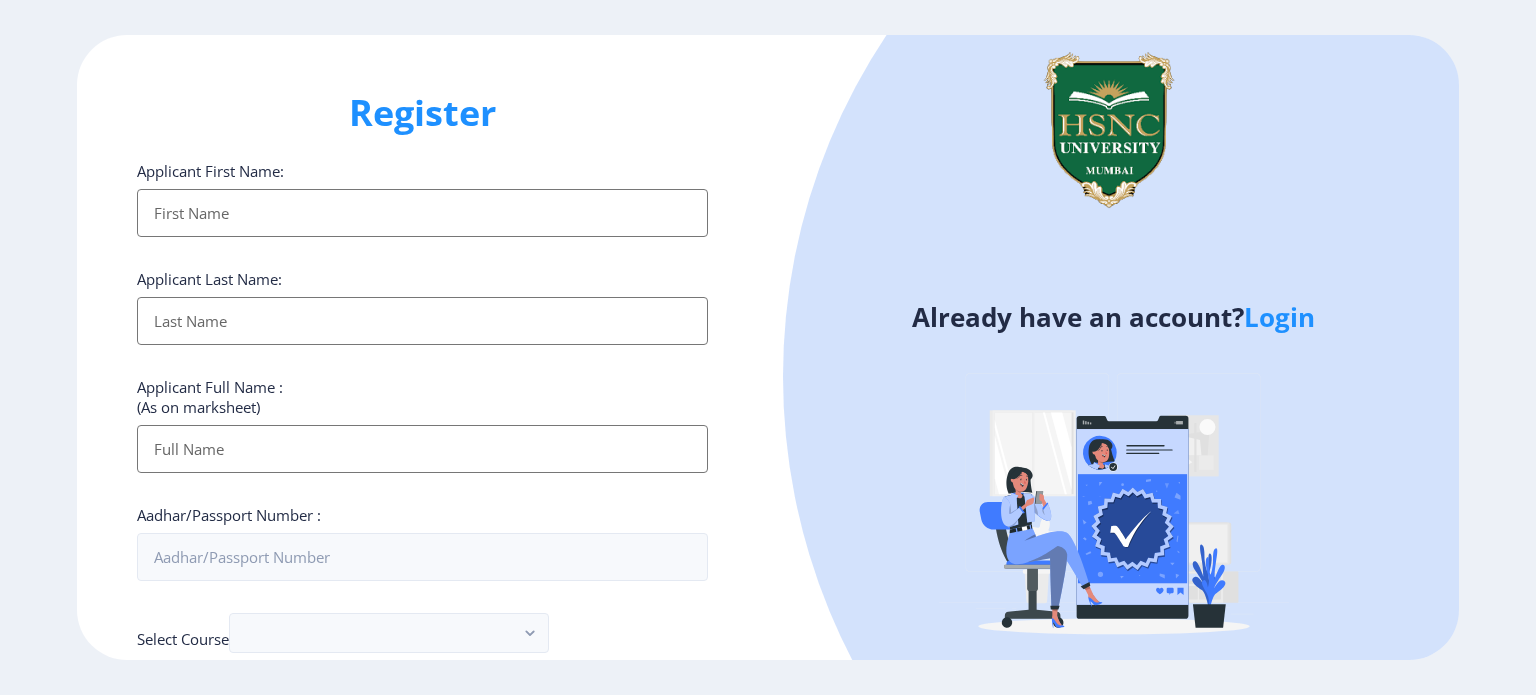 click on "Applicant First Name:" at bounding box center [422, 213] 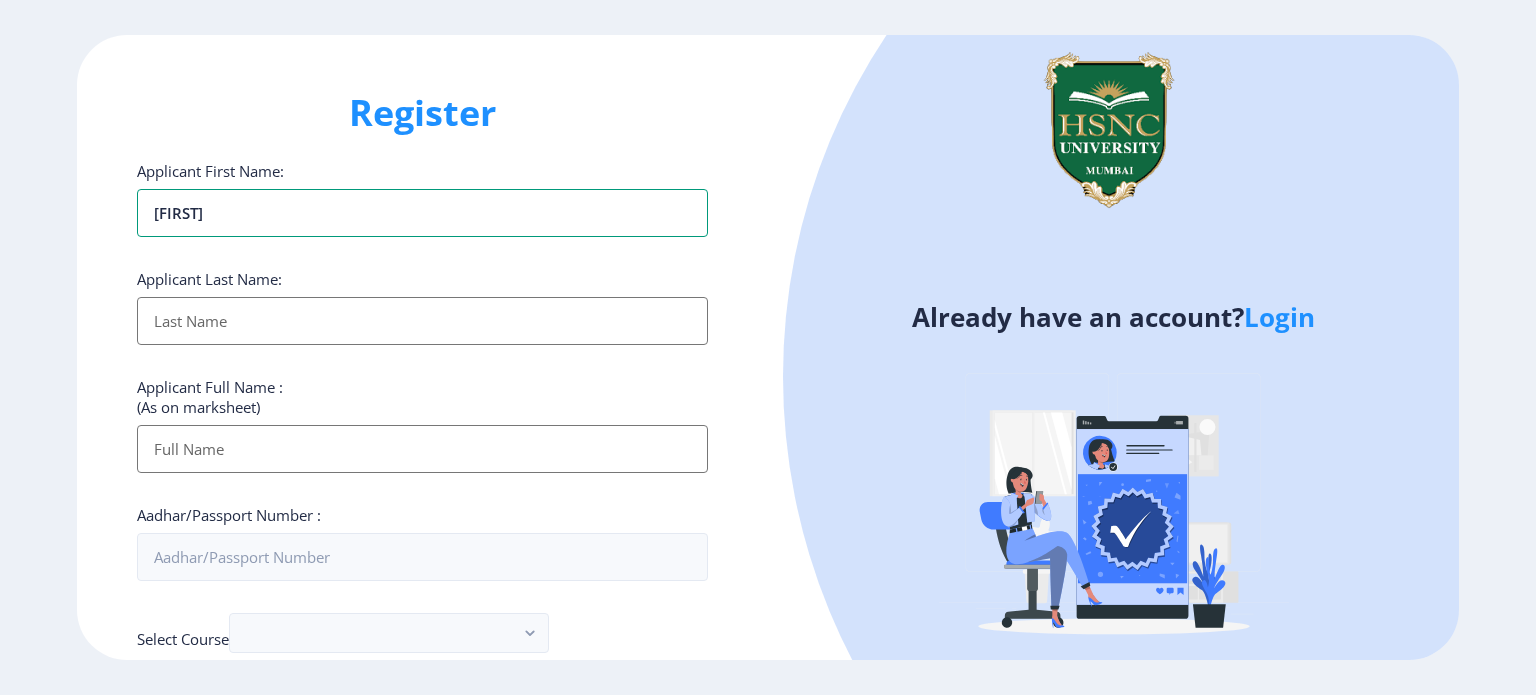 type on "[FIRST]" 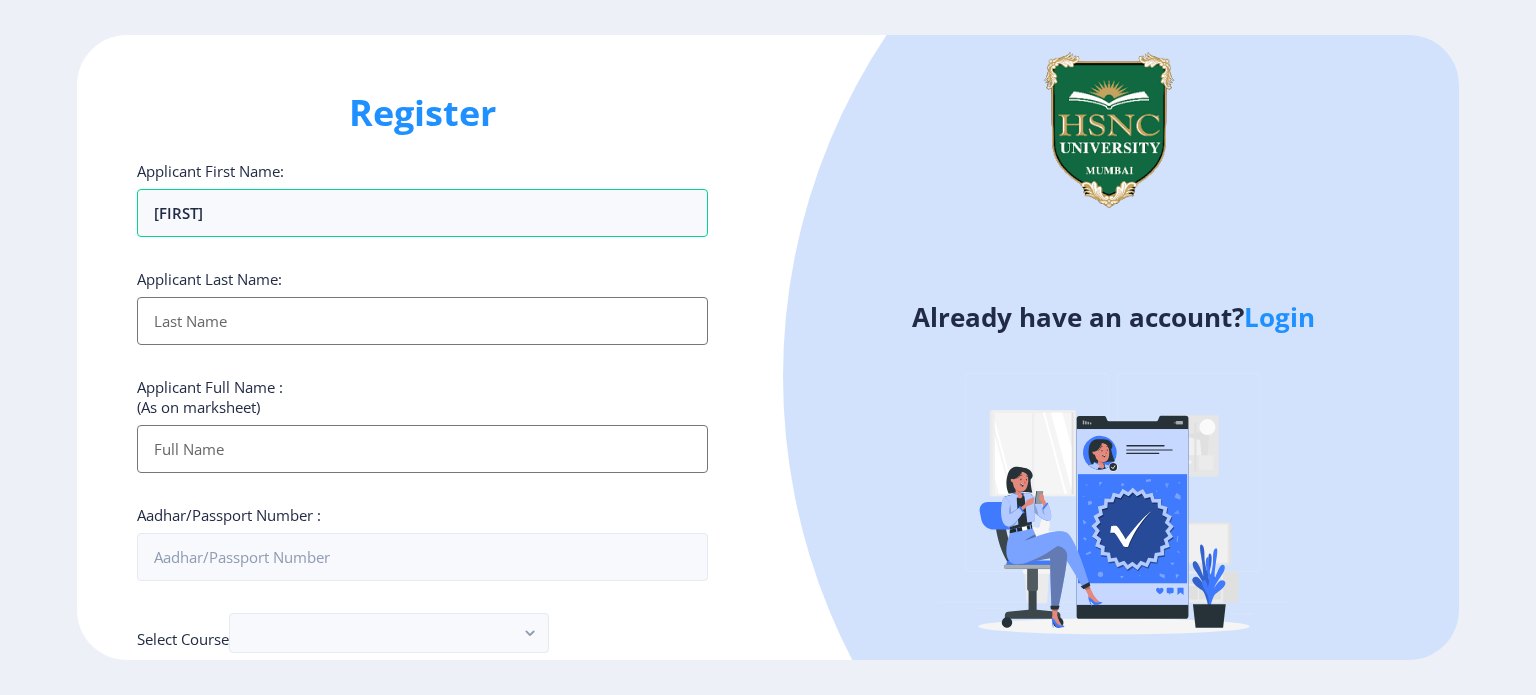 click on "Applicant First Name:" at bounding box center [422, 321] 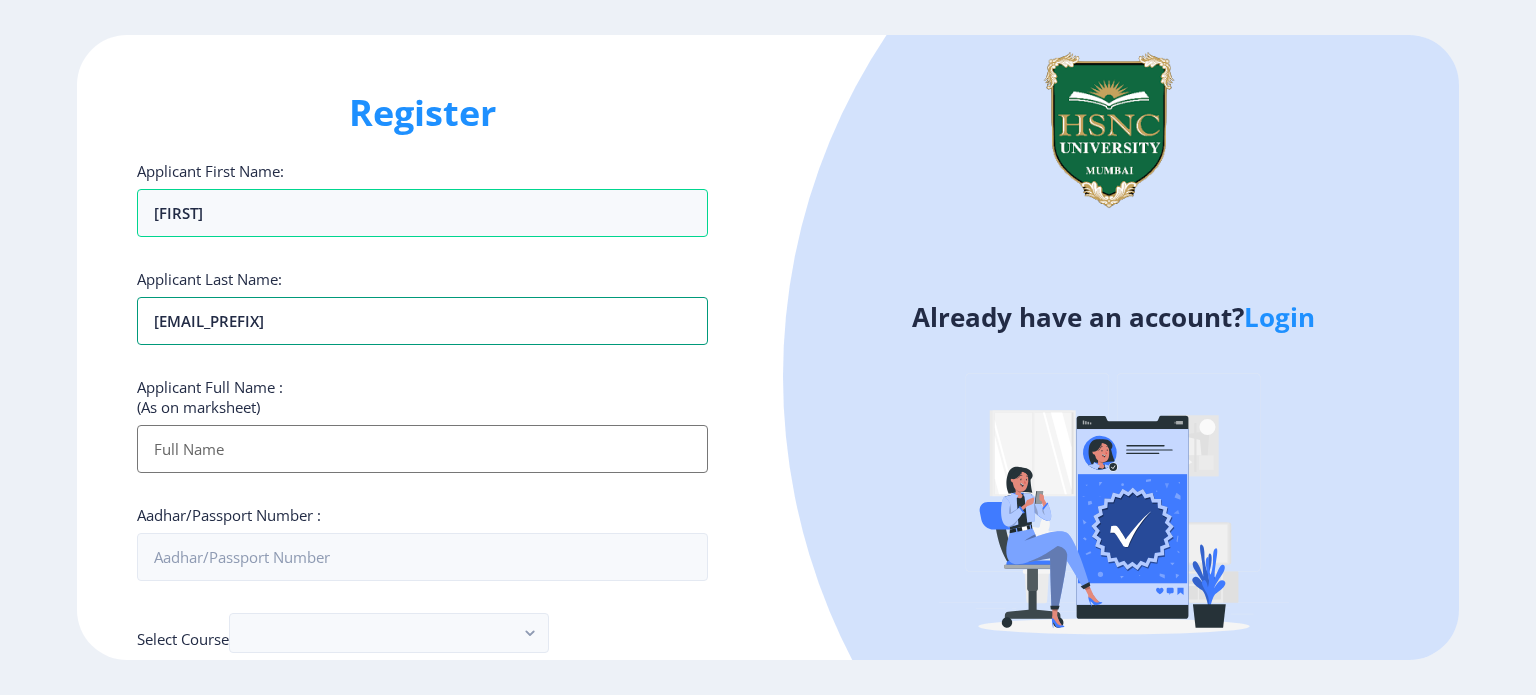 type on "[EMAIL_PREFIX]" 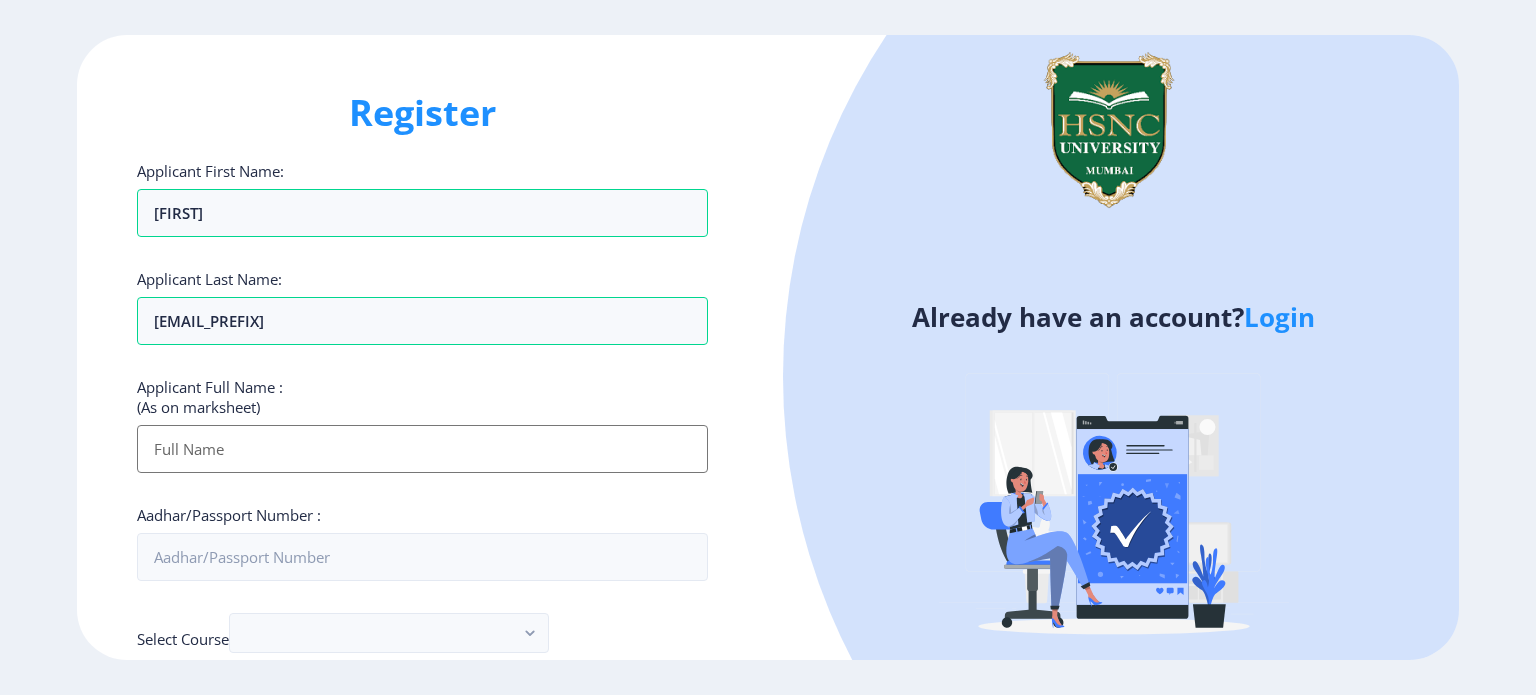 click on "Applicant First Name:" at bounding box center (422, 449) 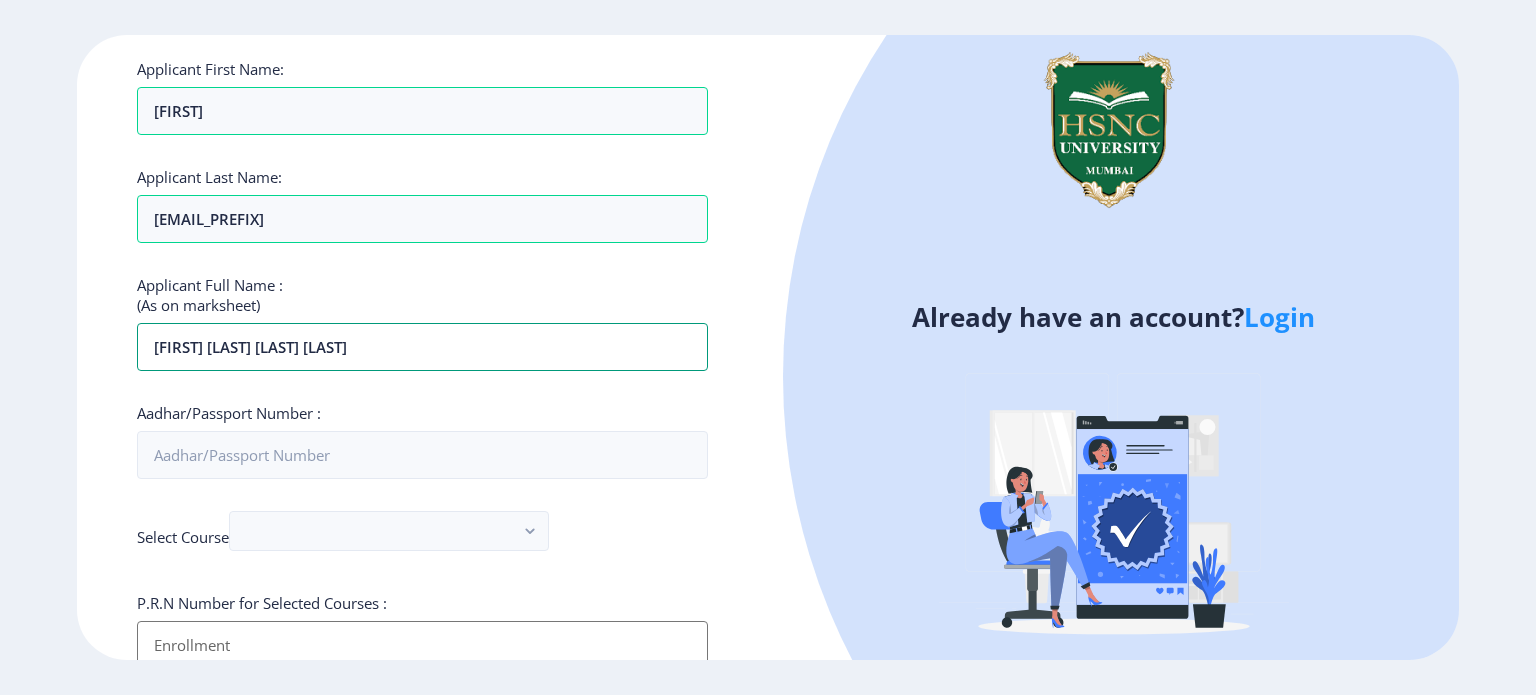 scroll, scrollTop: 103, scrollLeft: 0, axis: vertical 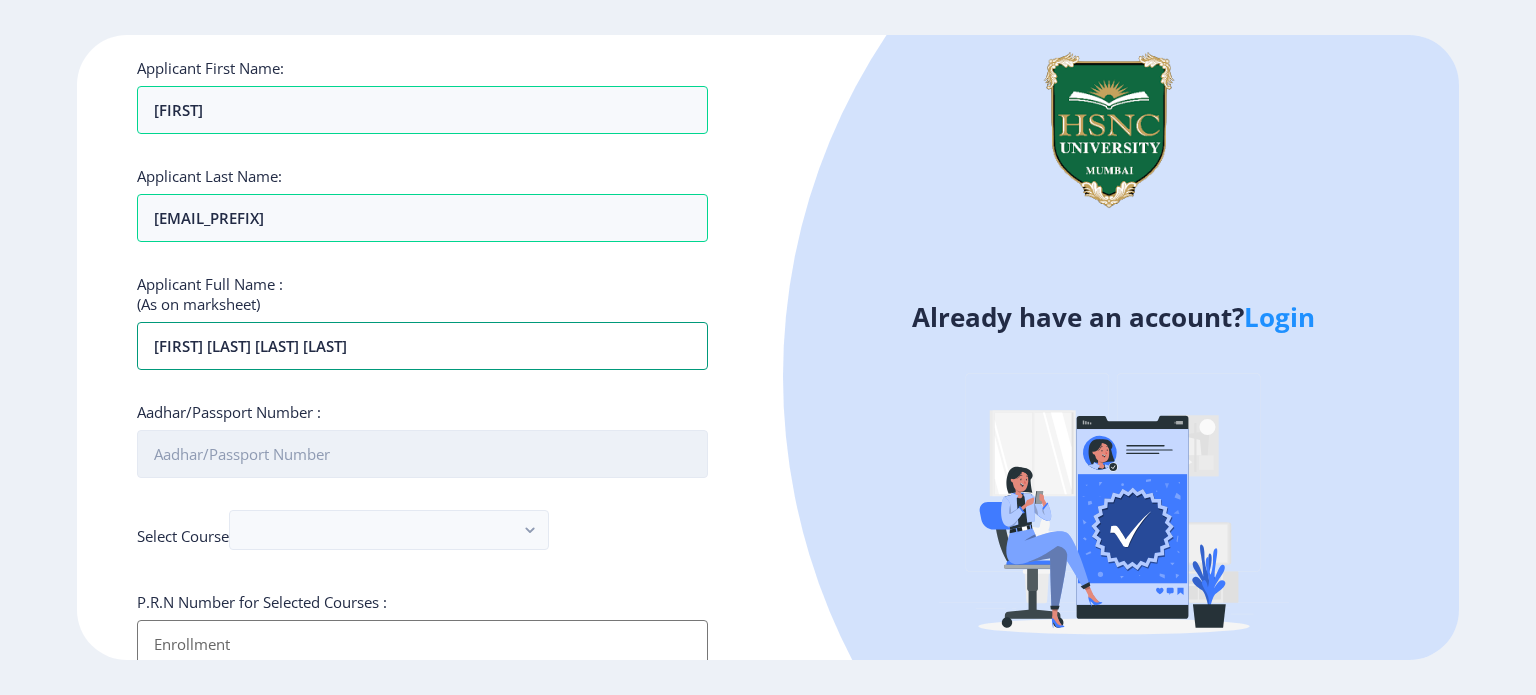 type on "[FIRST] [LAST] [LAST] [LAST]" 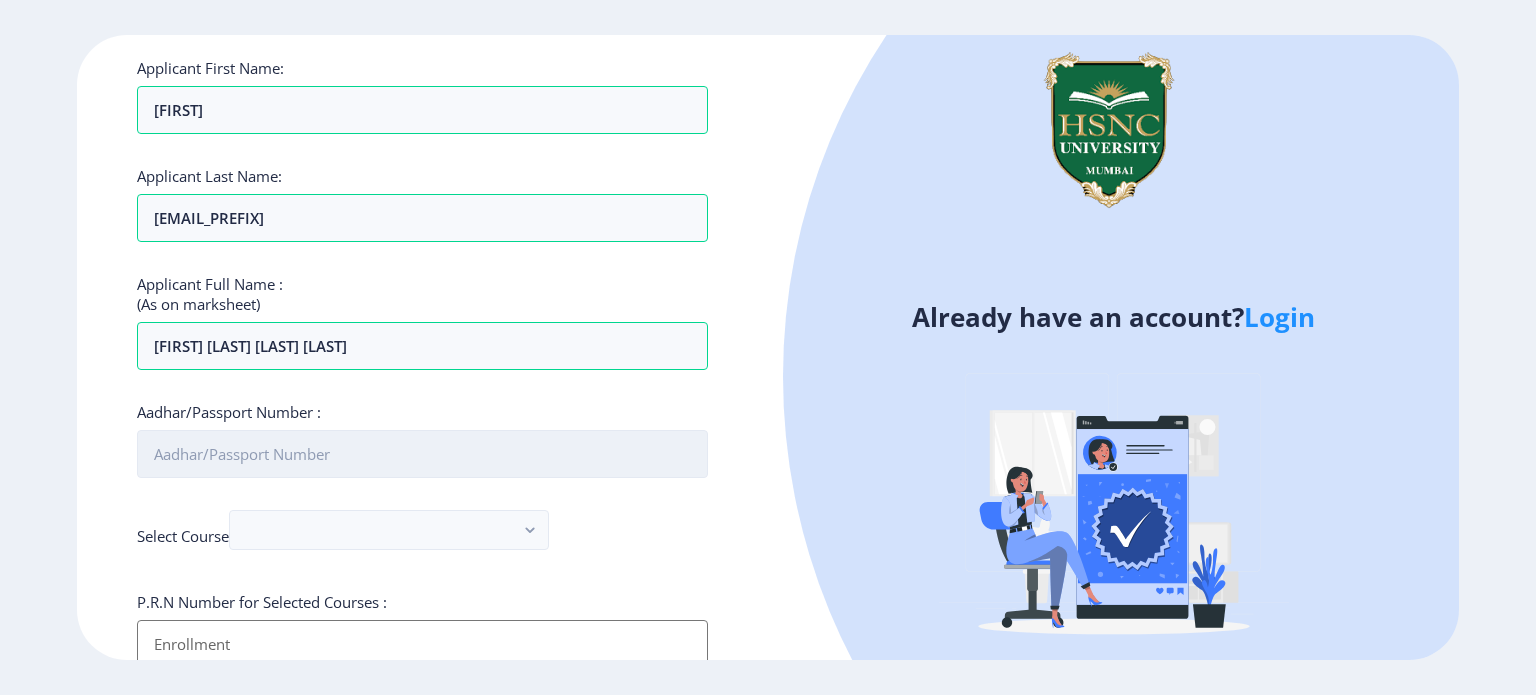 click on "Aadhar/Passport Number :" at bounding box center [422, 454] 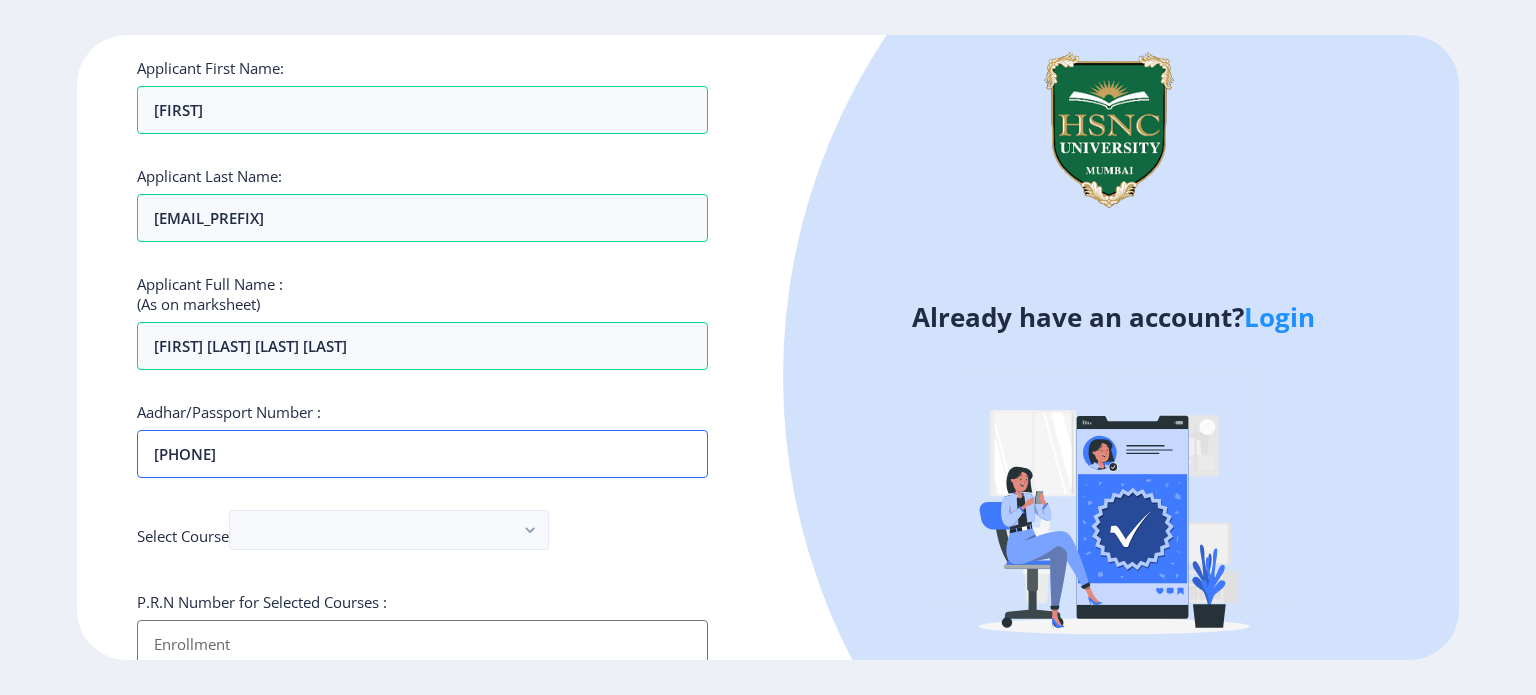 scroll, scrollTop: 176, scrollLeft: 0, axis: vertical 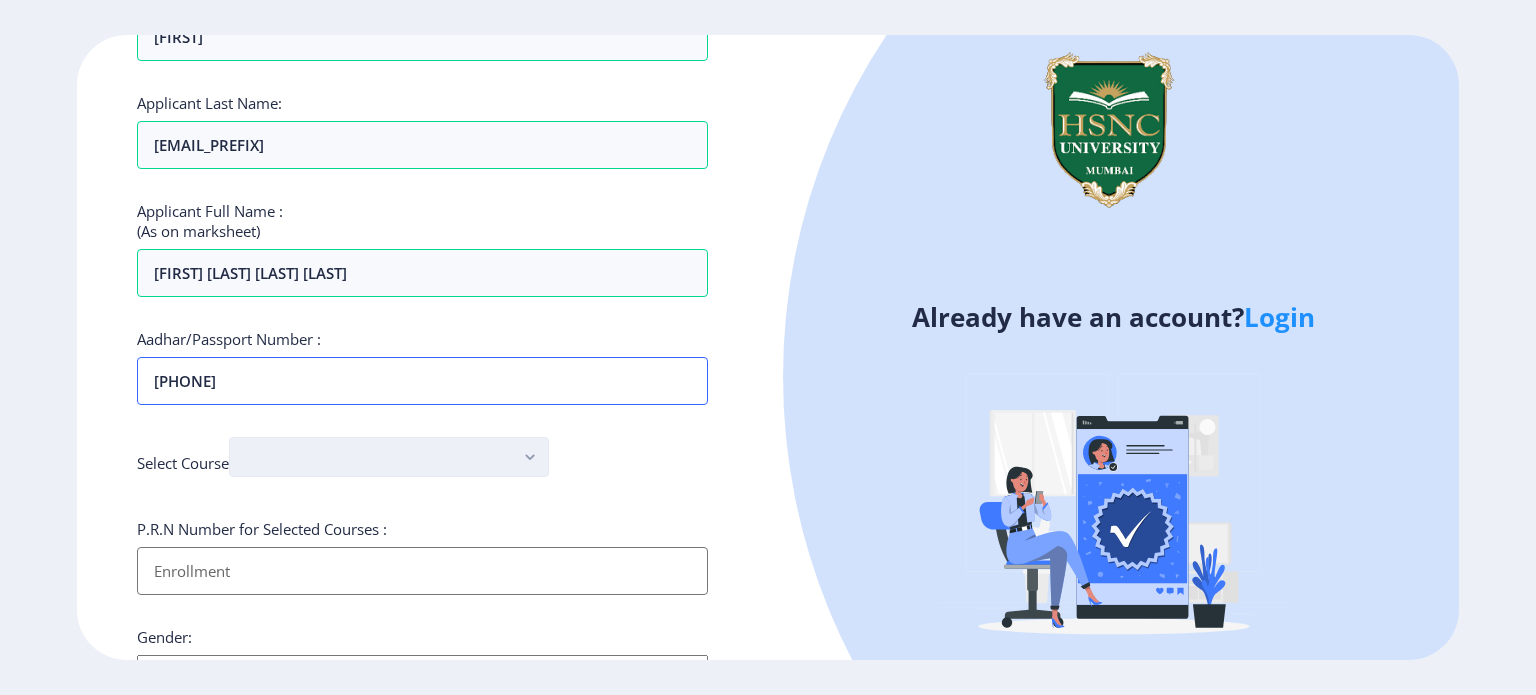 type on "[PHONE]" 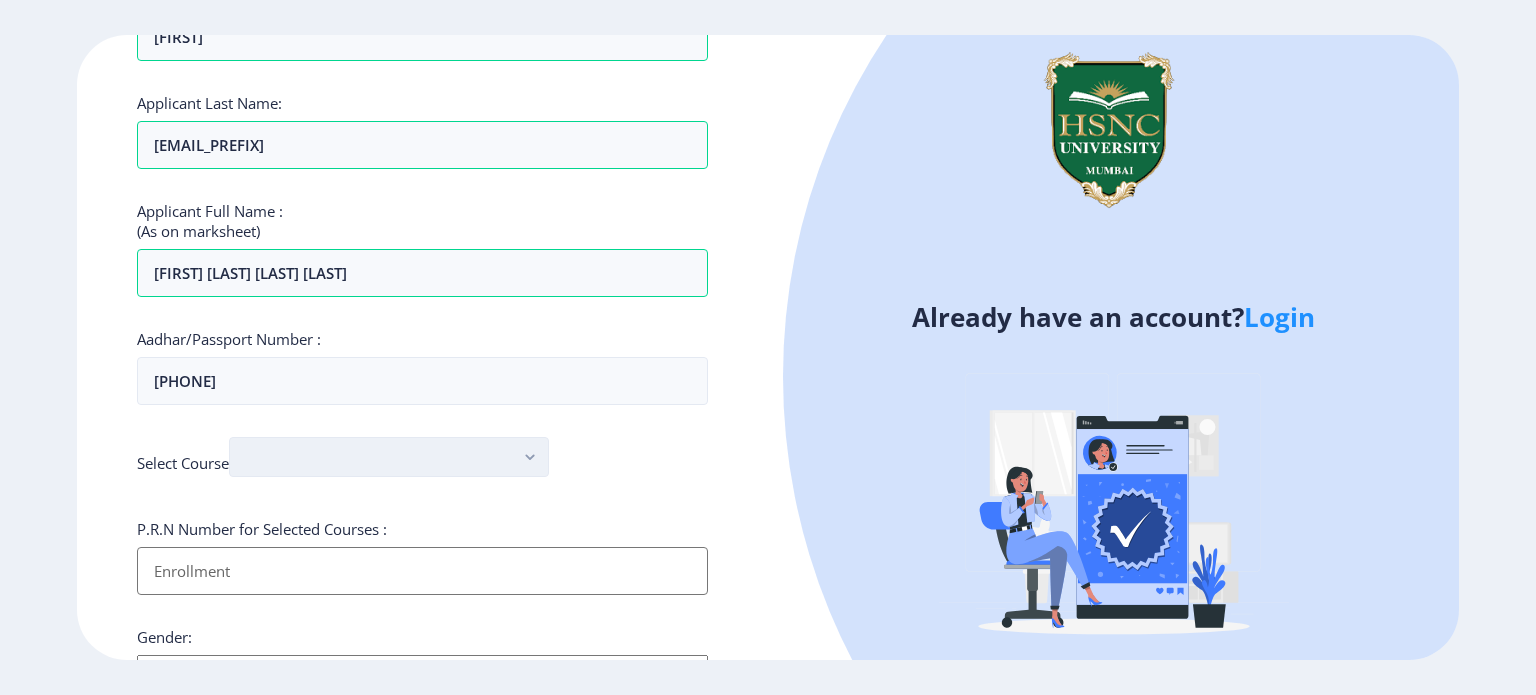 click 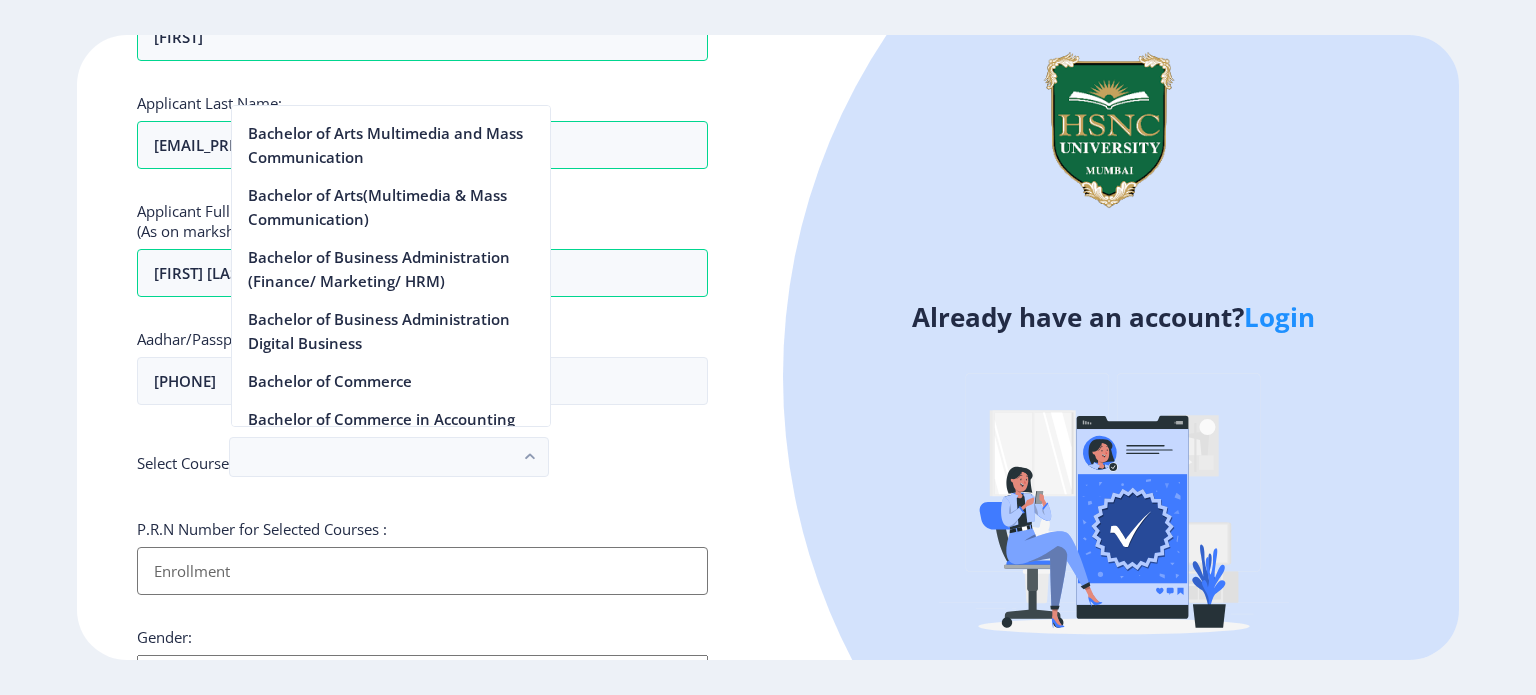 scroll, scrollTop: 468, scrollLeft: 0, axis: vertical 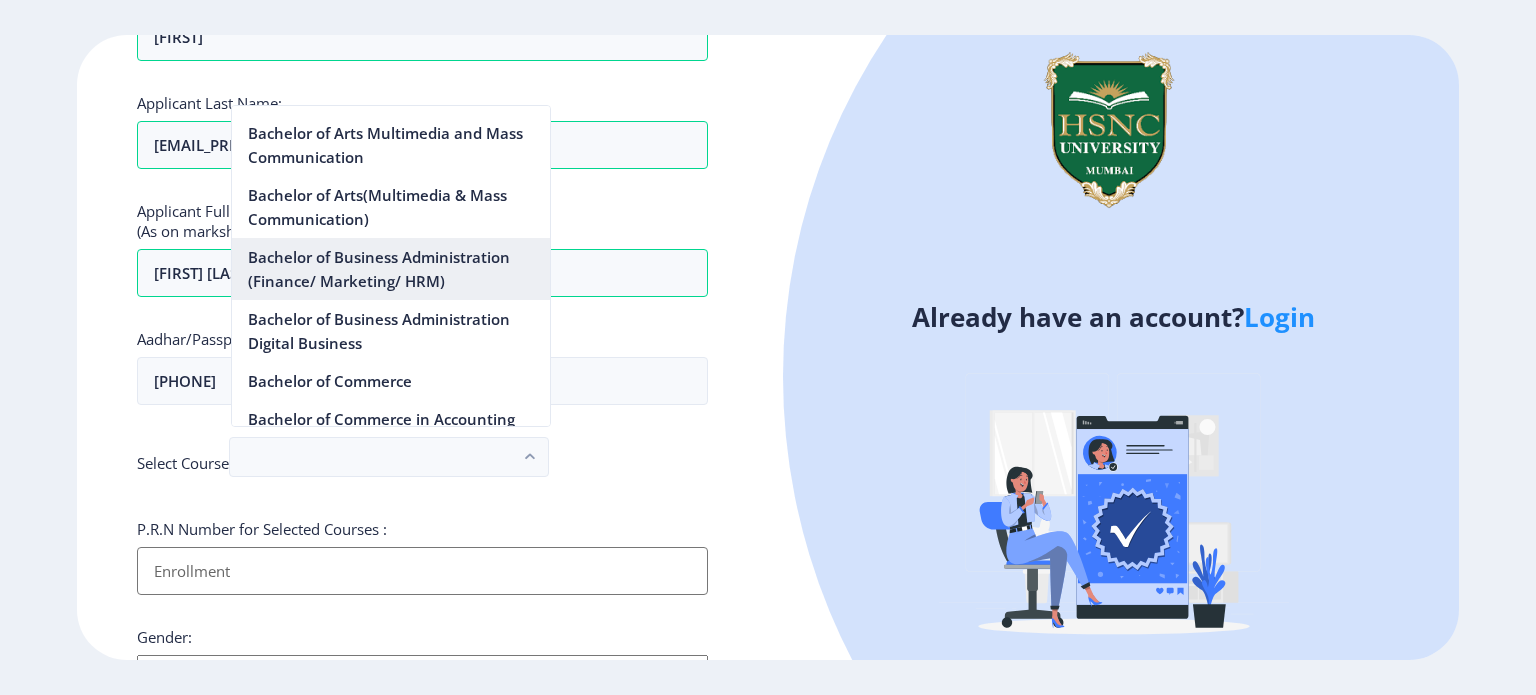 click on "Bachelor of Business Administration (Finance/ Marketing/ HRM)" at bounding box center (391, 269) 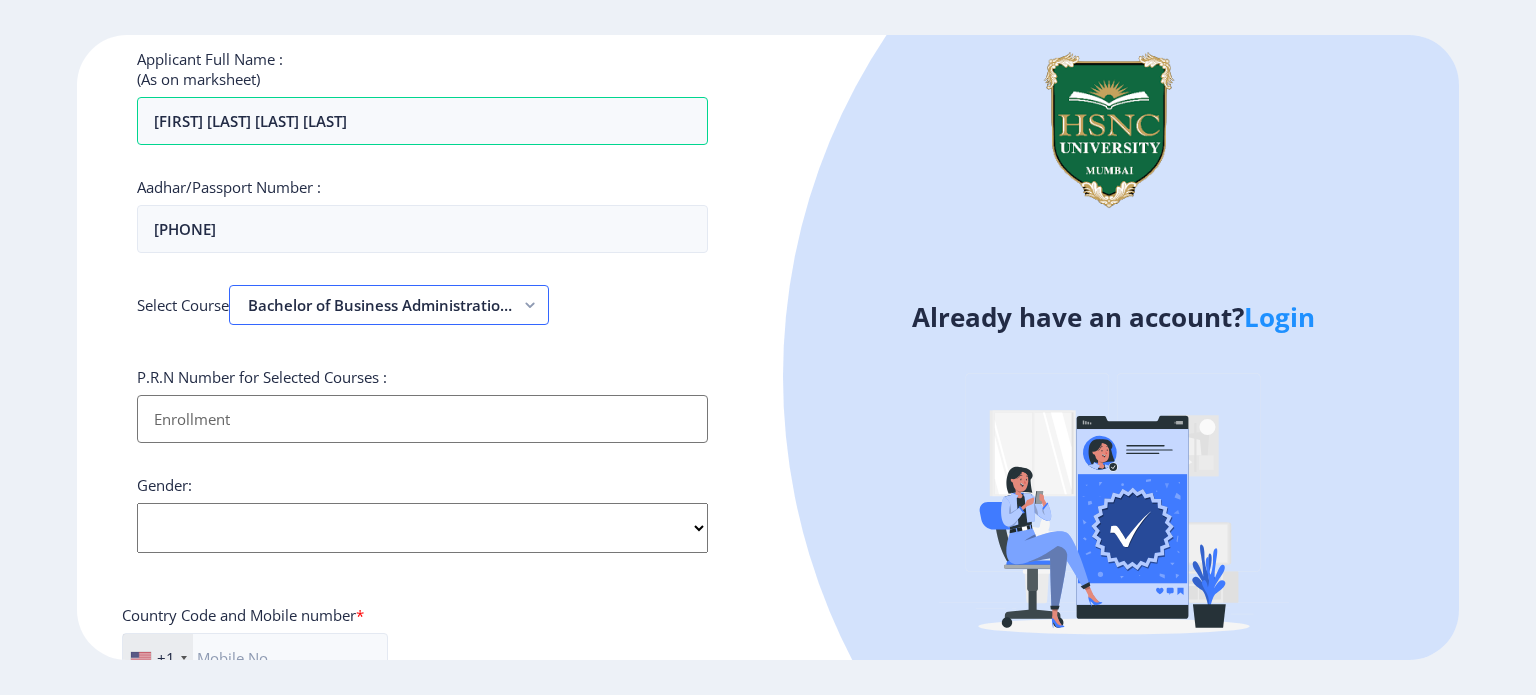 scroll, scrollTop: 336, scrollLeft: 0, axis: vertical 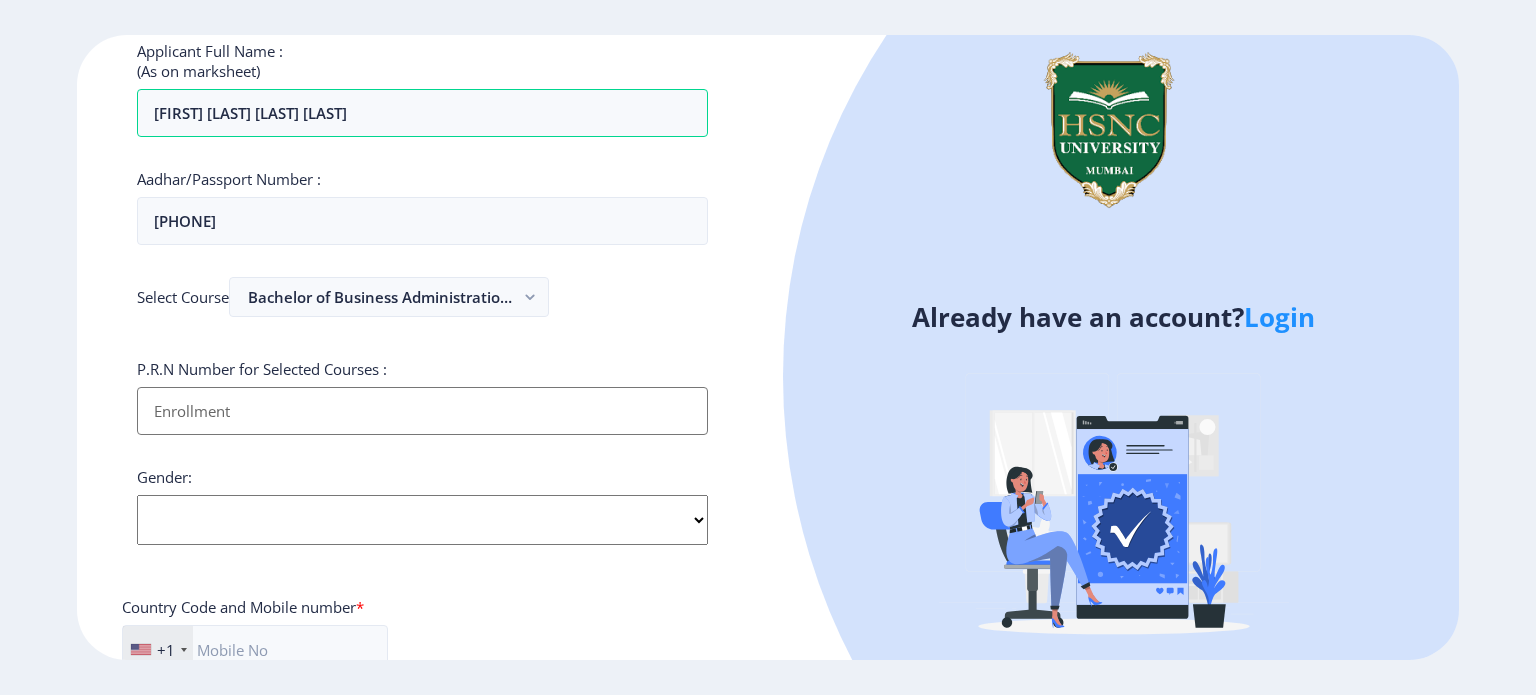 click on "Applicant First Name:" at bounding box center (422, 411) 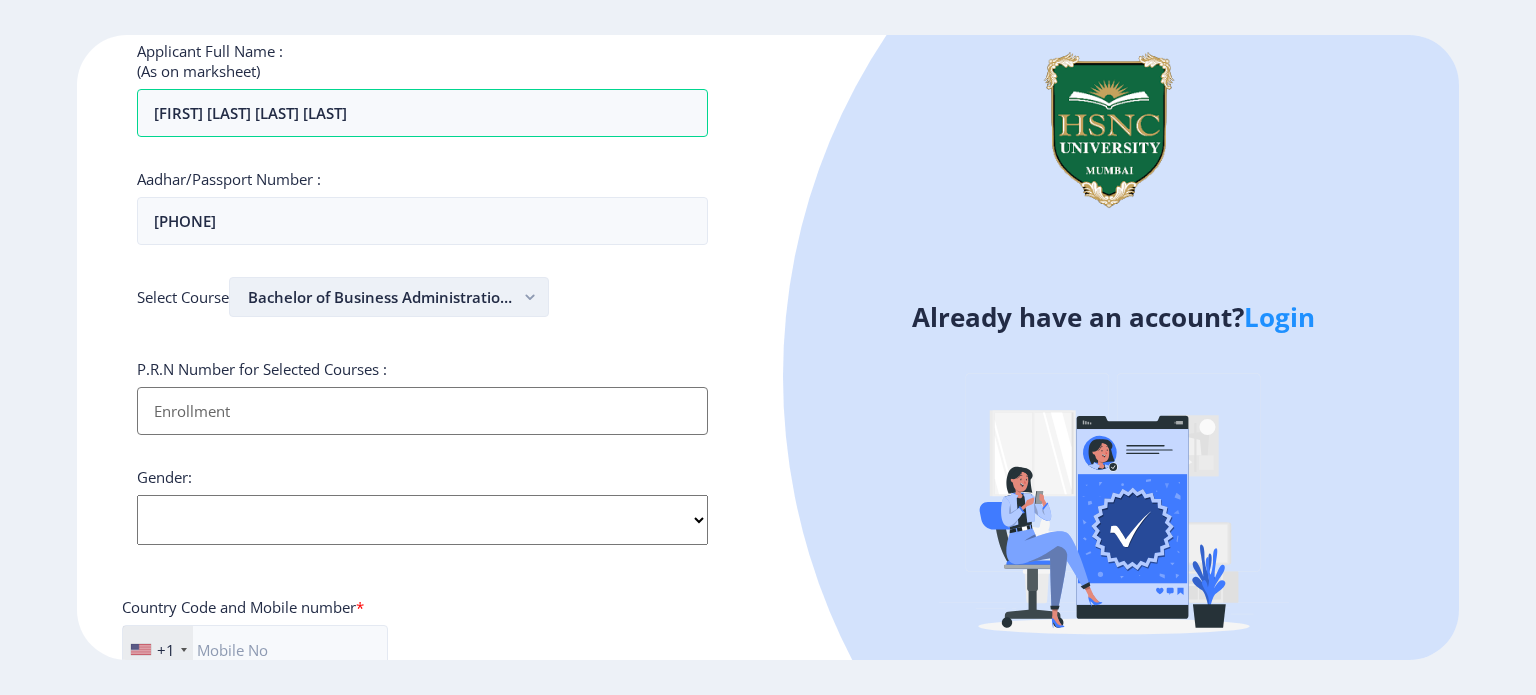 click 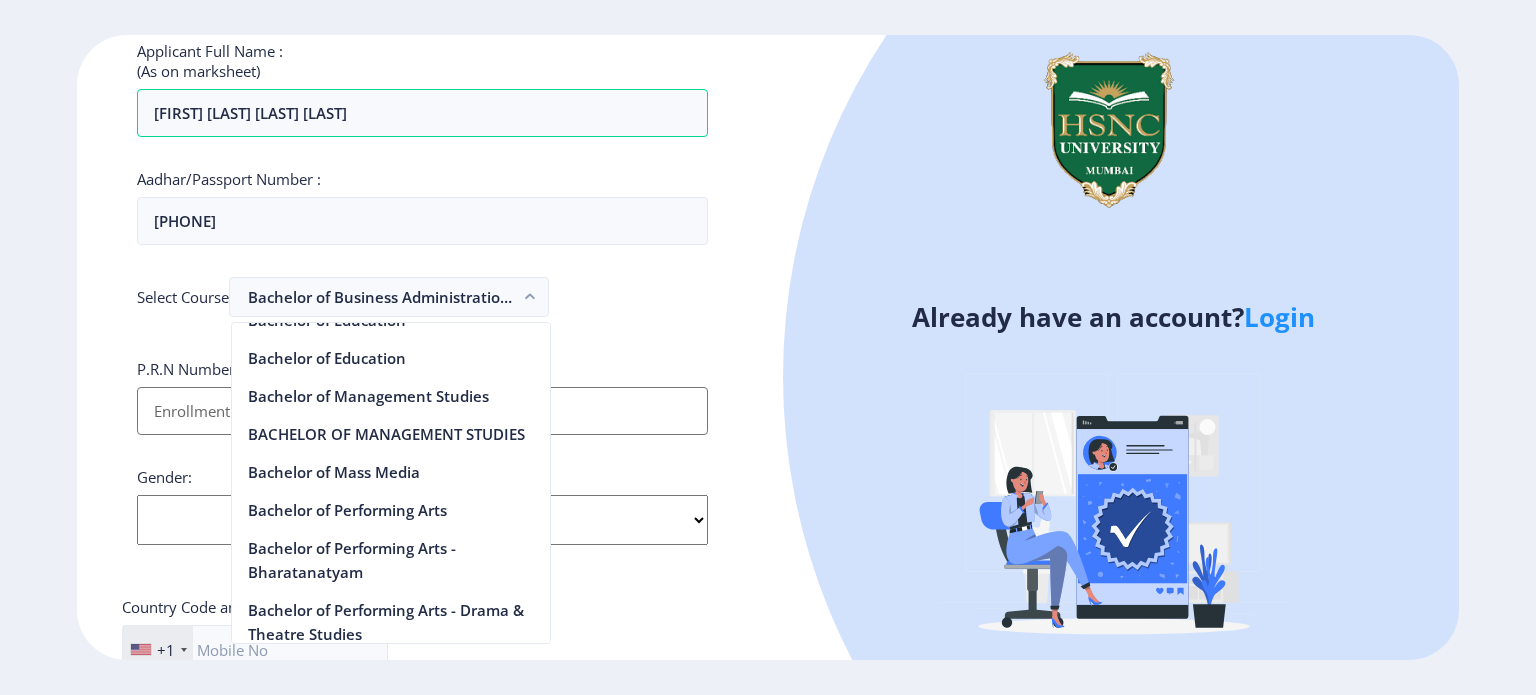 scroll, scrollTop: 1056, scrollLeft: 0, axis: vertical 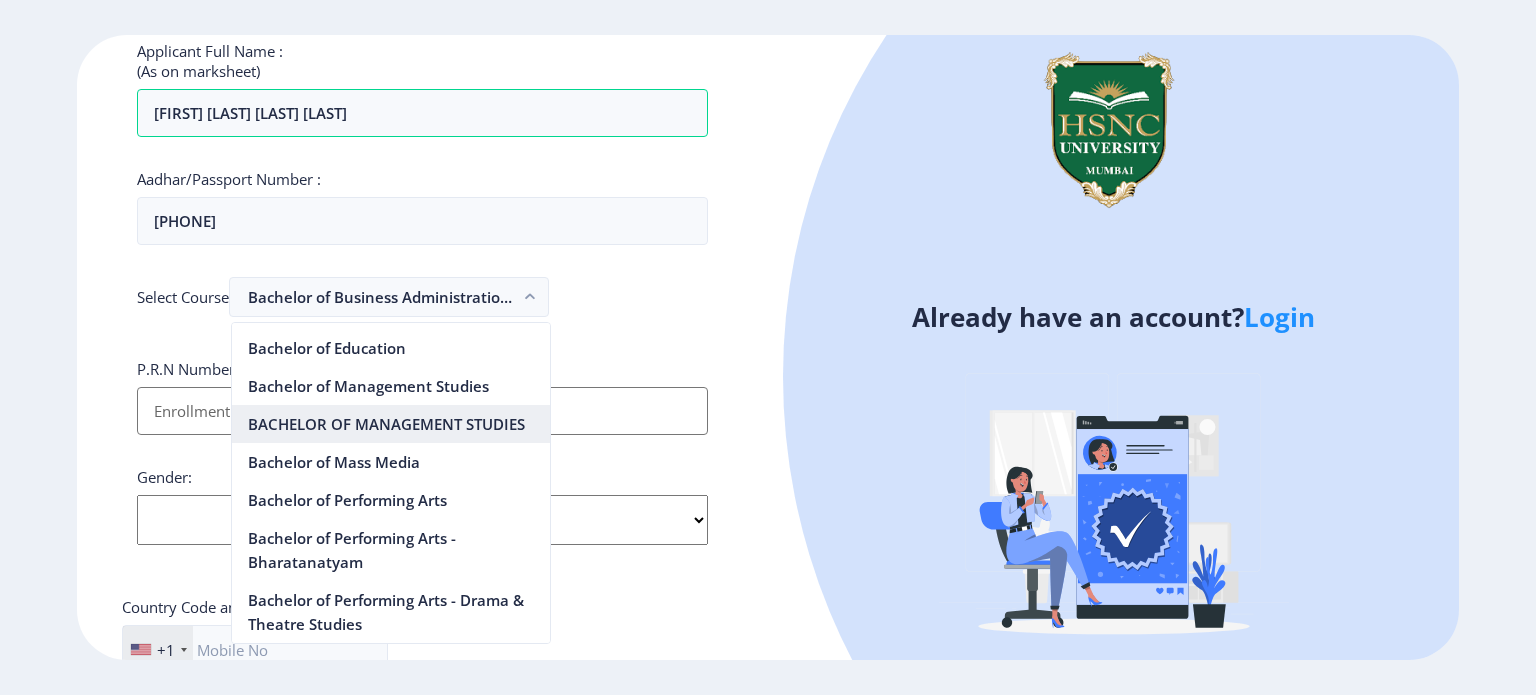 click on "BACHELOR OF MANAGEMENT STUDIES" at bounding box center (391, 424) 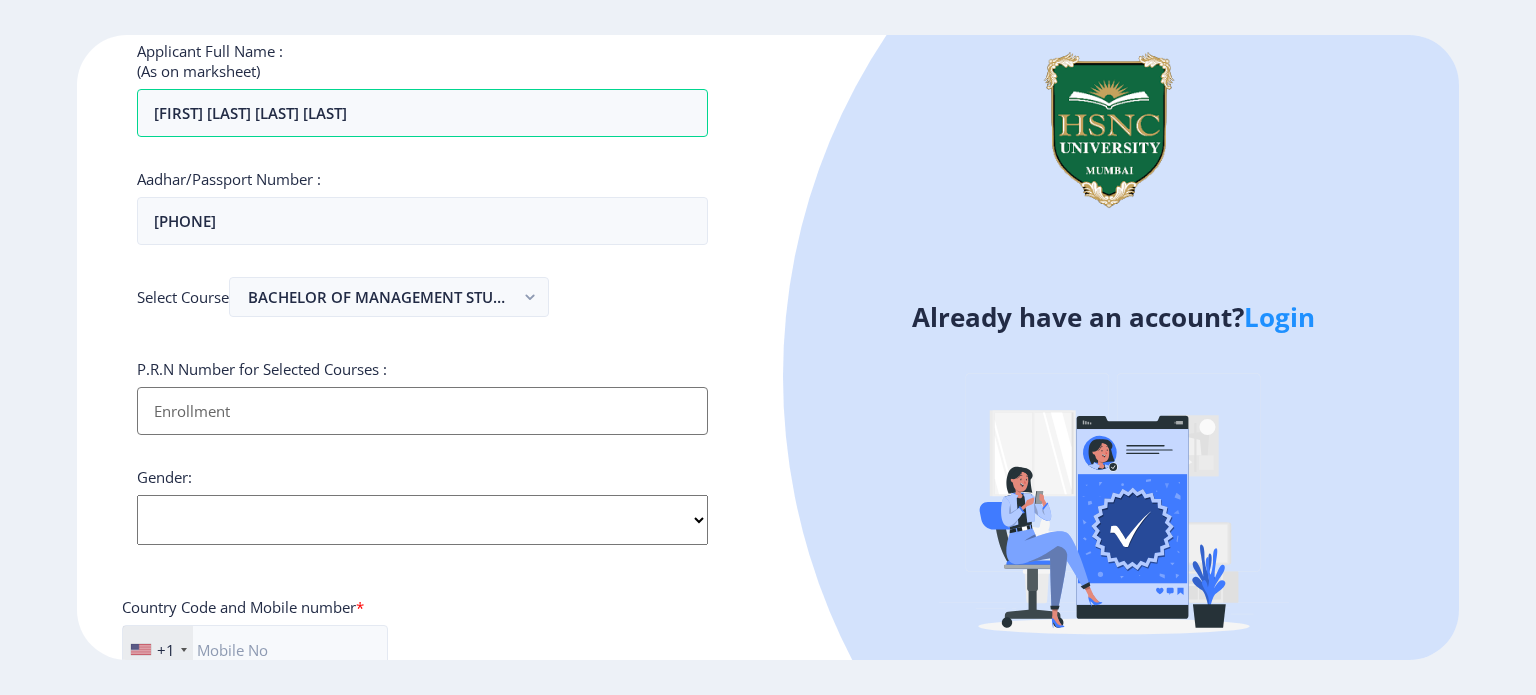 click on "Applicant First Name:" at bounding box center (422, 411) 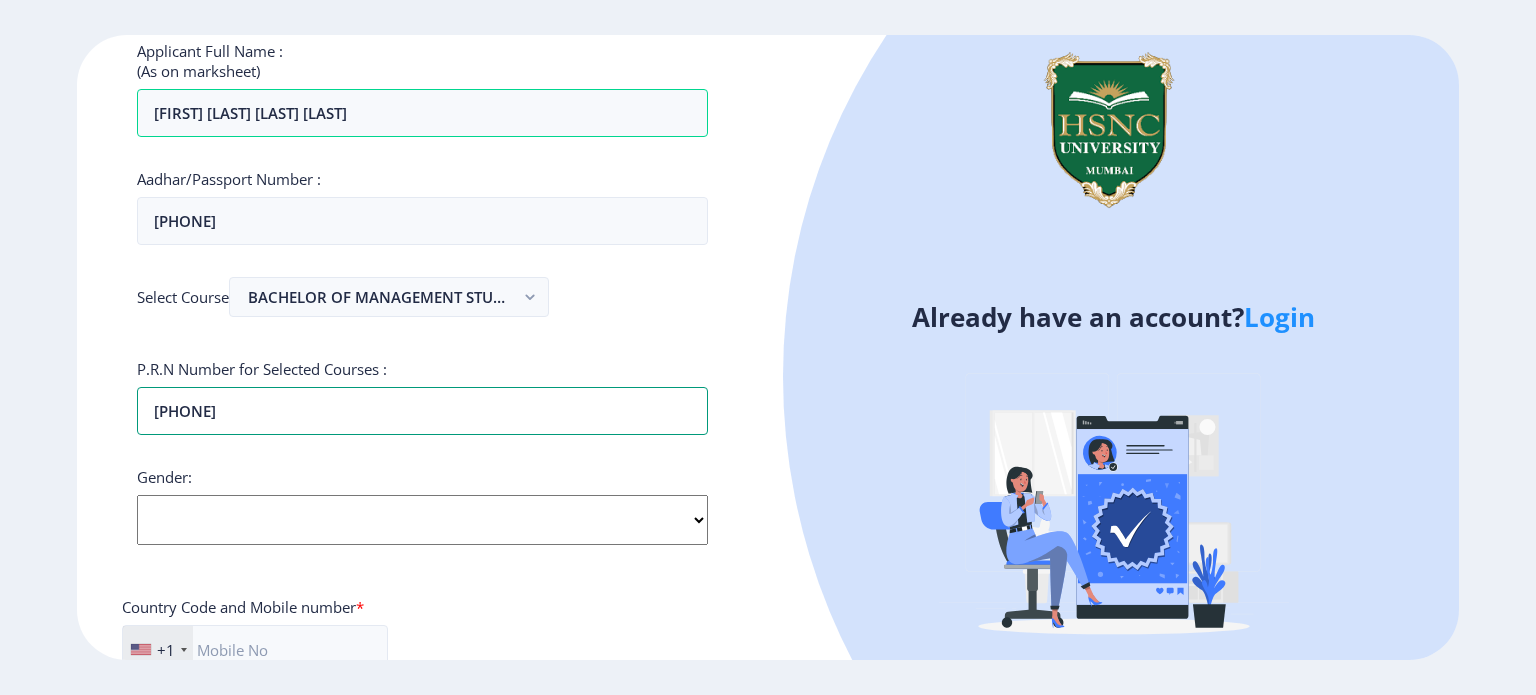 type on "[PHONE]" 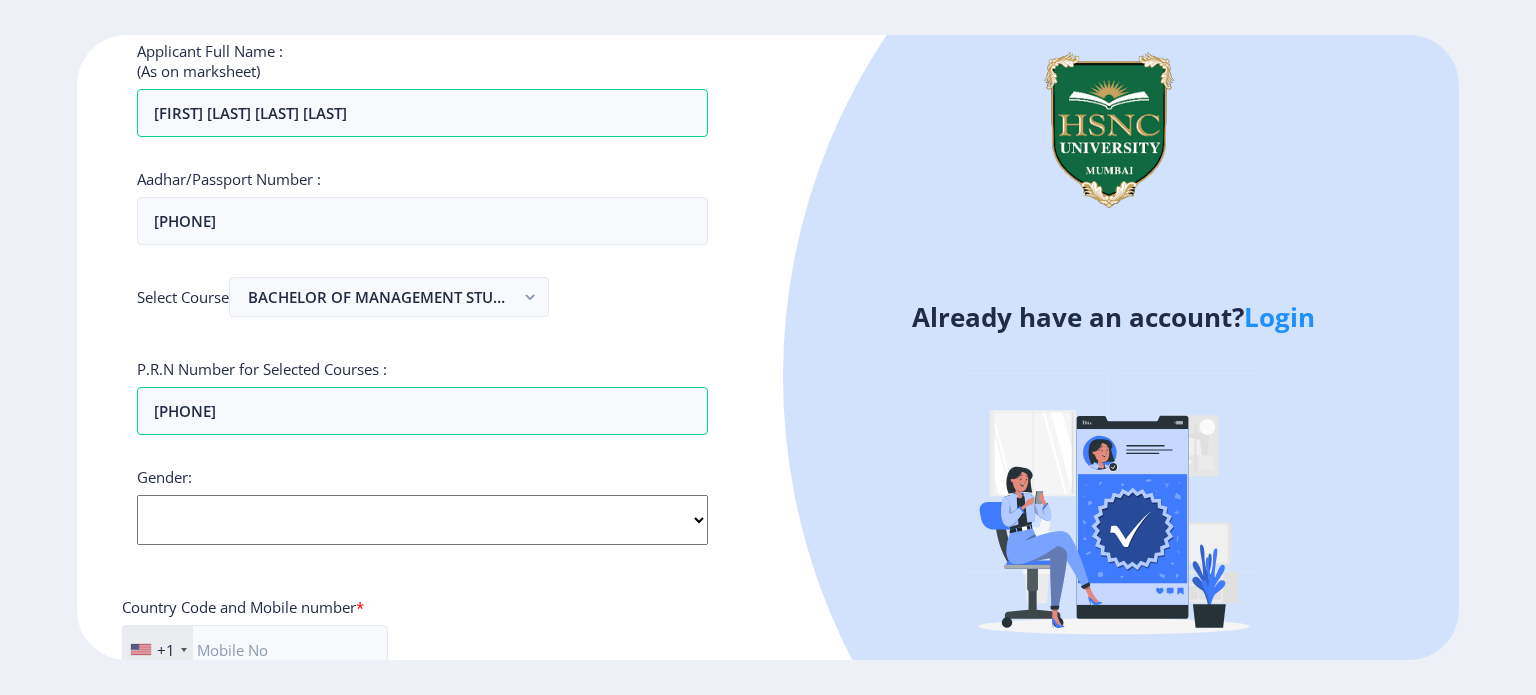 click on "Select Gender Male Female Other" 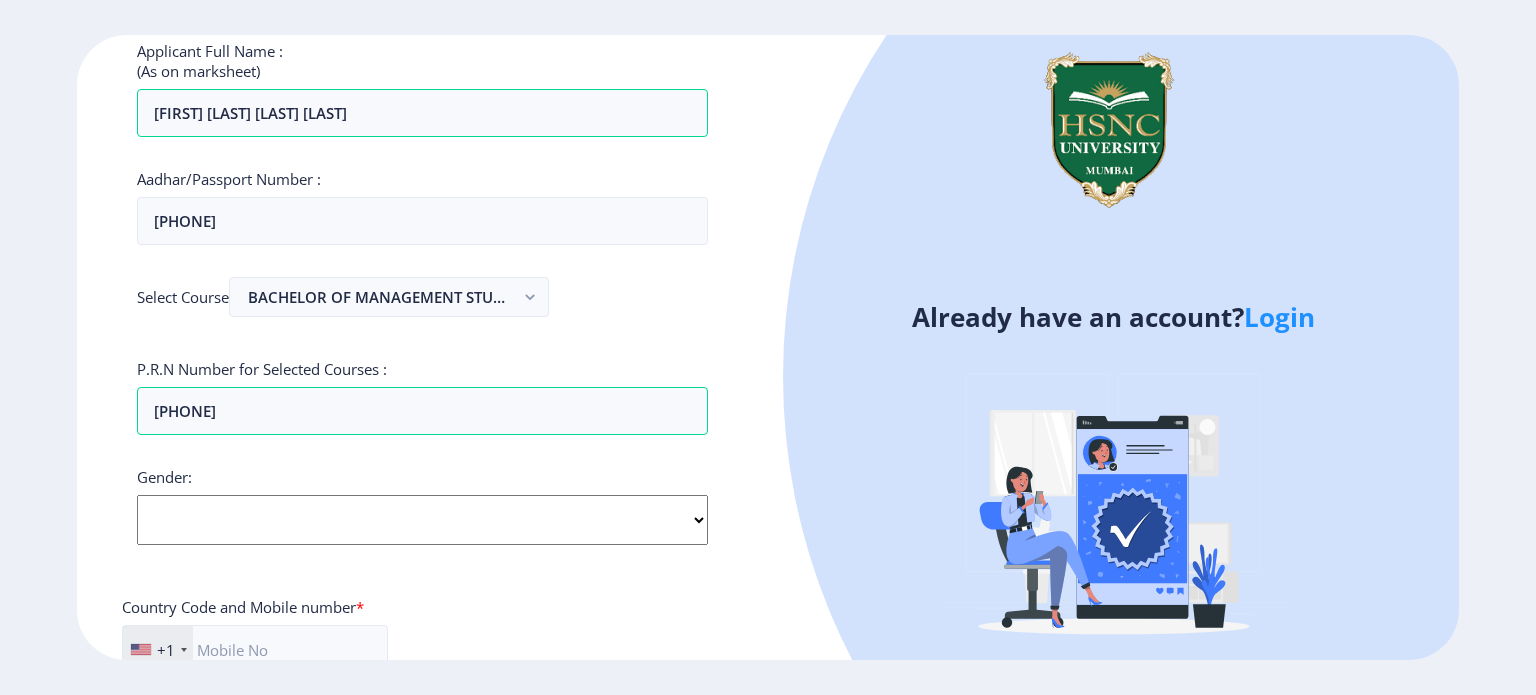 select on "Female" 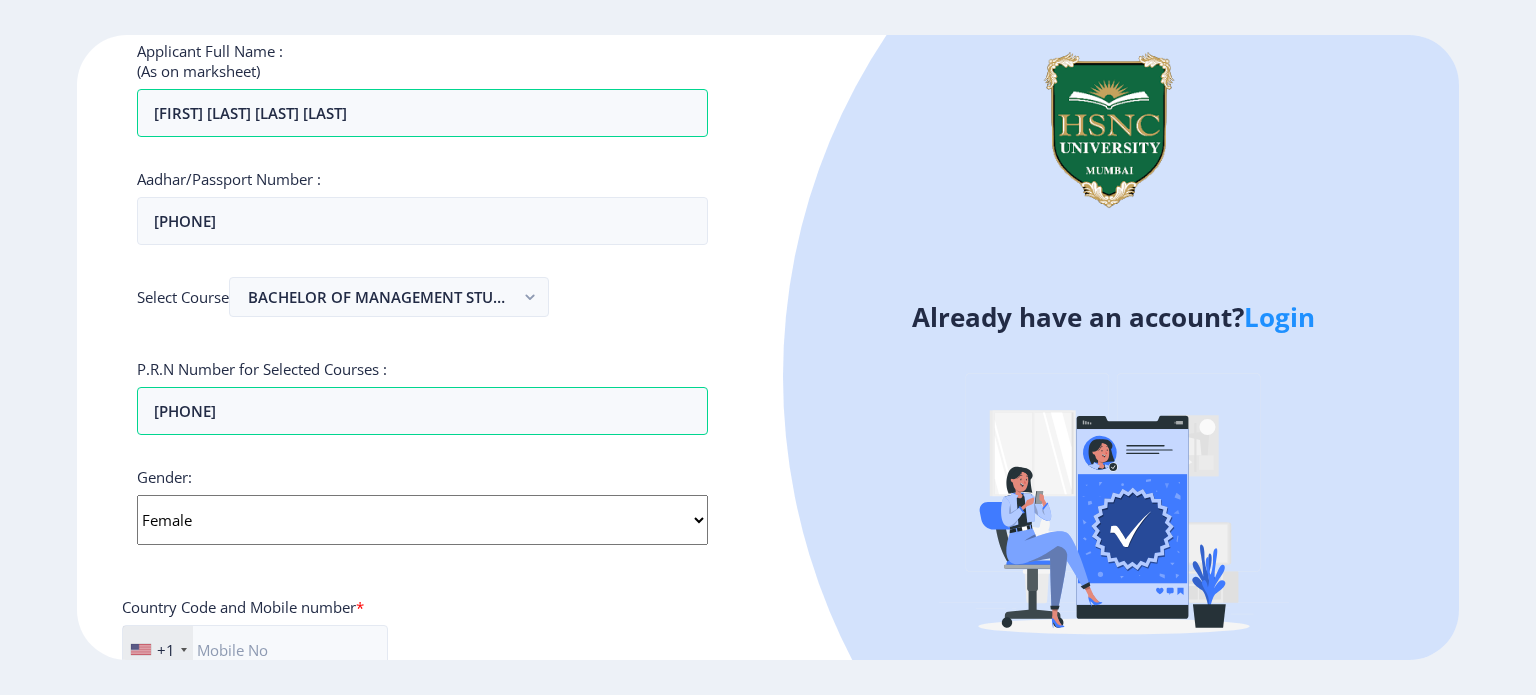 click on "Select Gender Male Female Other" 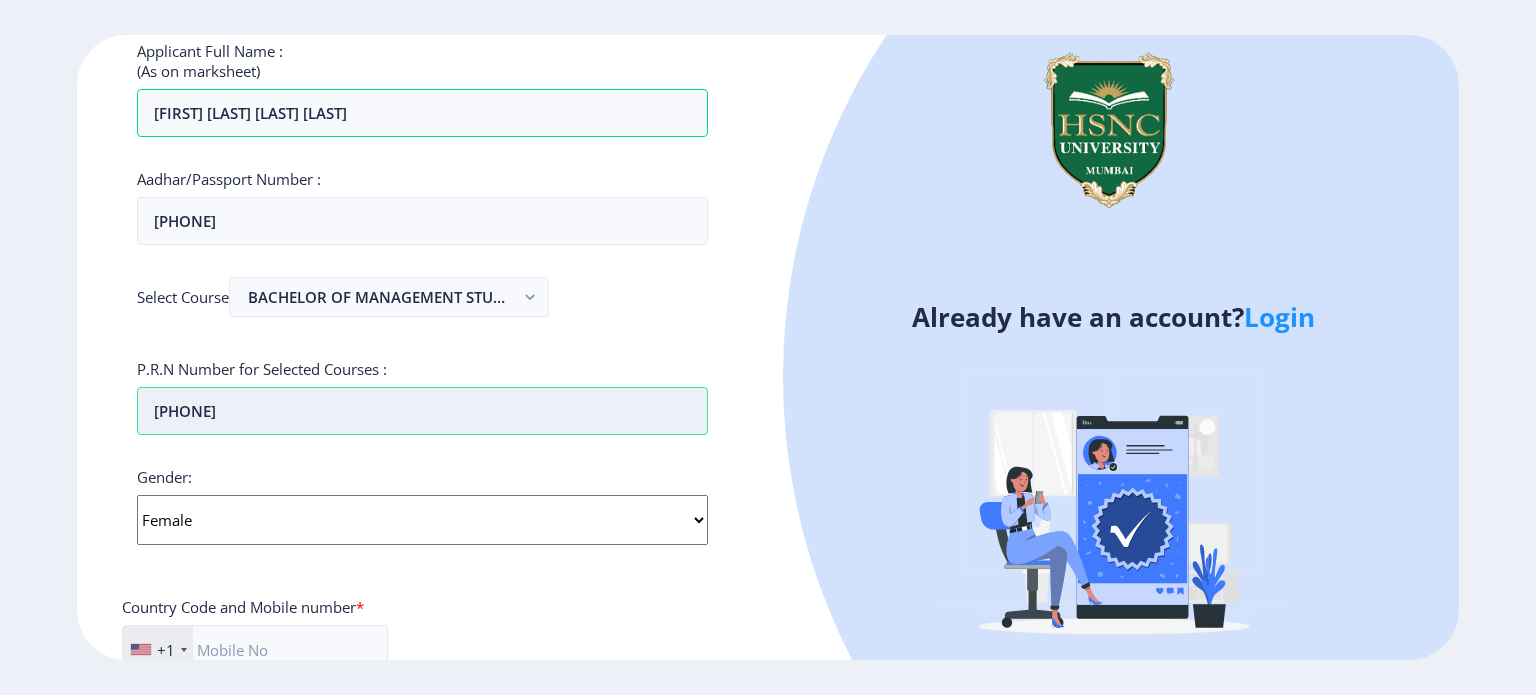 scroll, scrollTop: 511, scrollLeft: 0, axis: vertical 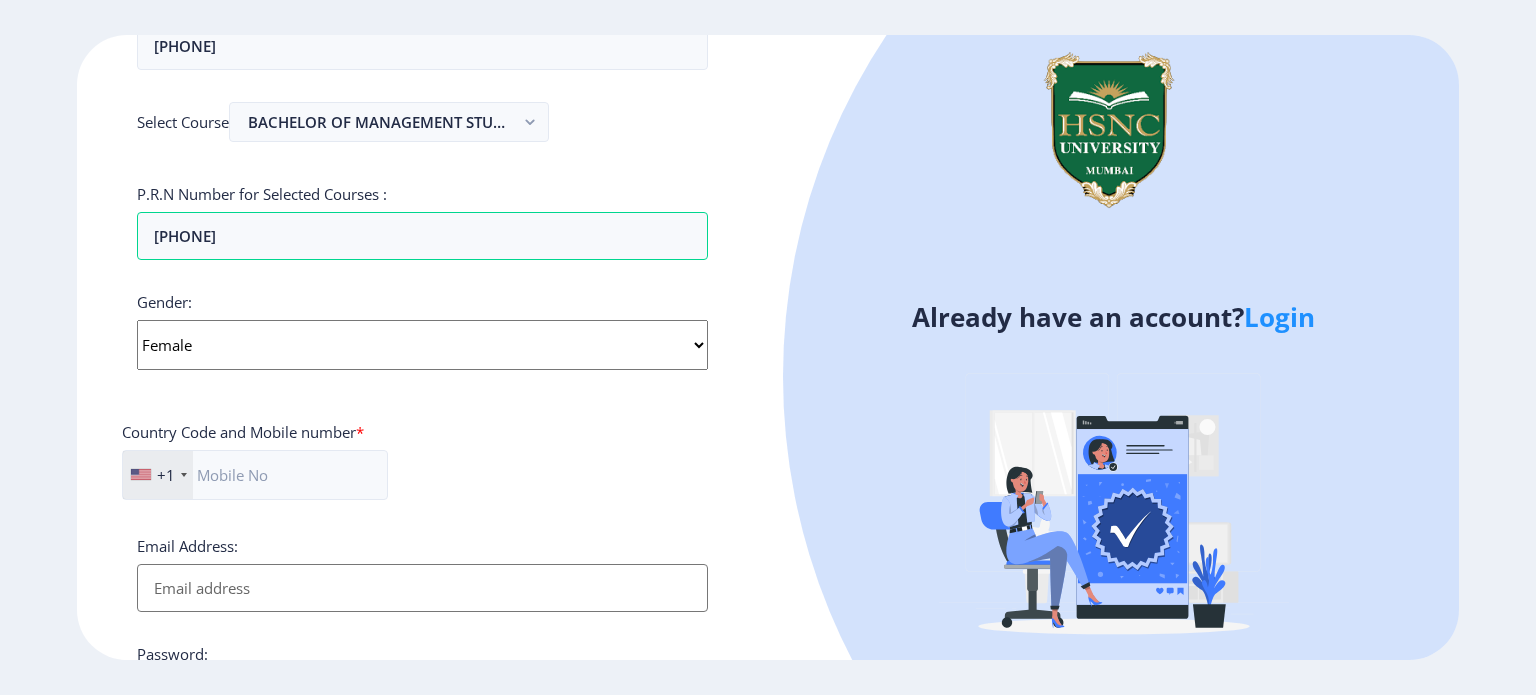 click on "+1" 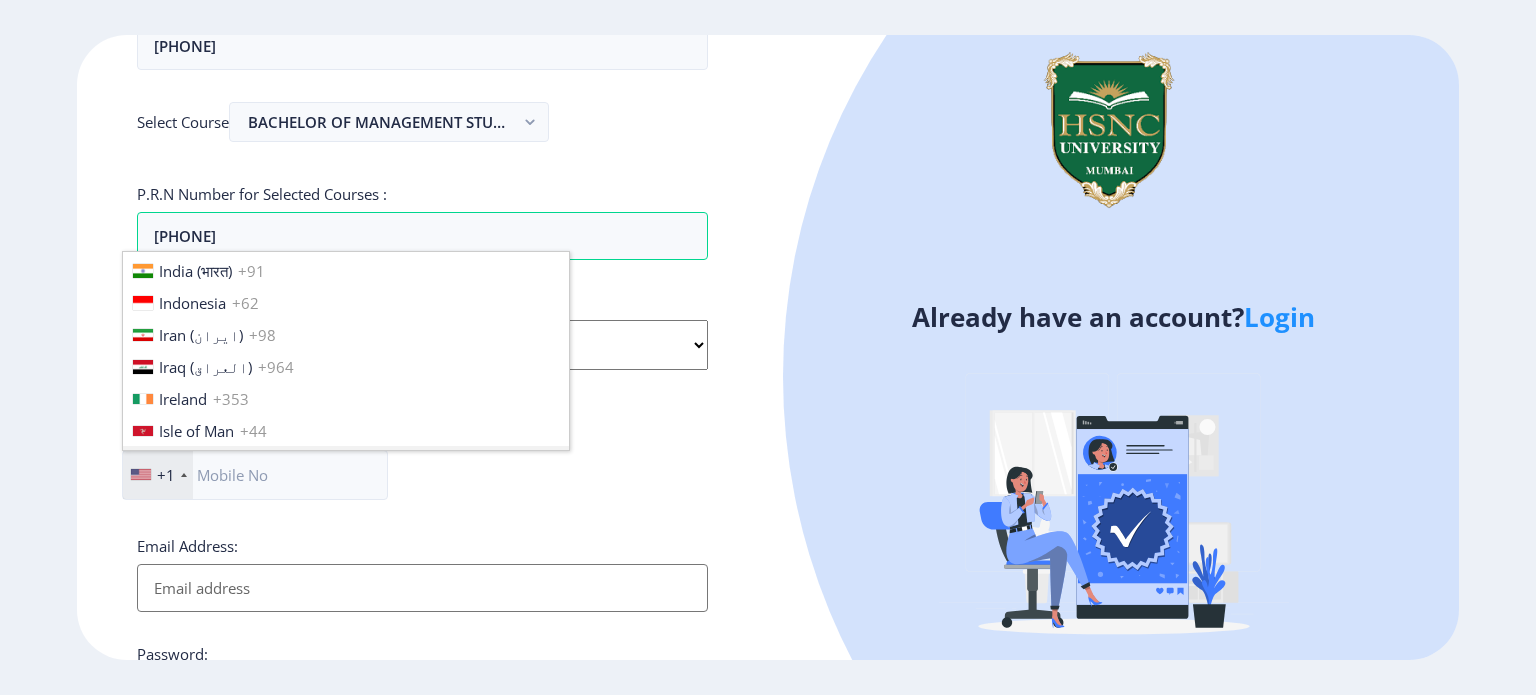 scroll, scrollTop: 3164, scrollLeft: 0, axis: vertical 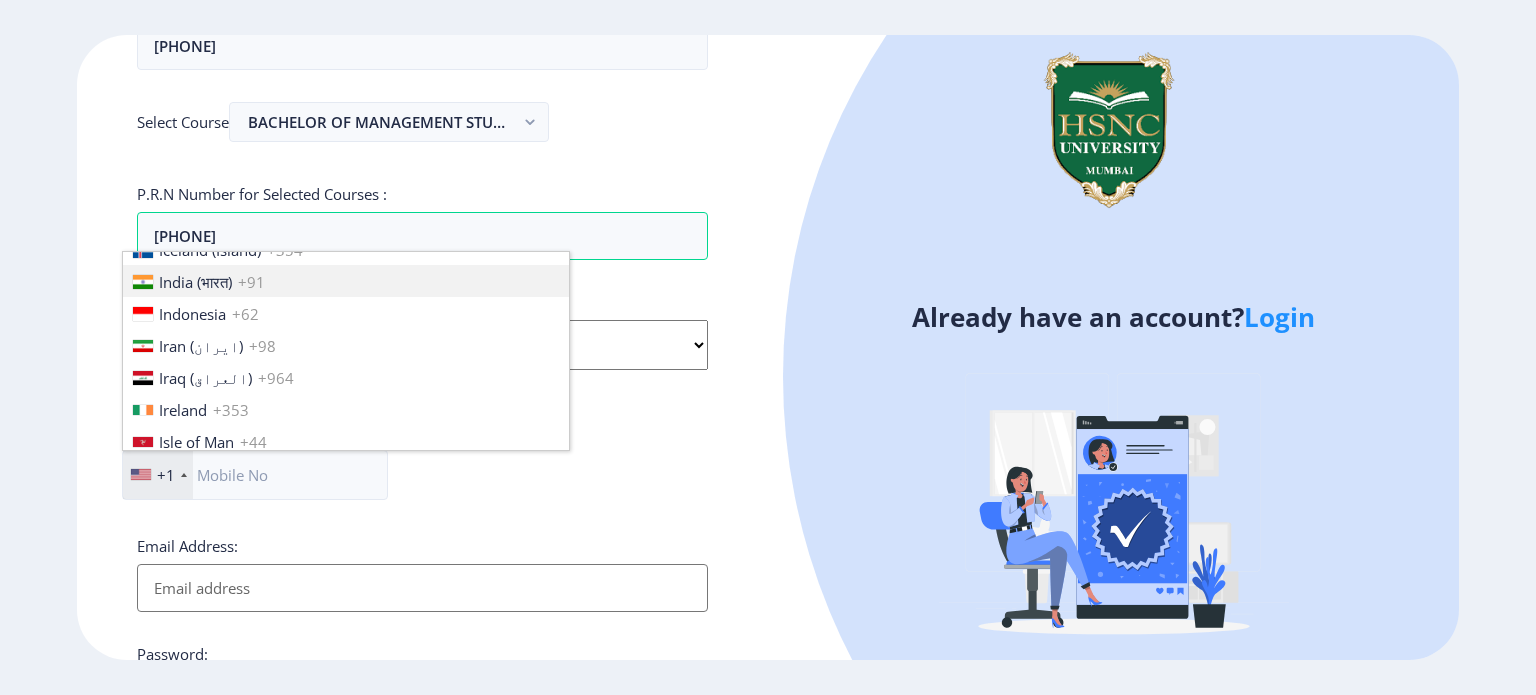click on "India (भारत)" at bounding box center [195, 282] 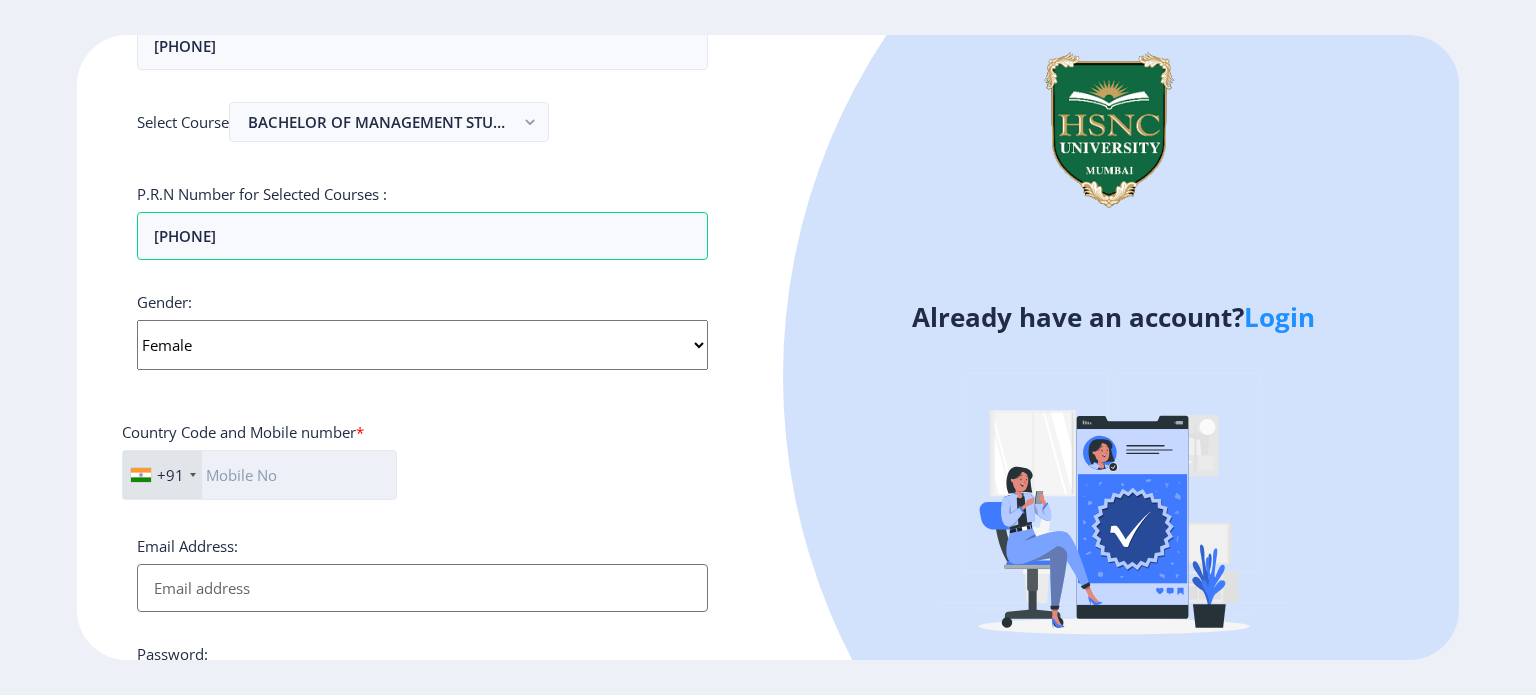 click 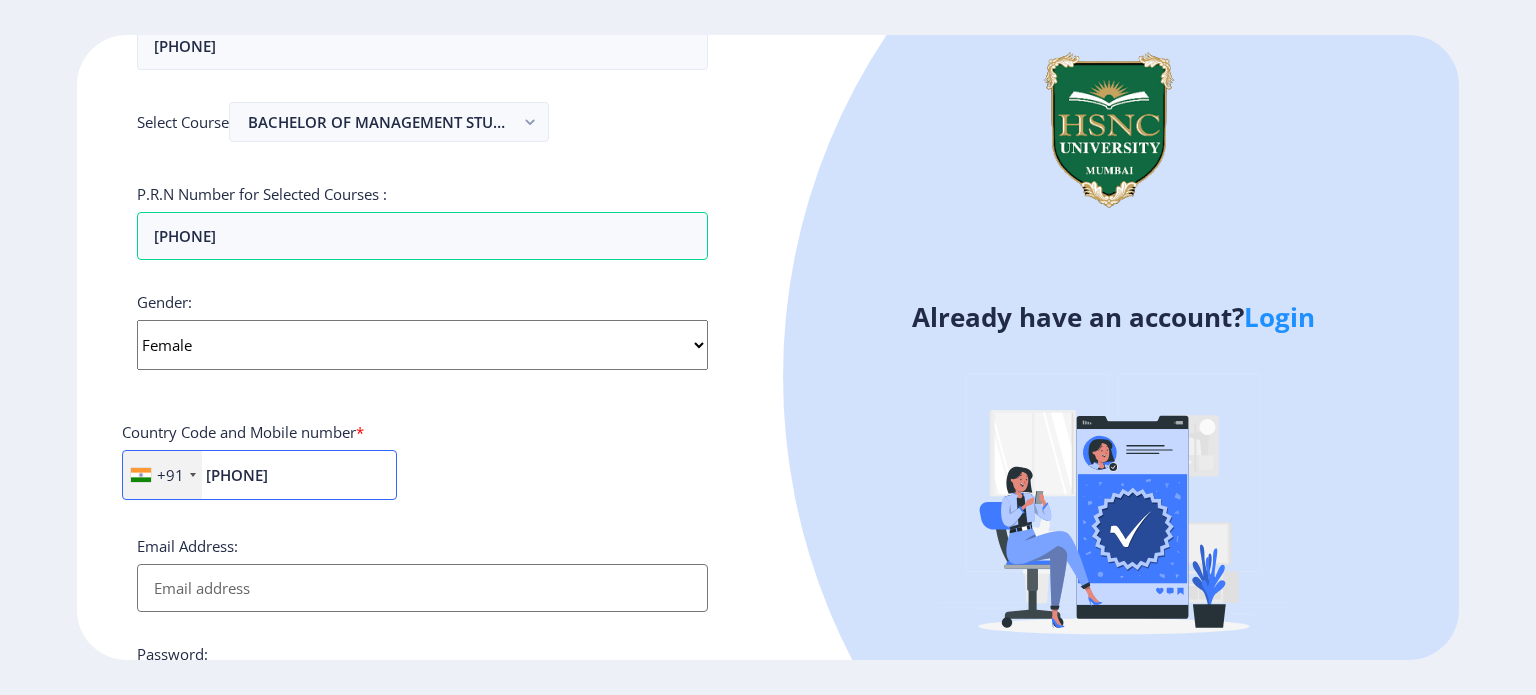 type on "[PHONE]" 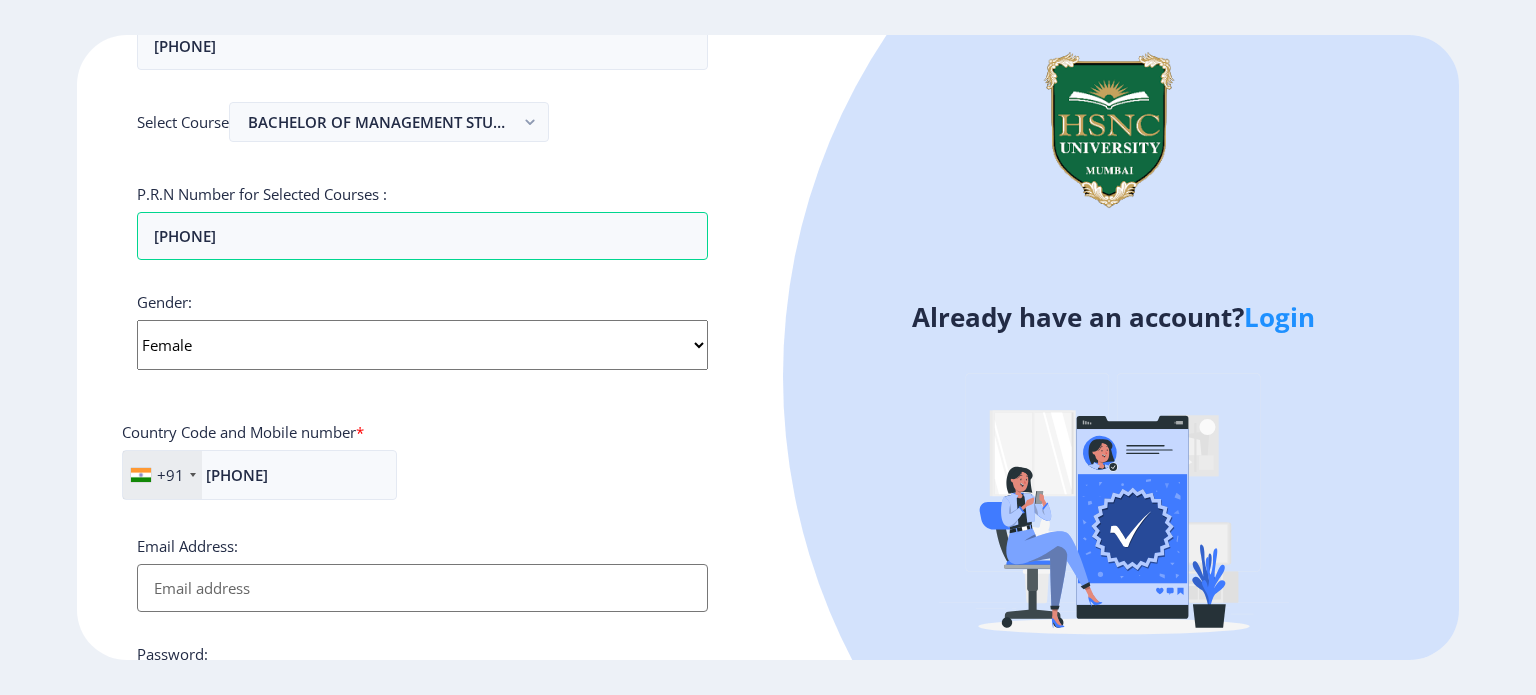 click on "Email Address:" at bounding box center (422, 588) 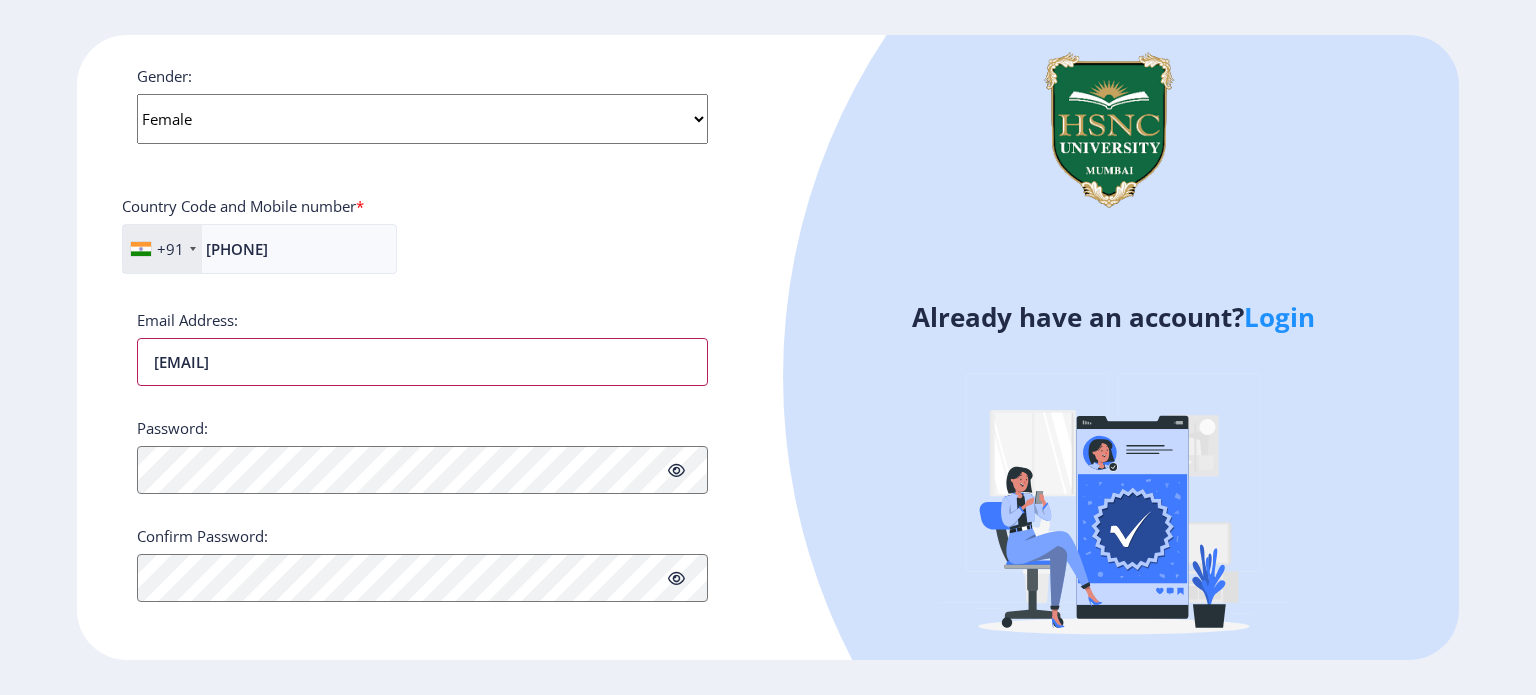 scroll, scrollTop: 736, scrollLeft: 0, axis: vertical 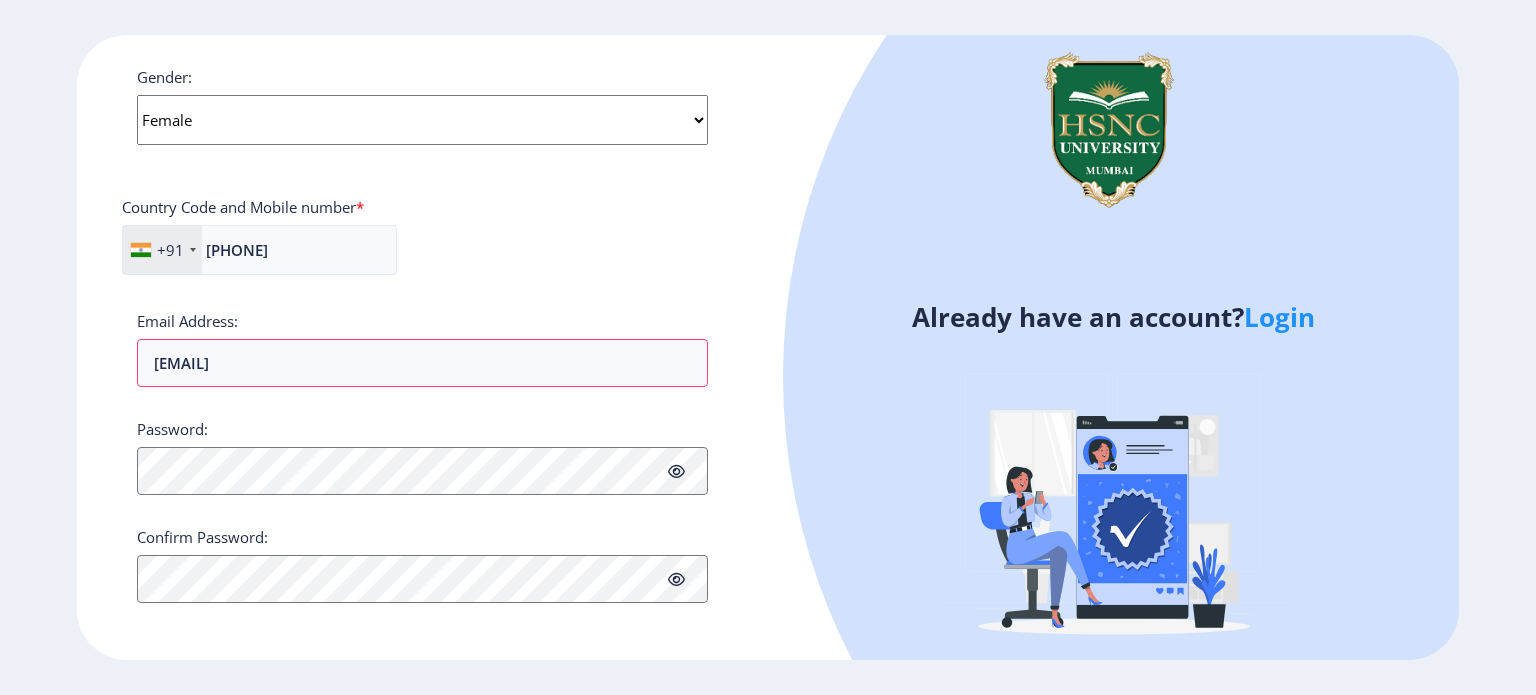 click on "Password:" 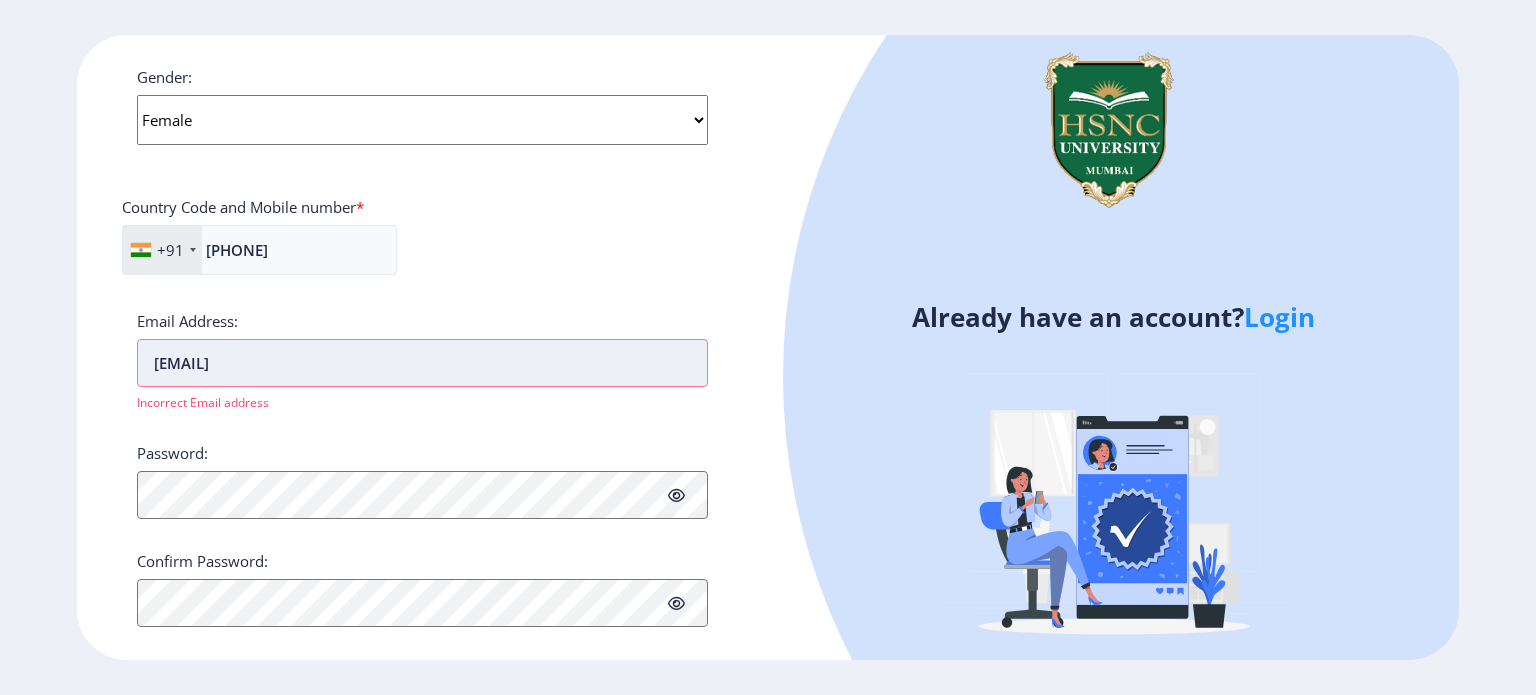 drag, startPoint x: 388, startPoint y: 367, endPoint x: 220, endPoint y: 363, distance: 168.0476 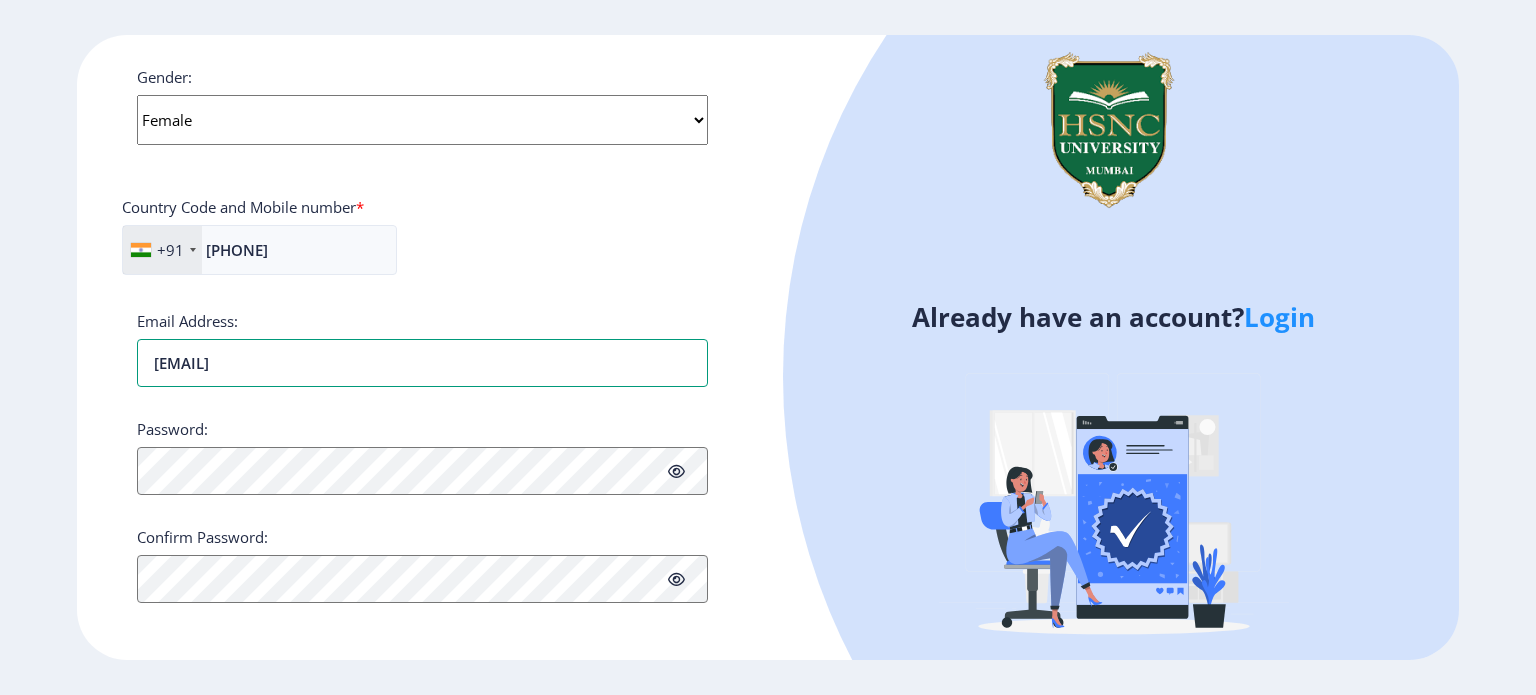 type on "[EMAIL]" 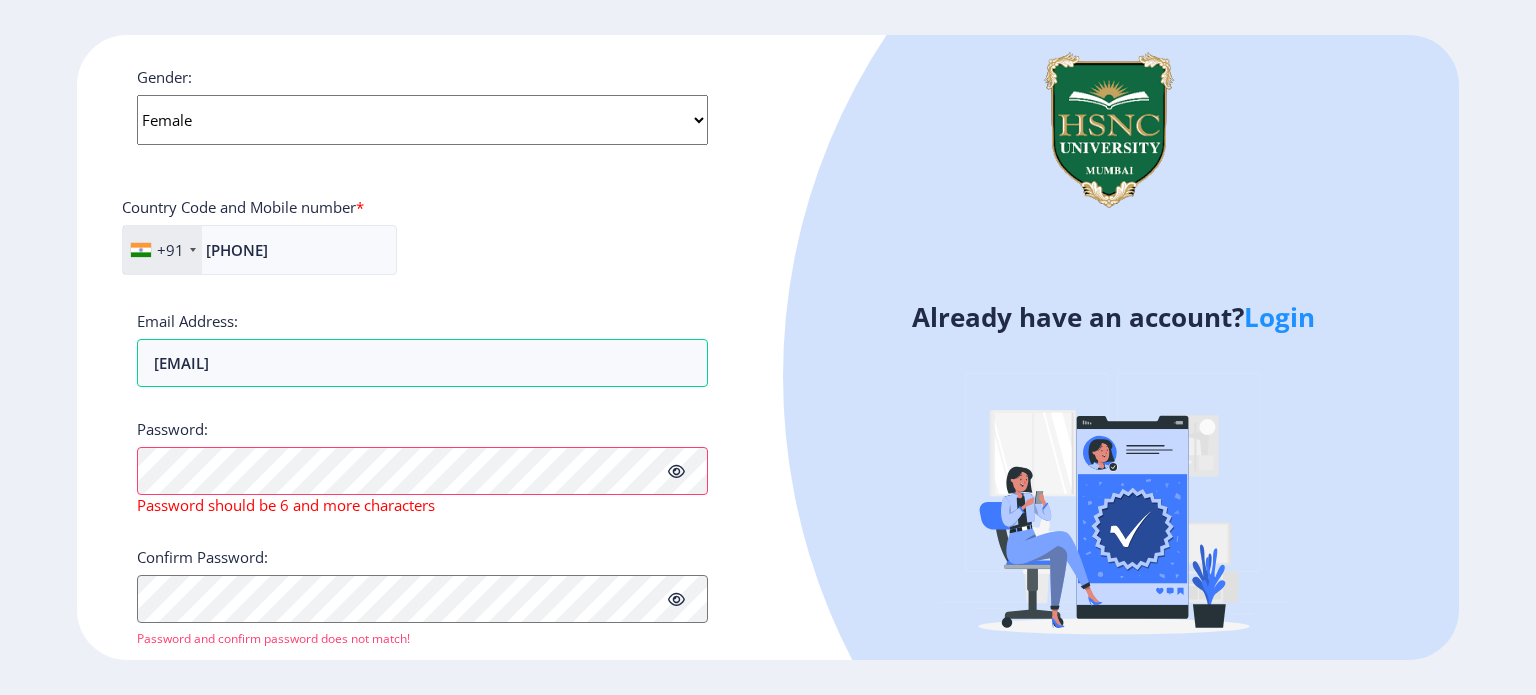 click 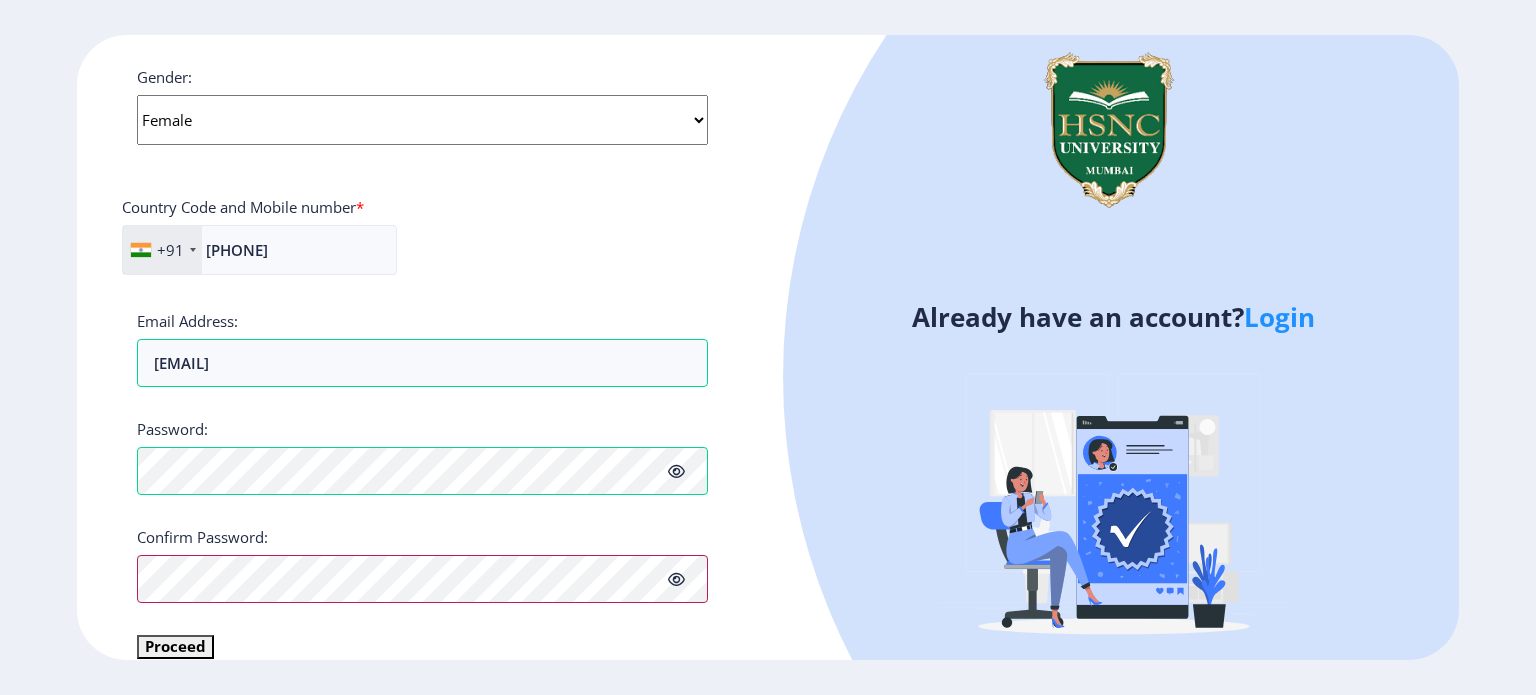 scroll, scrollTop: 760, scrollLeft: 0, axis: vertical 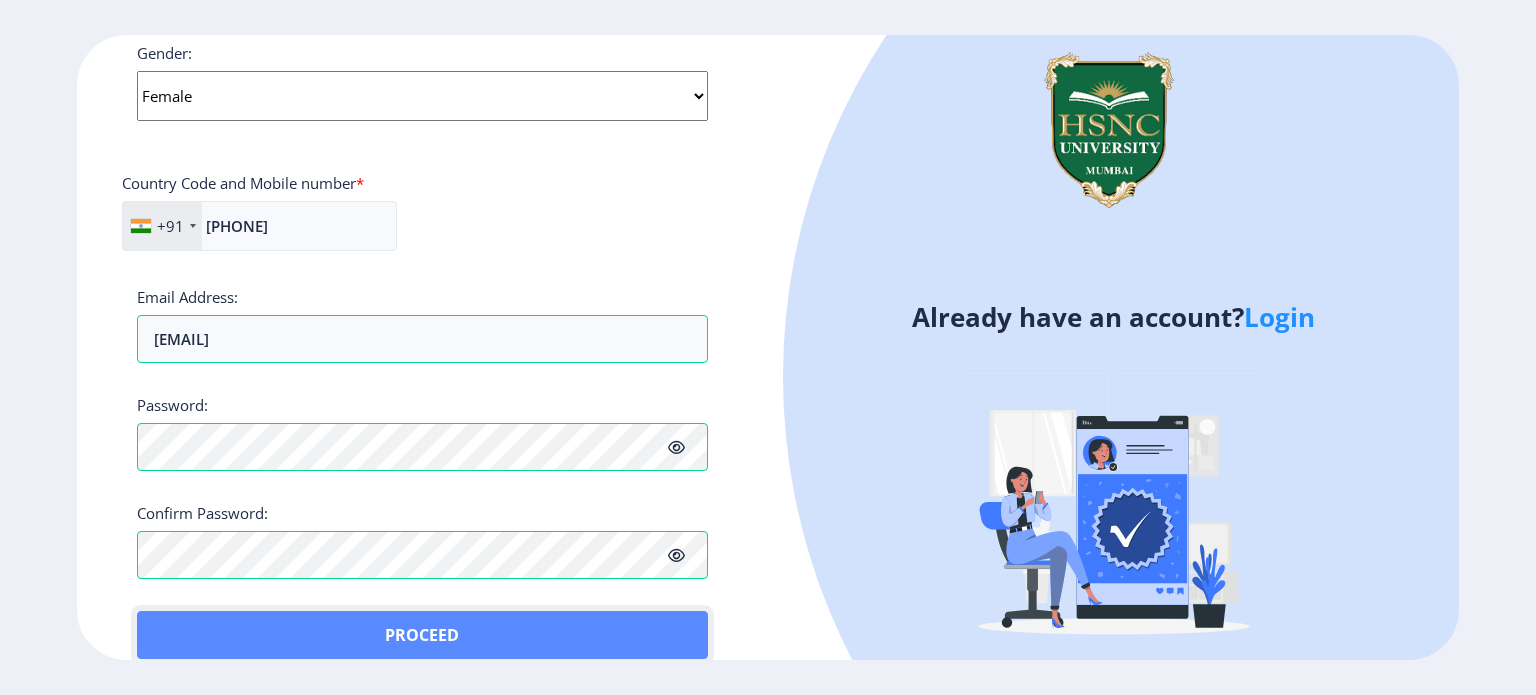 click on "Proceed" 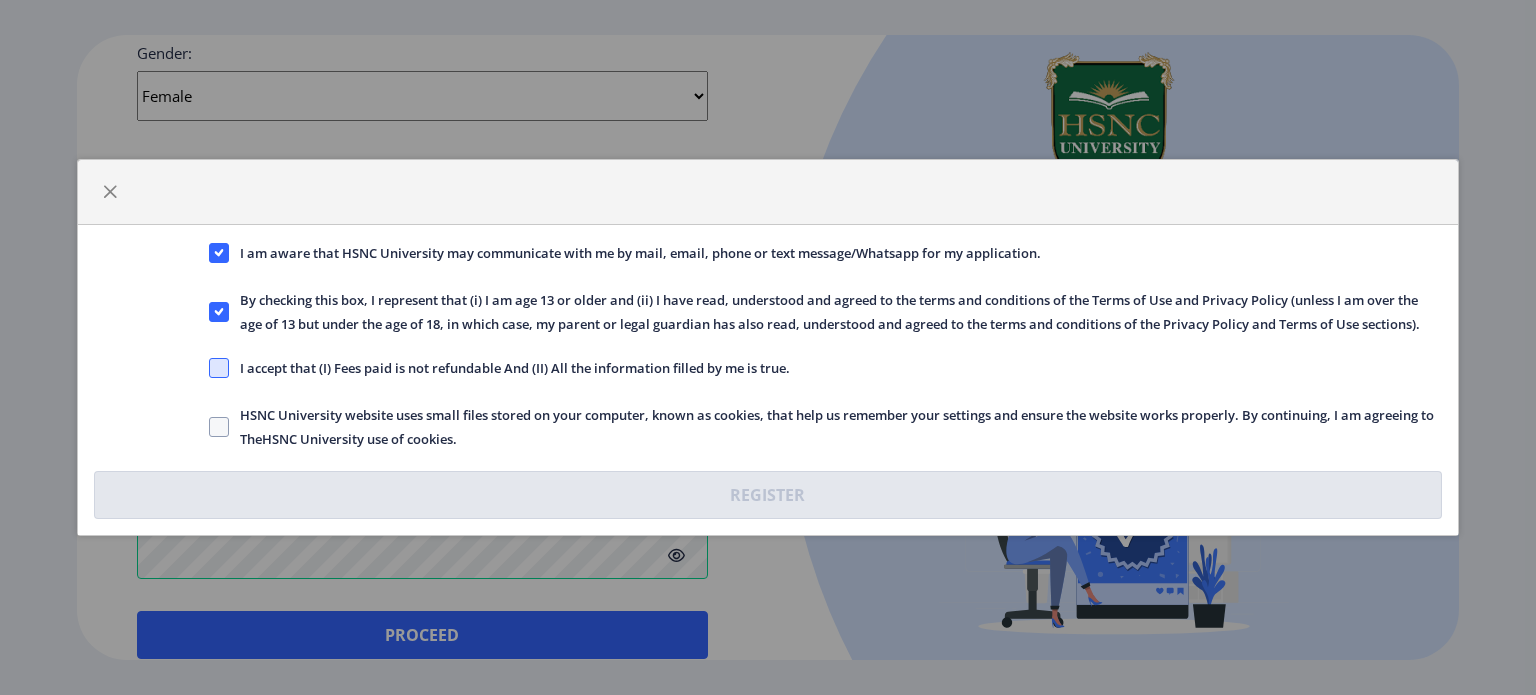 click 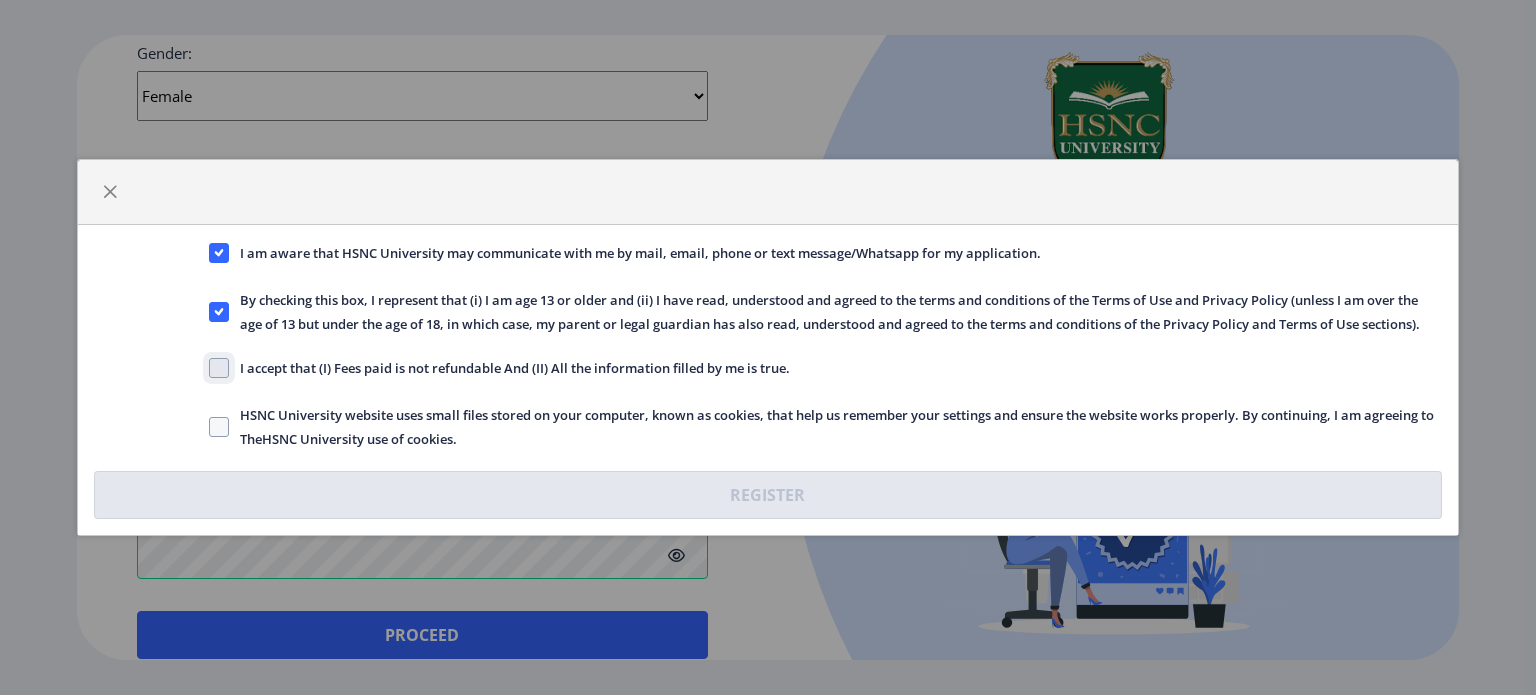click on "I accept that (I) Fees paid is not refundable And (II) All the information filled by me is true." 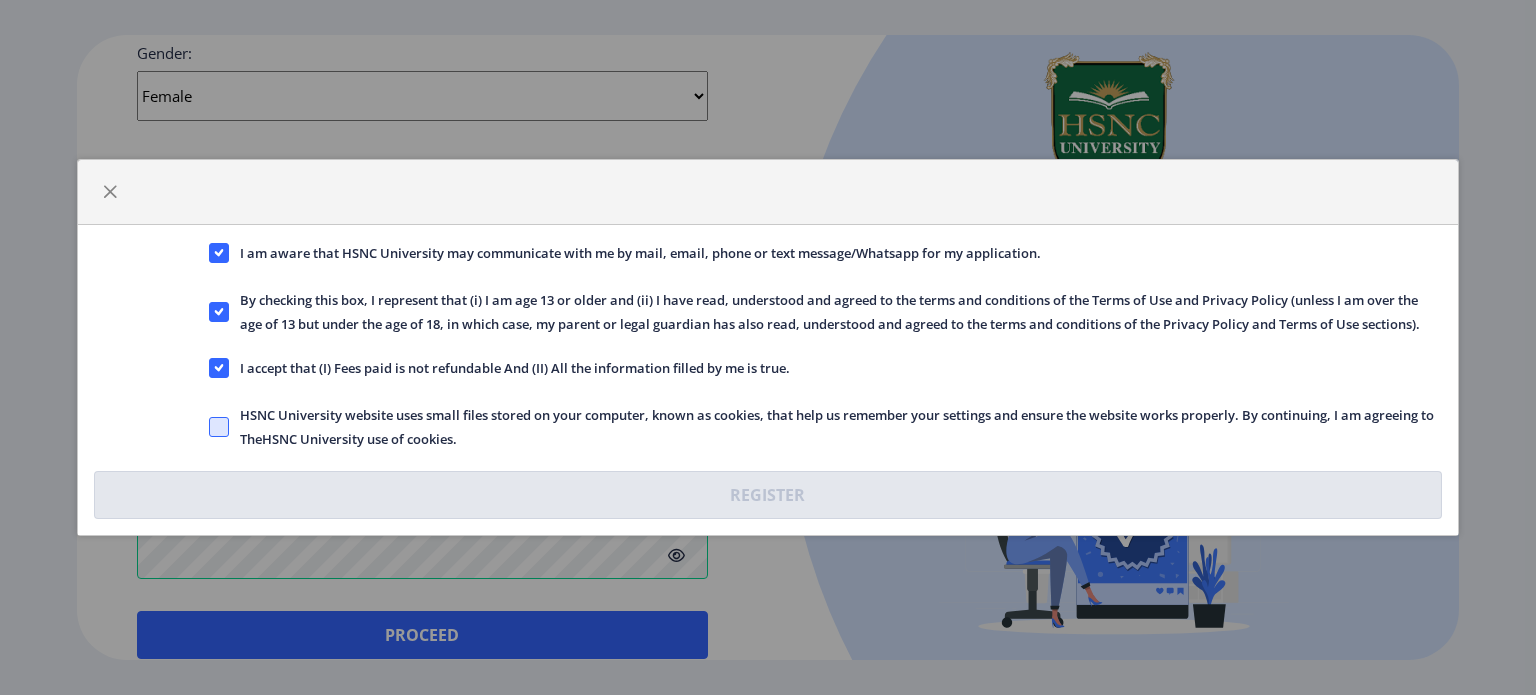 click 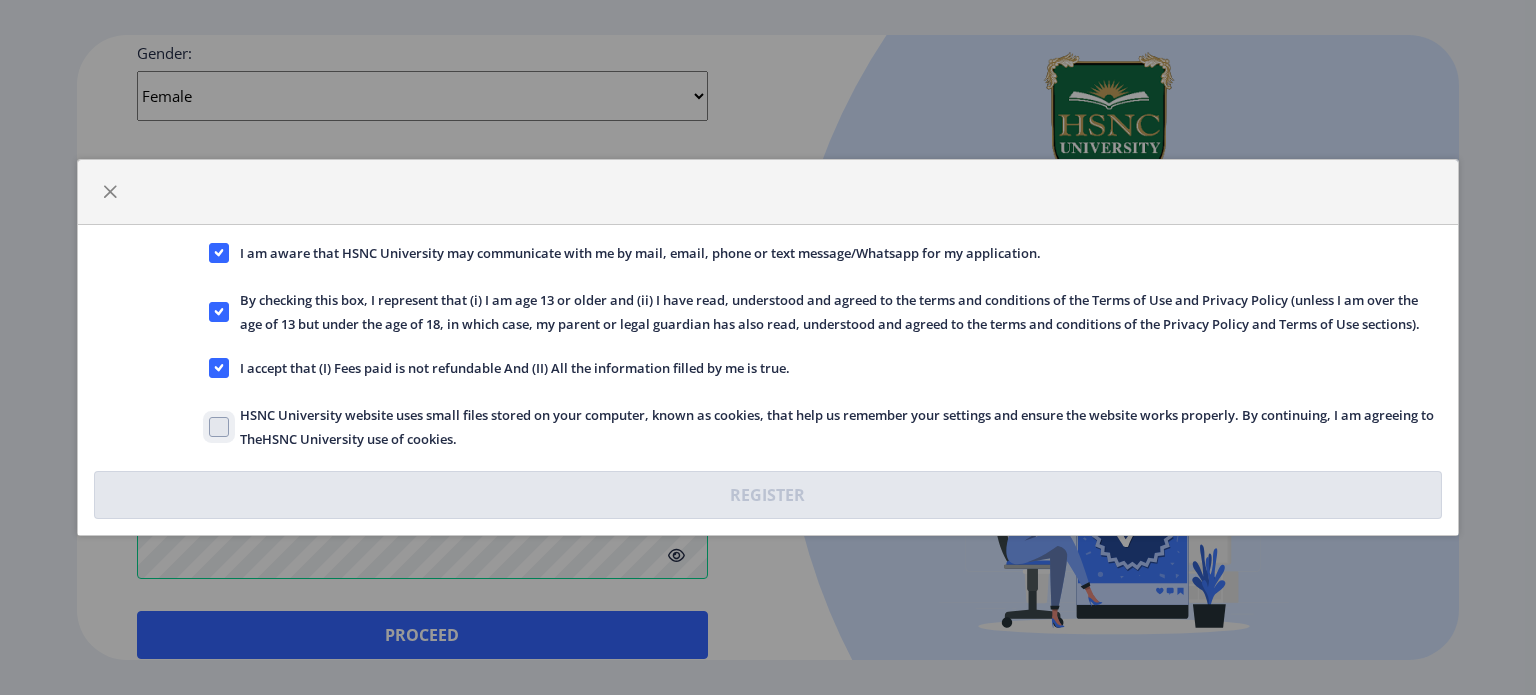 click on "HSNC University website uses small files stored on your computer, known as cookies, that help us remember your settings and ensure the website works properly. By continuing, I am agreeing to TheHSNC University use of cookies." 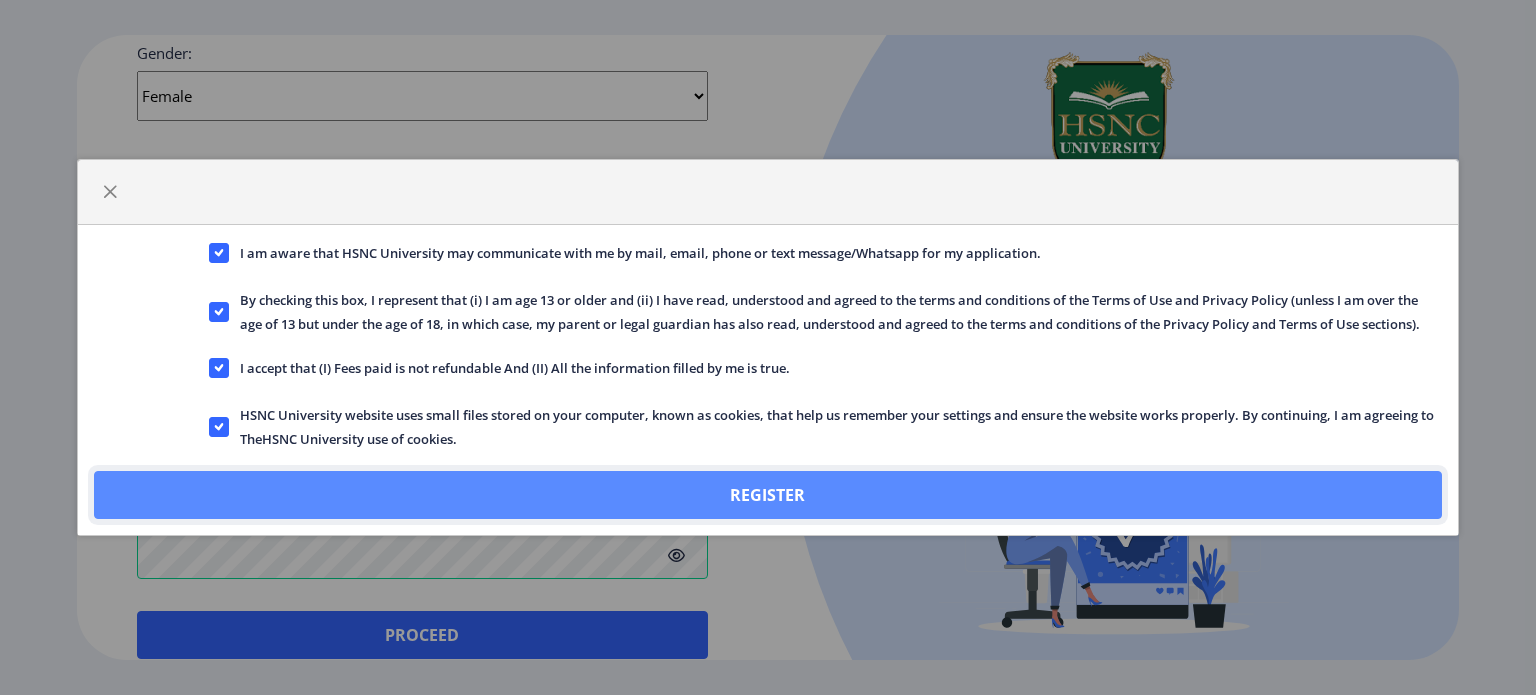 click on "Register" 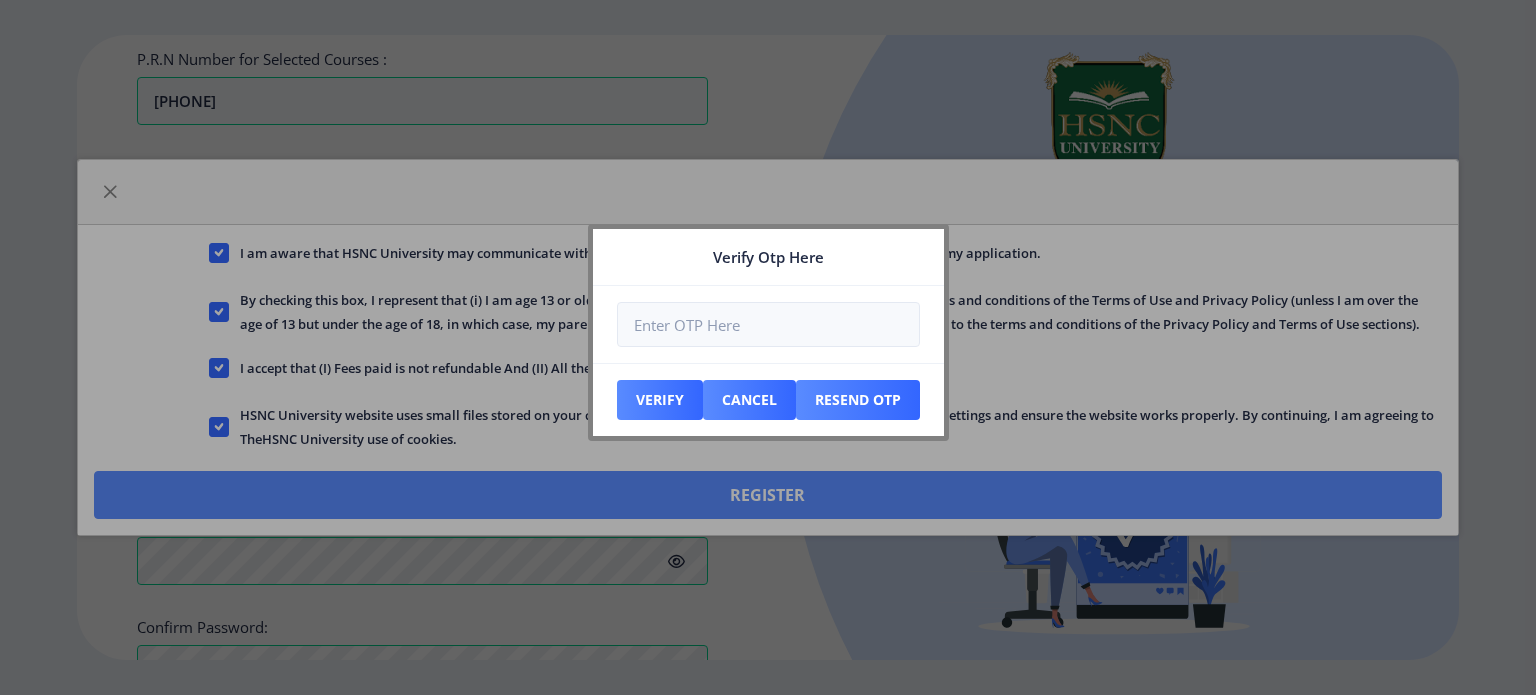 scroll, scrollTop: 874, scrollLeft: 0, axis: vertical 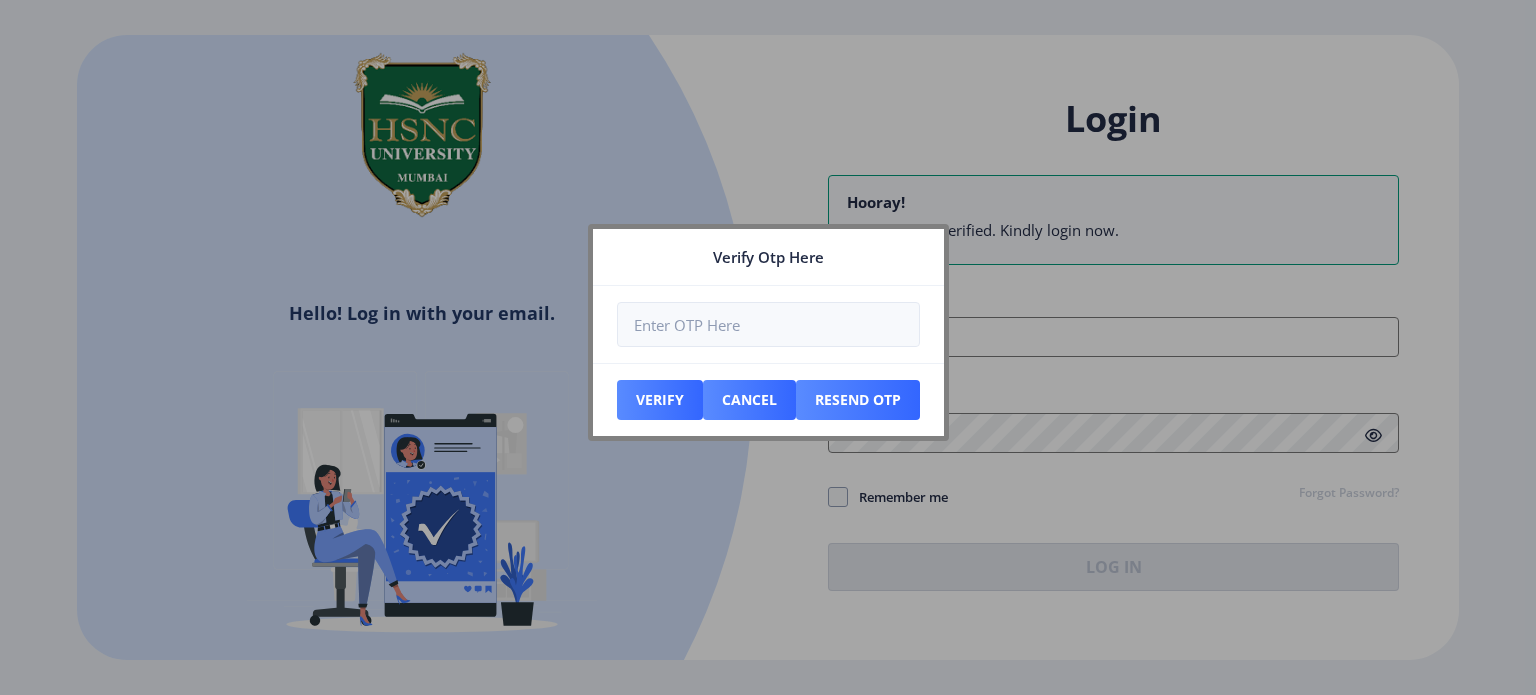 type on "[EMAIL]" 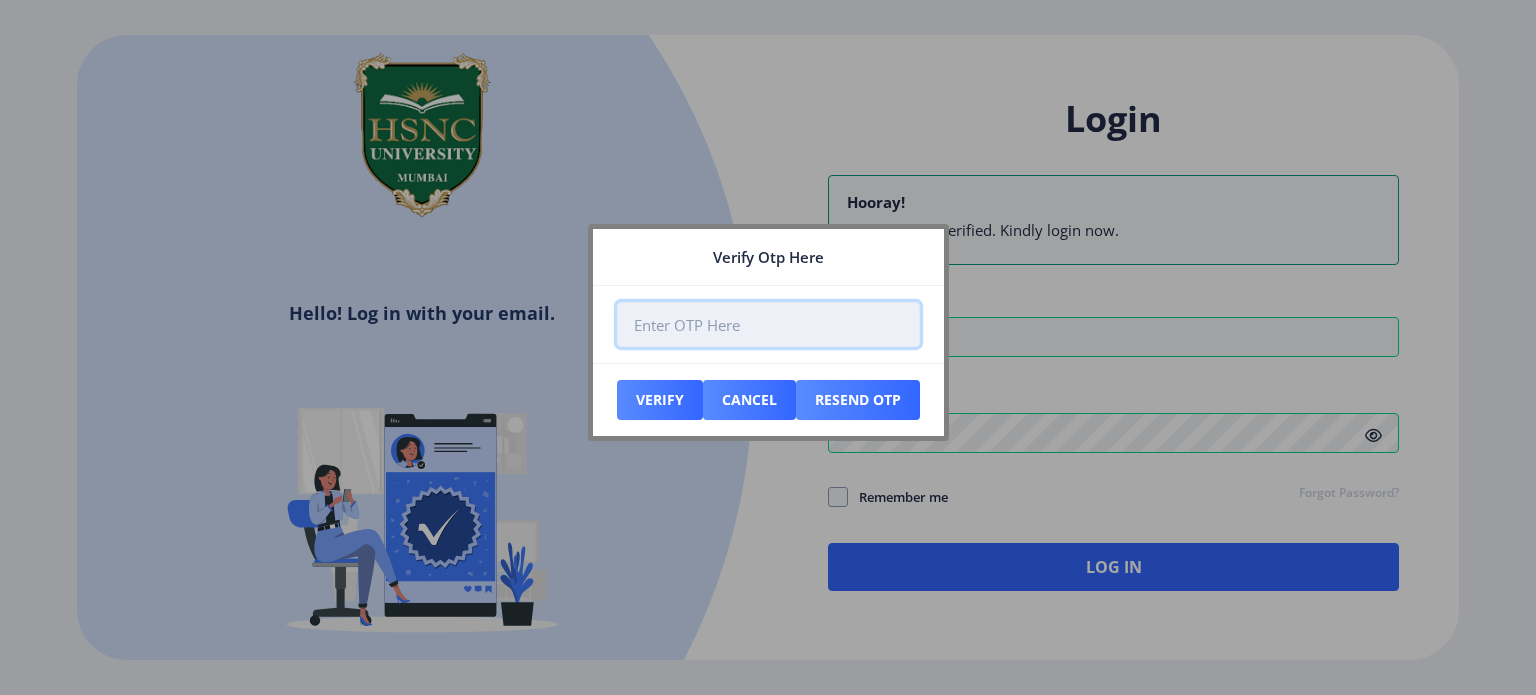 click at bounding box center (768, 324) 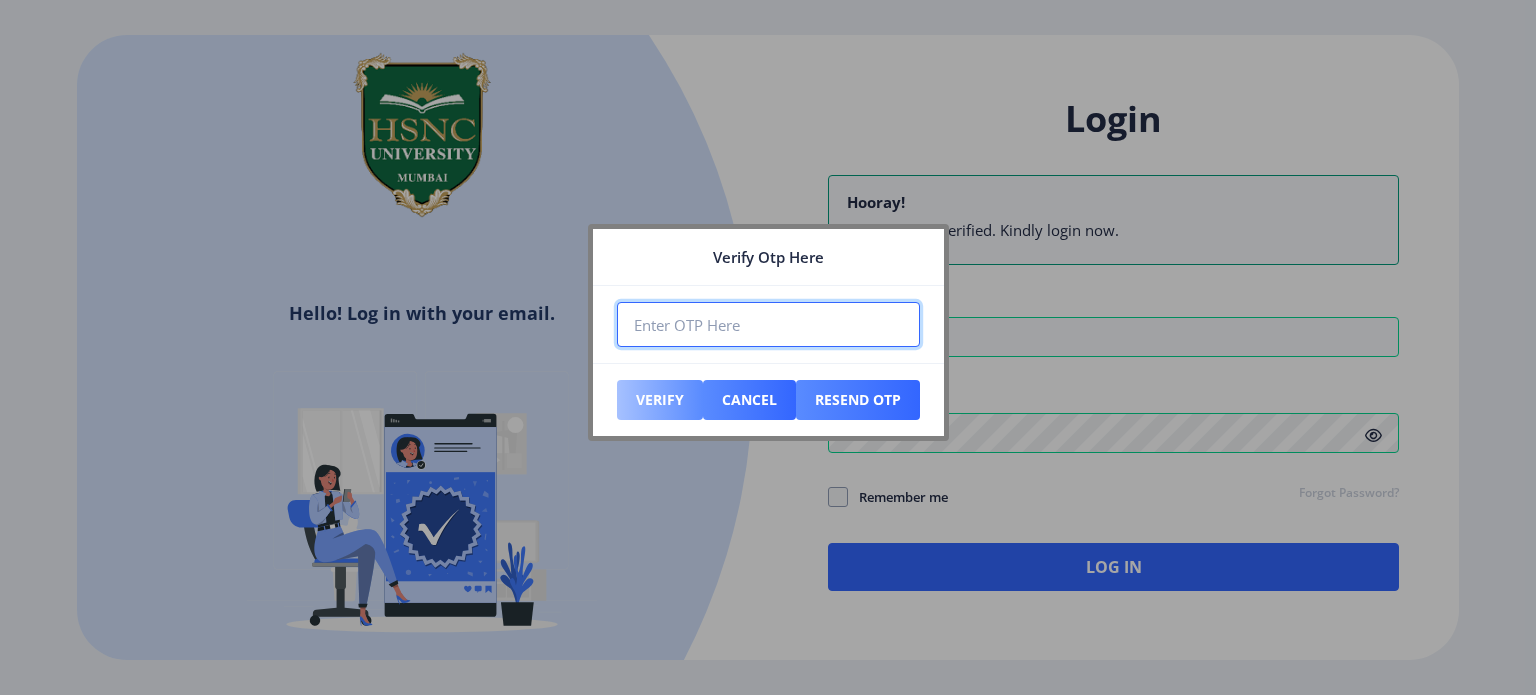 type on "[PHONE]" 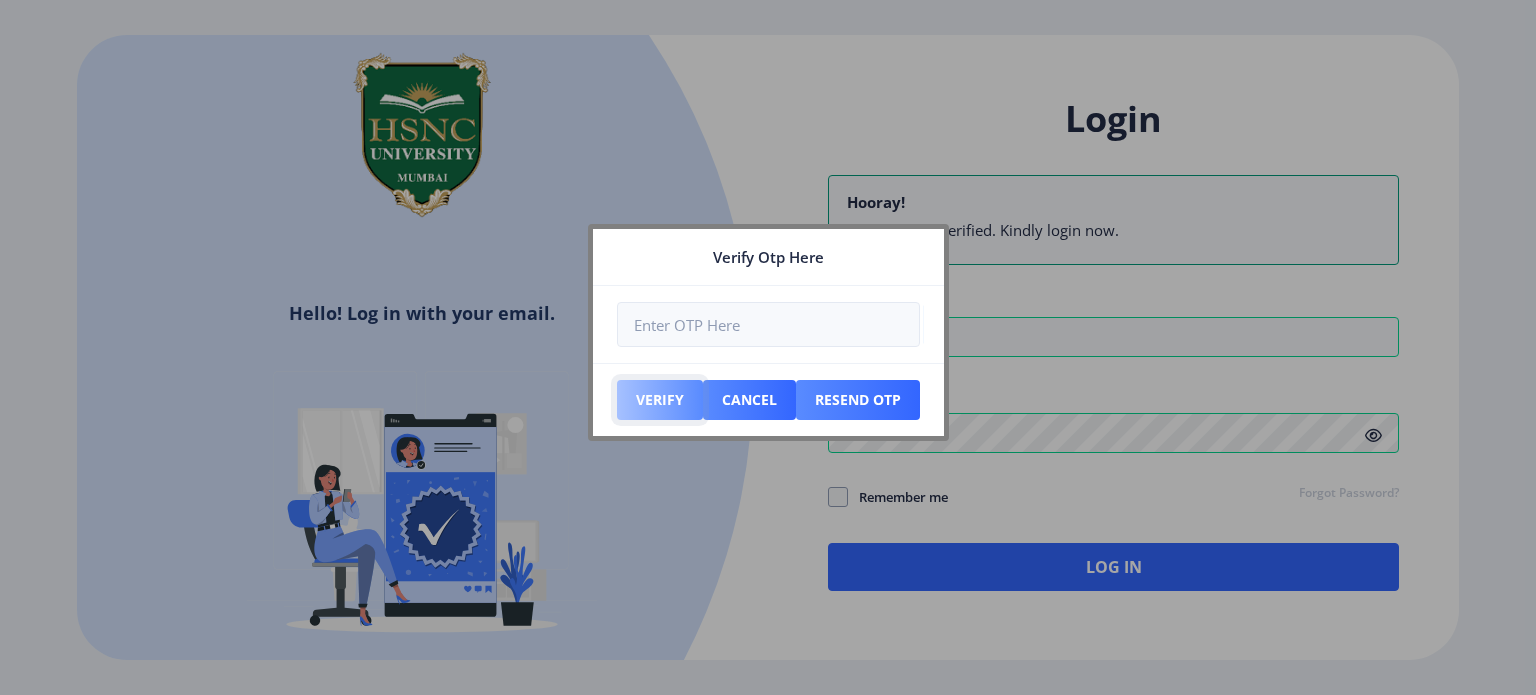 click on "Verify" at bounding box center (660, 400) 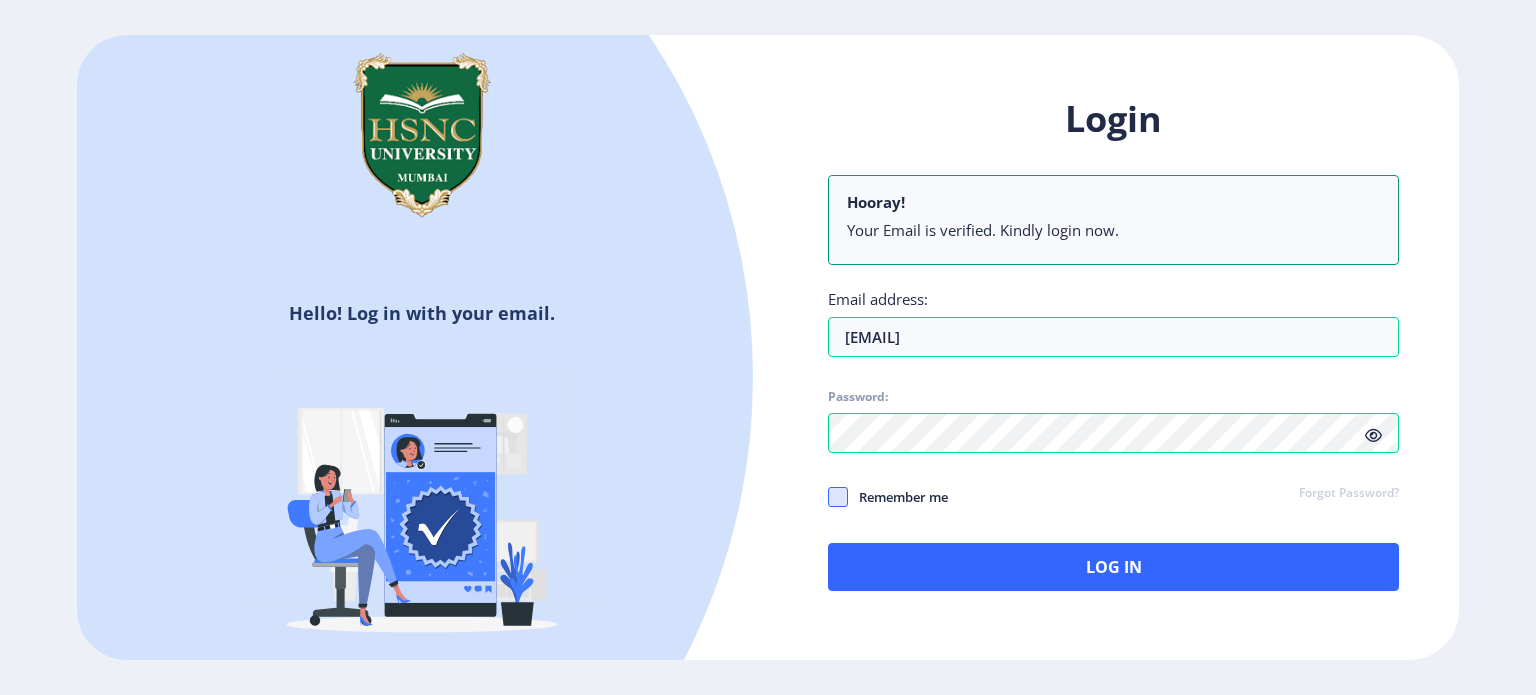 click 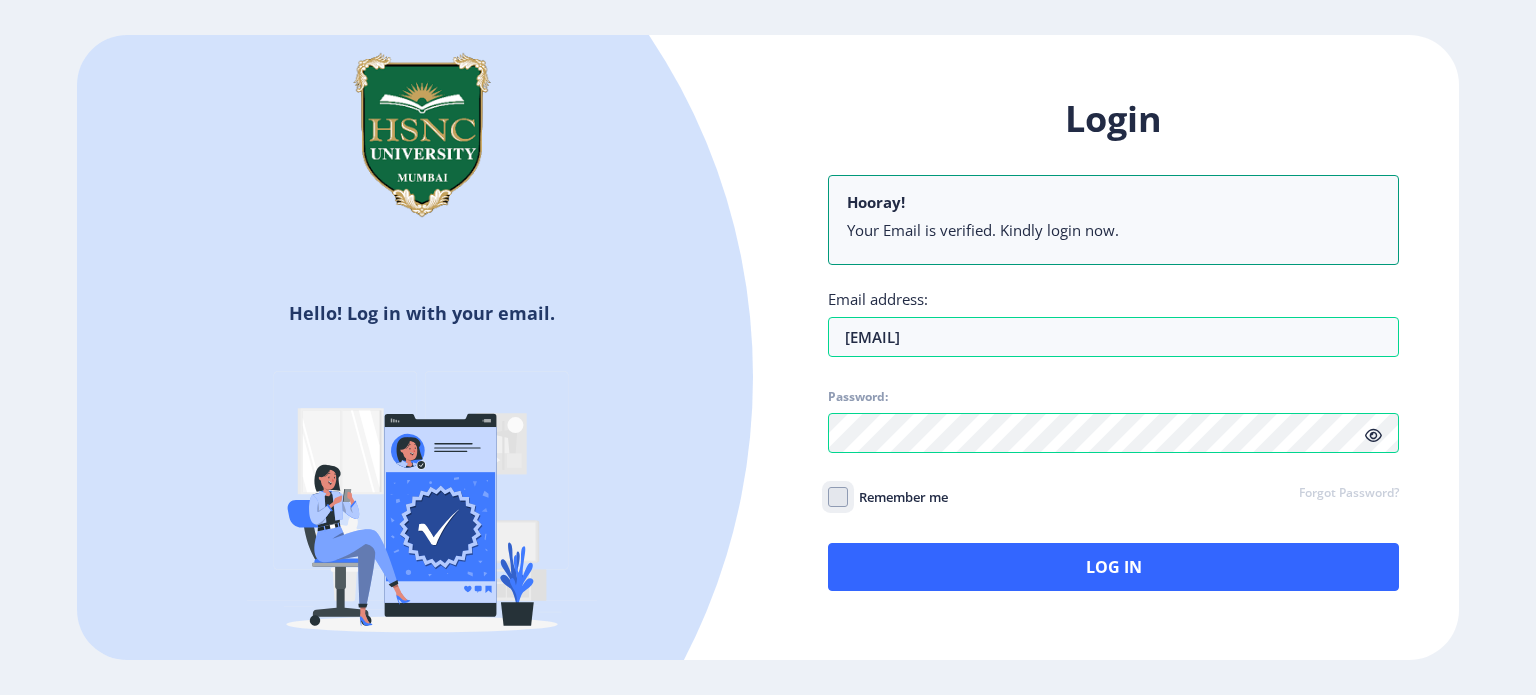 click on "Remember me" 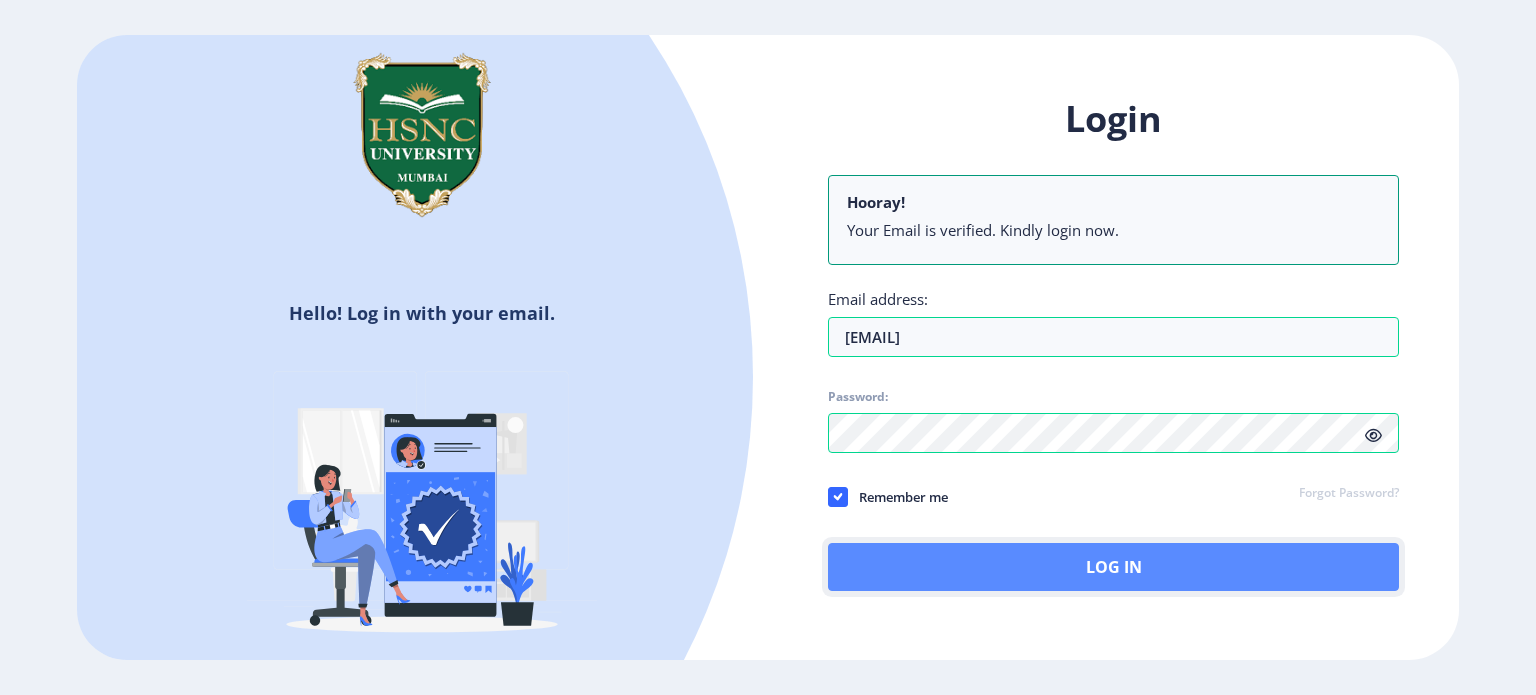 click on "Log In" 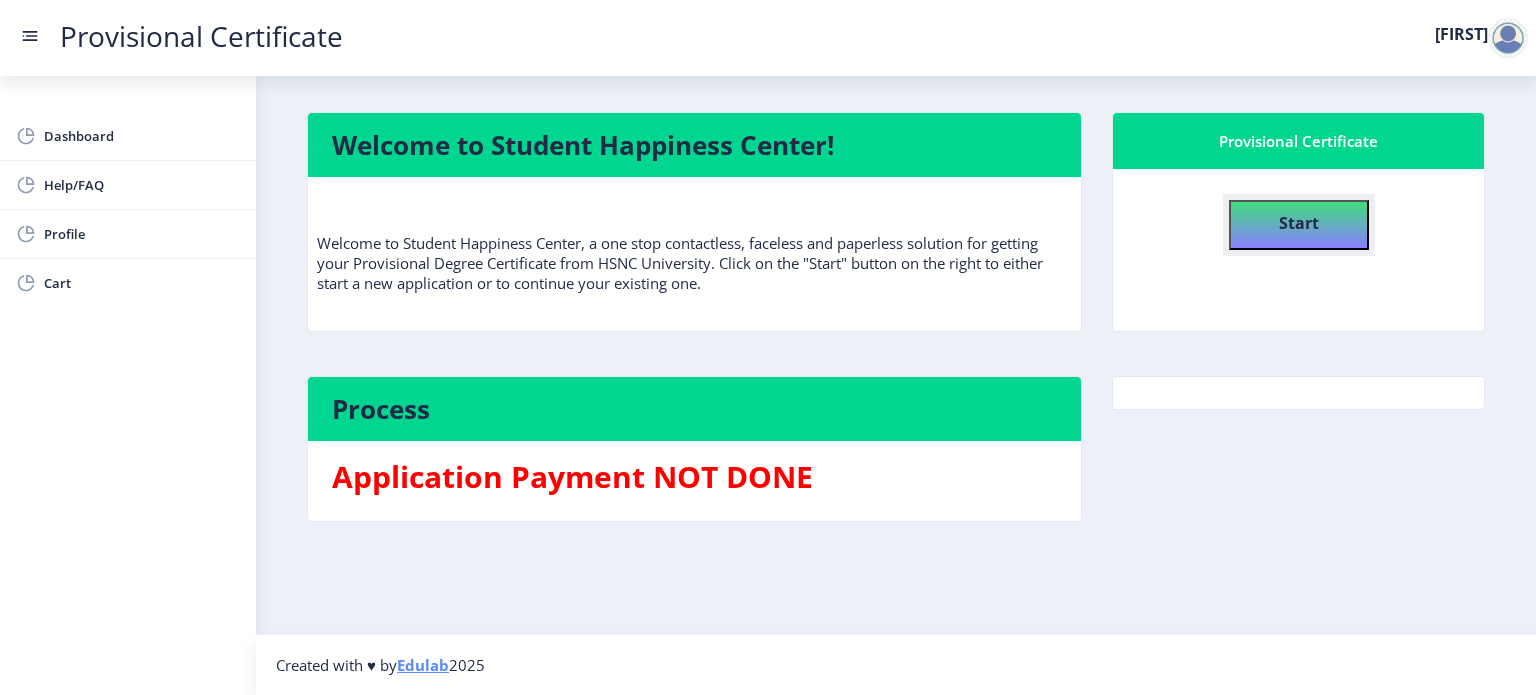 click on "Start" 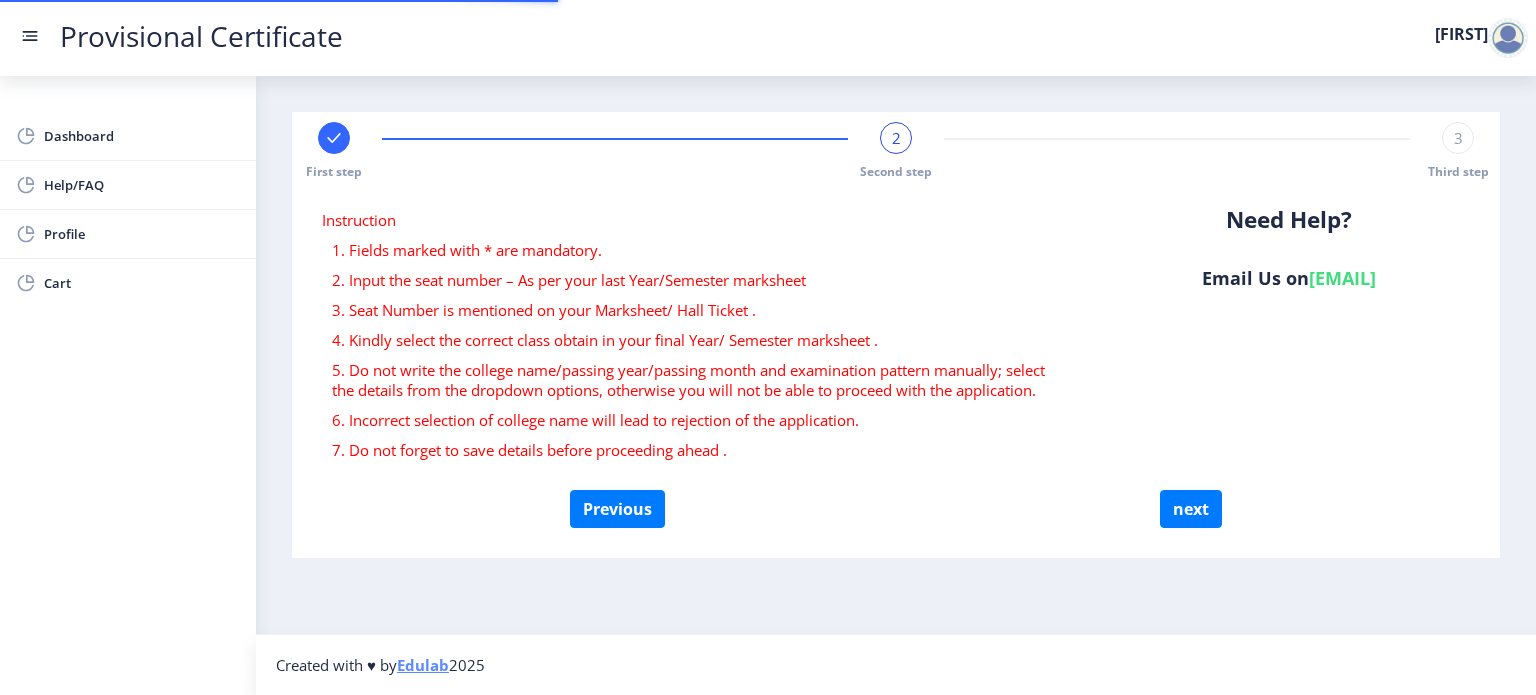 select 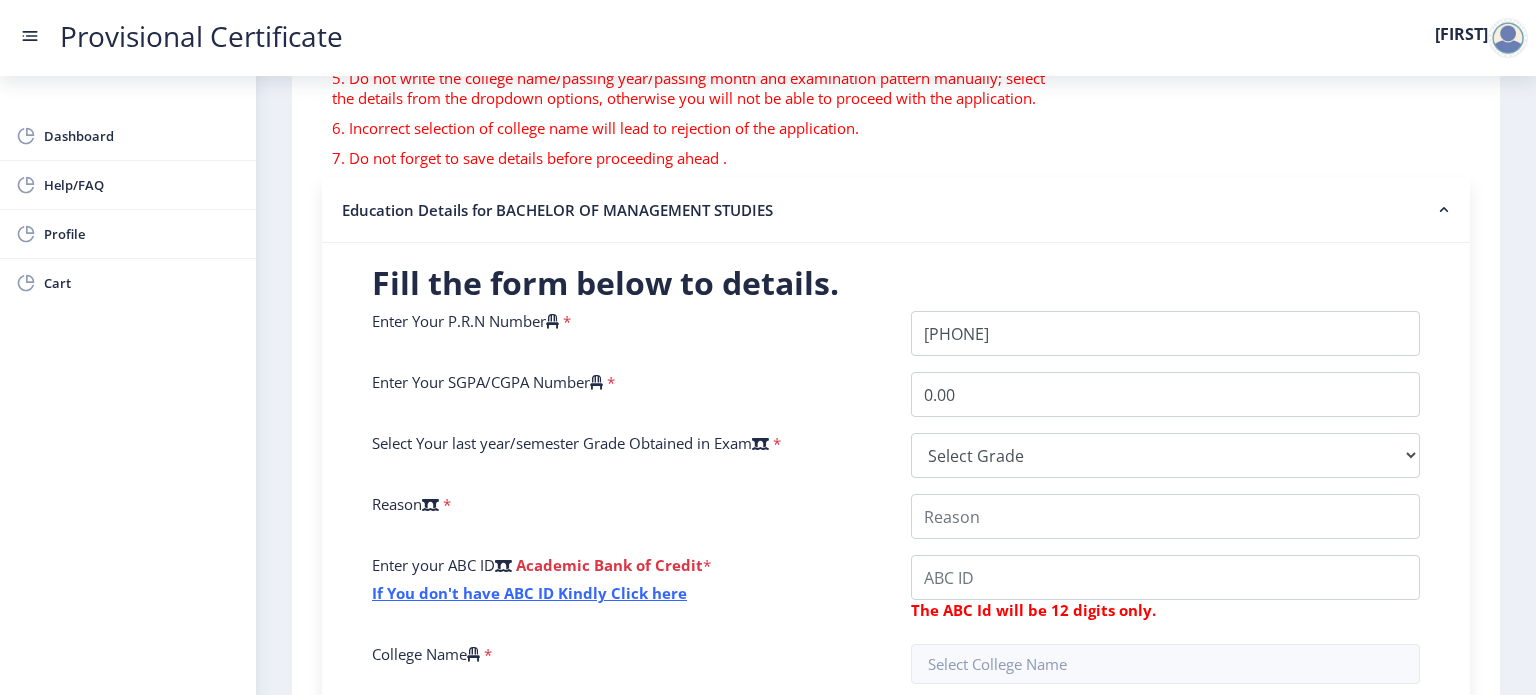 scroll, scrollTop: 292, scrollLeft: 0, axis: vertical 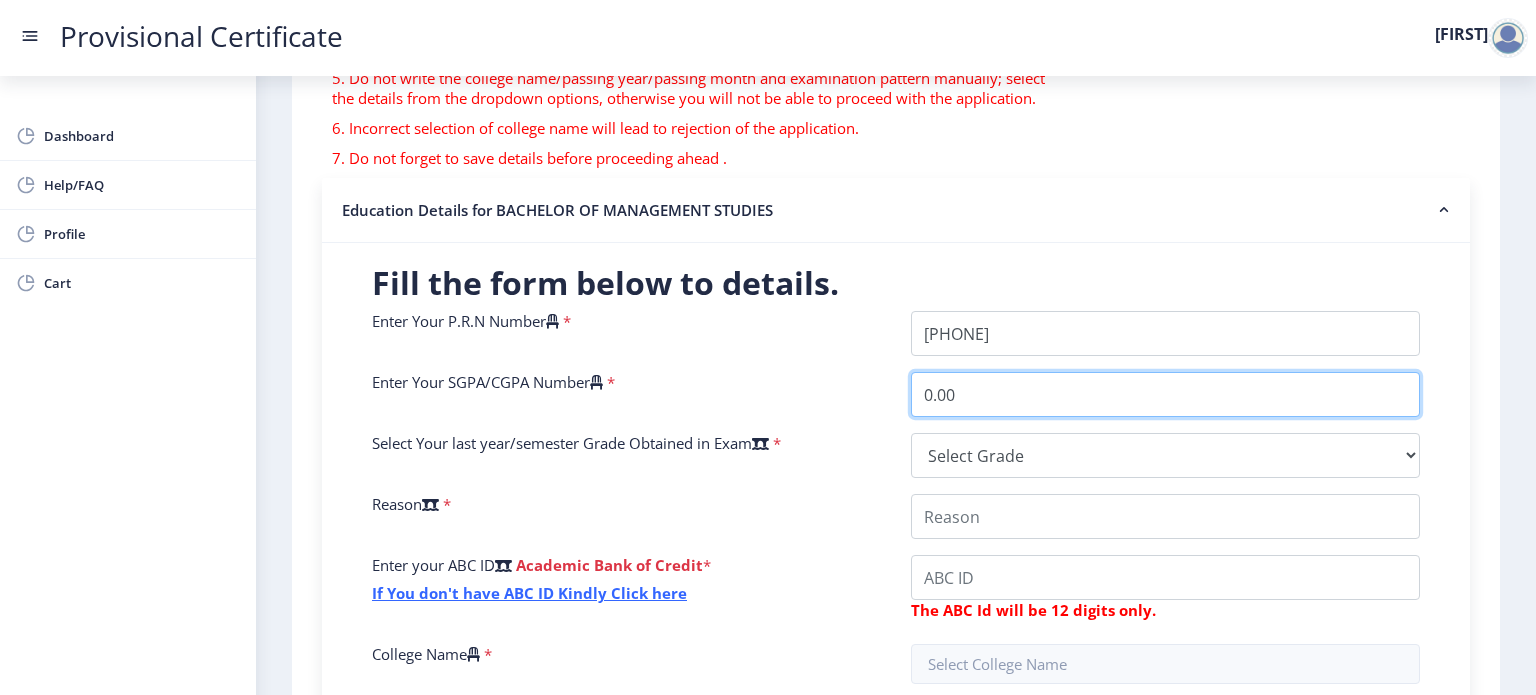 click on "0.00" at bounding box center (1165, 394) 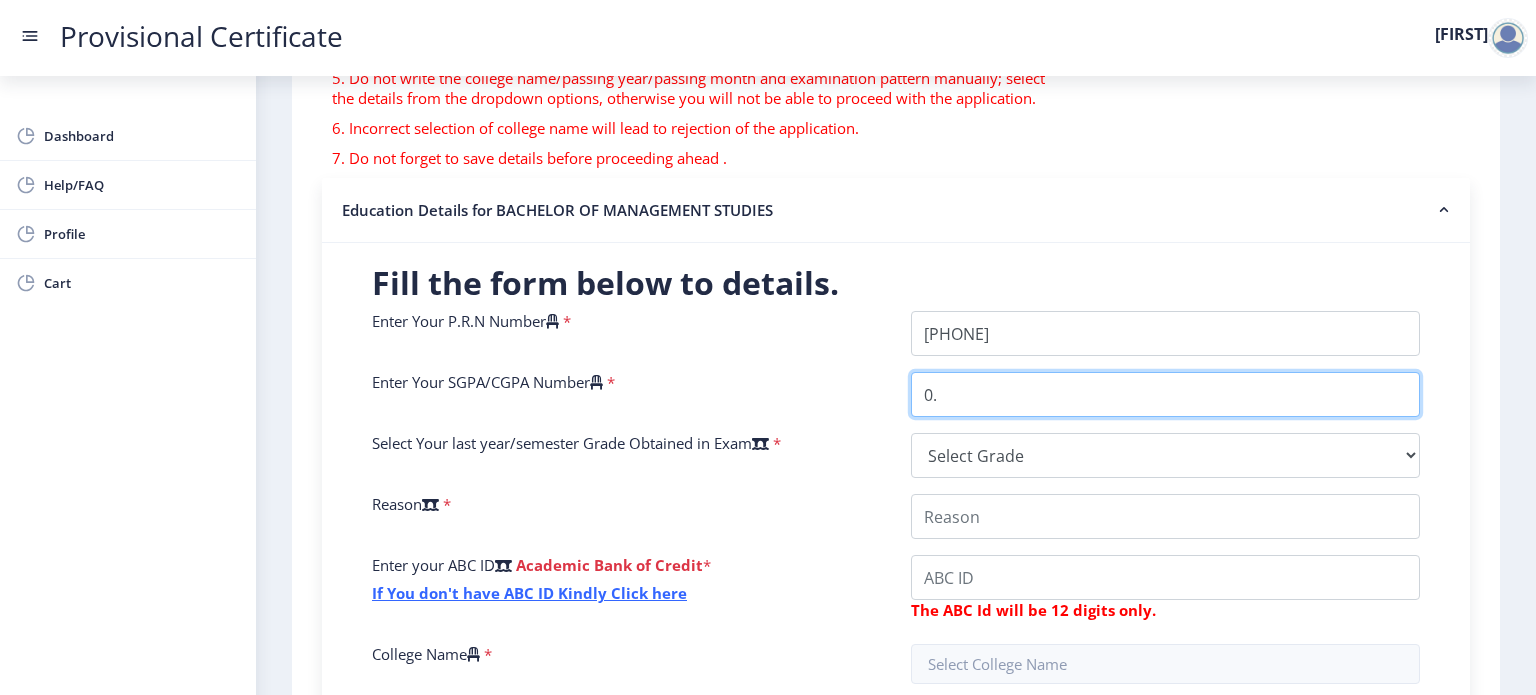 type on "0" 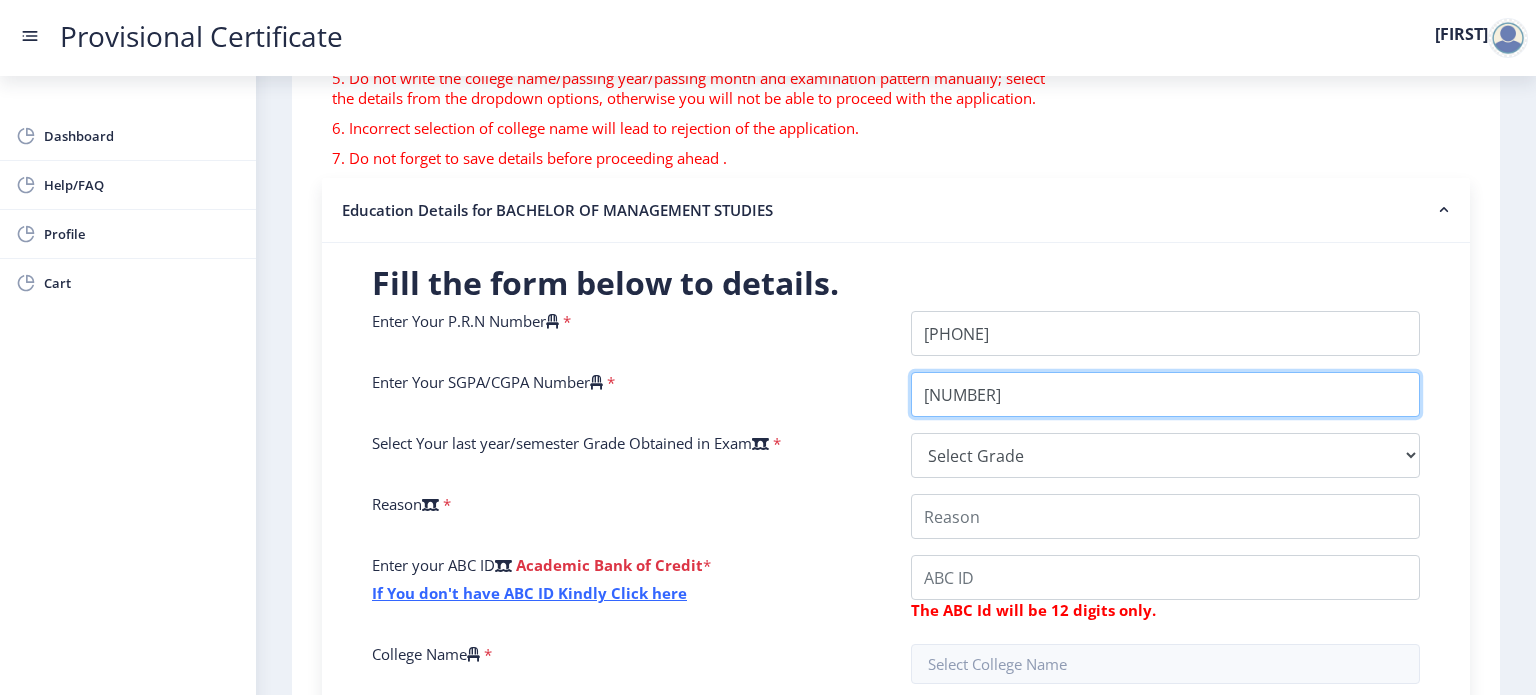 type on "[NUMBER]" 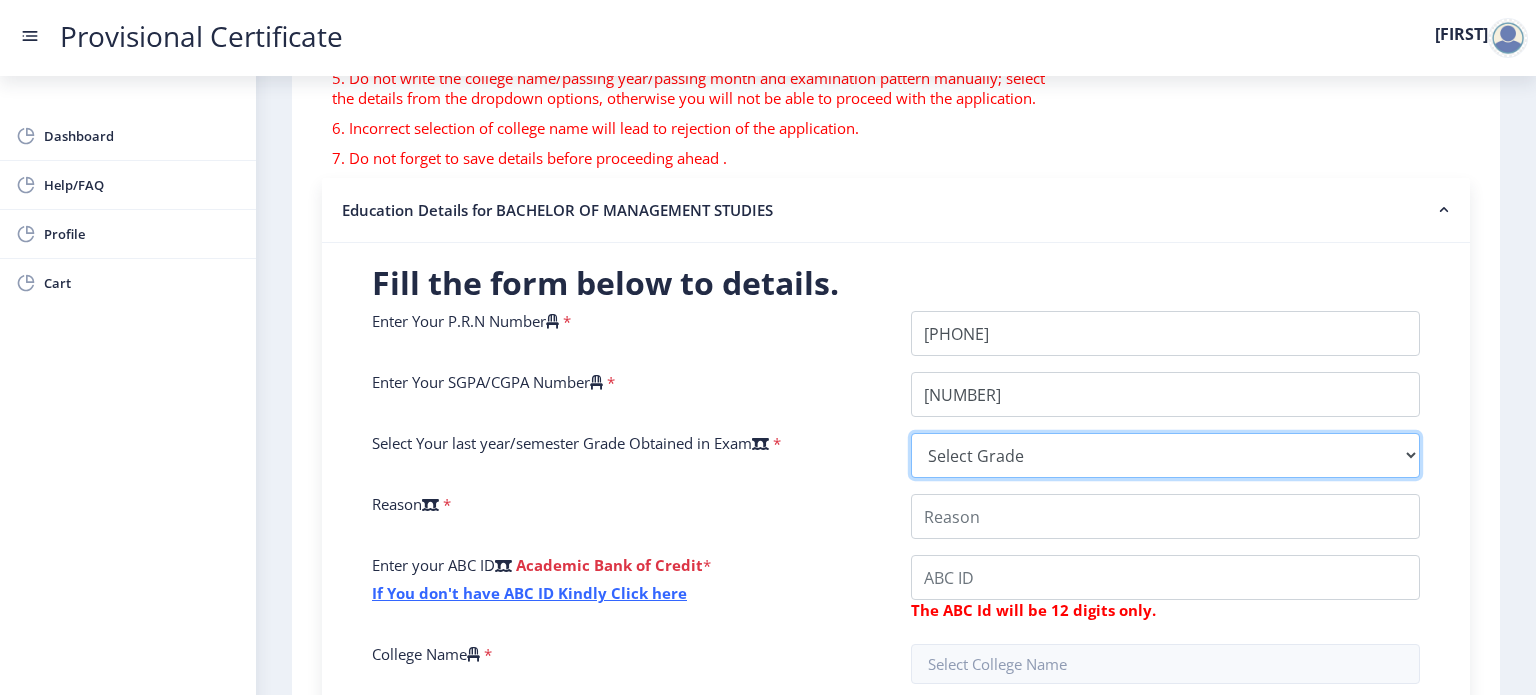 click on "Select Grade  O   A+   A   B+   B   C   D   F(Fail)" at bounding box center (1165, 455) 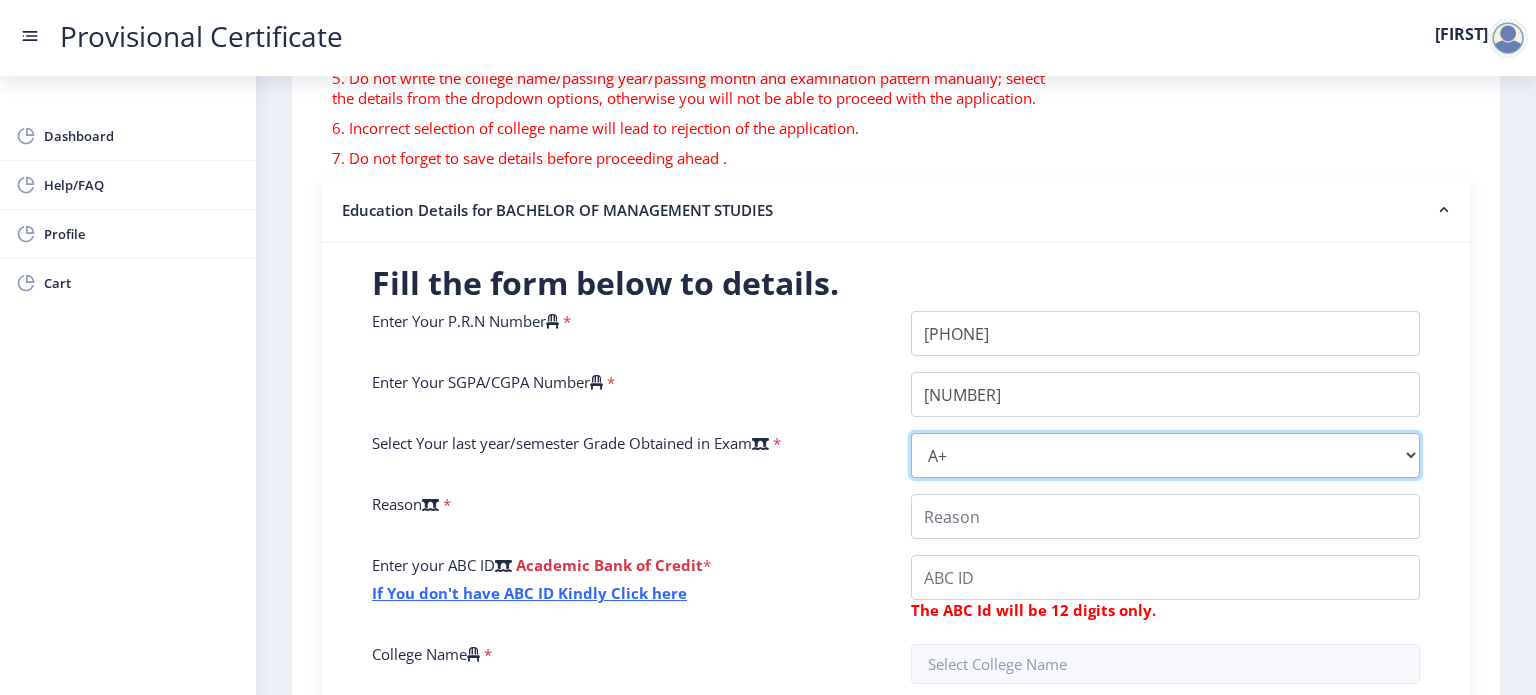 click on "Select Grade  O   A+   A   B+   B   C   D   F(Fail)" at bounding box center [1165, 455] 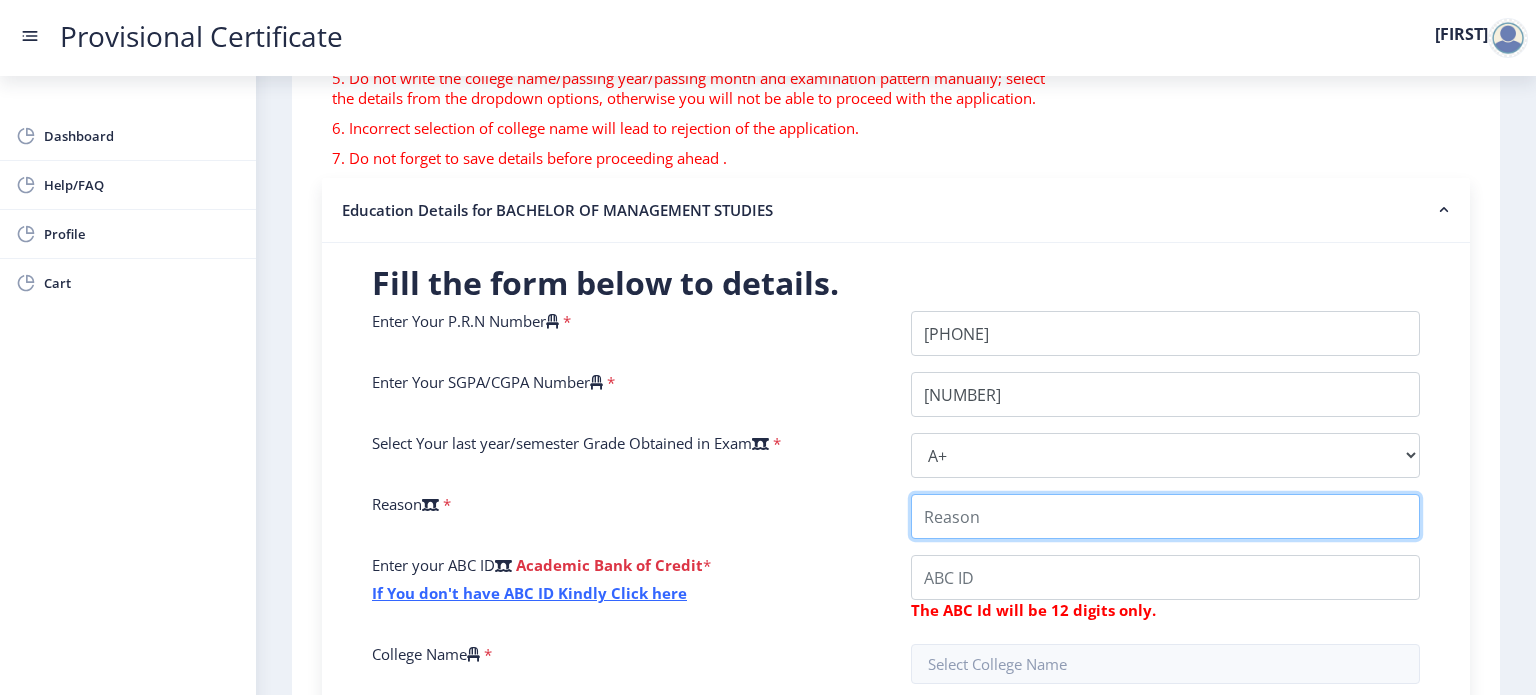 click on "College Name" at bounding box center (1165, 516) 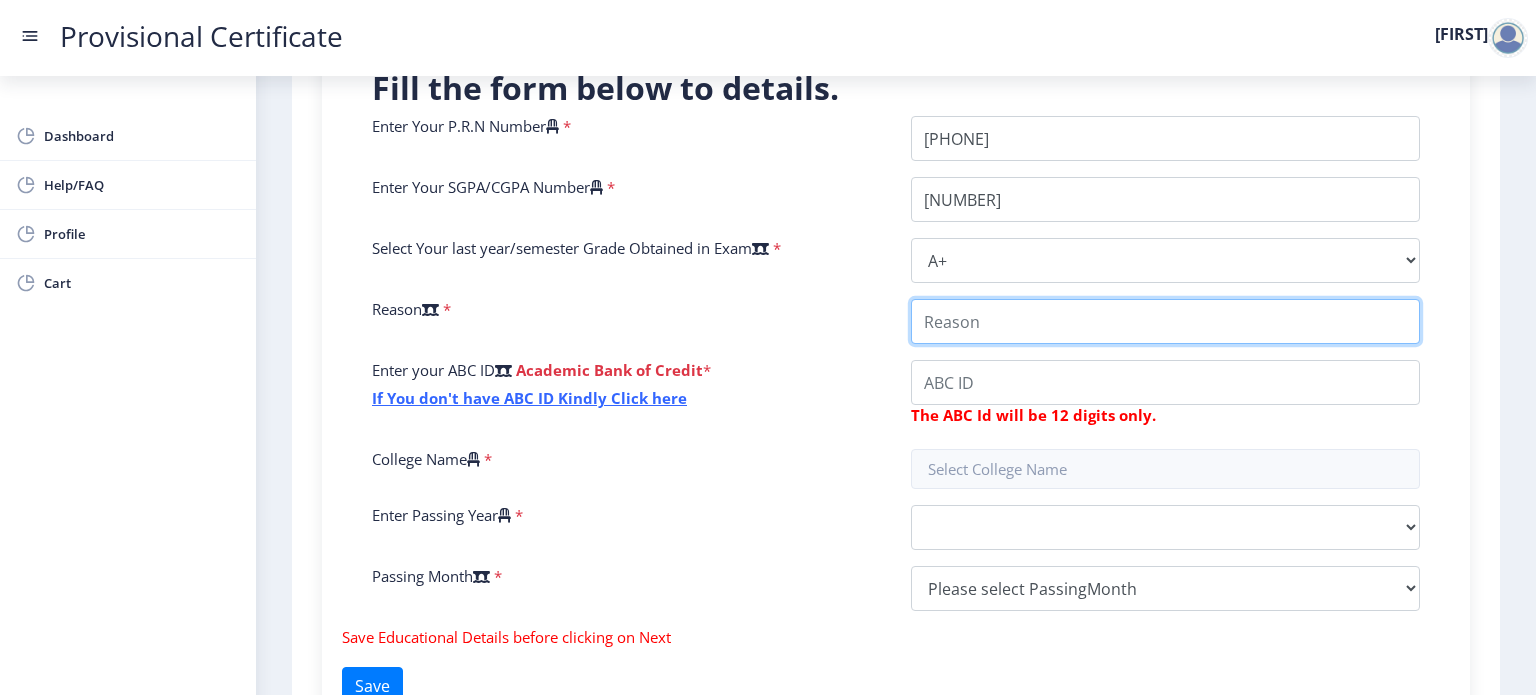 scroll, scrollTop: 492, scrollLeft: 0, axis: vertical 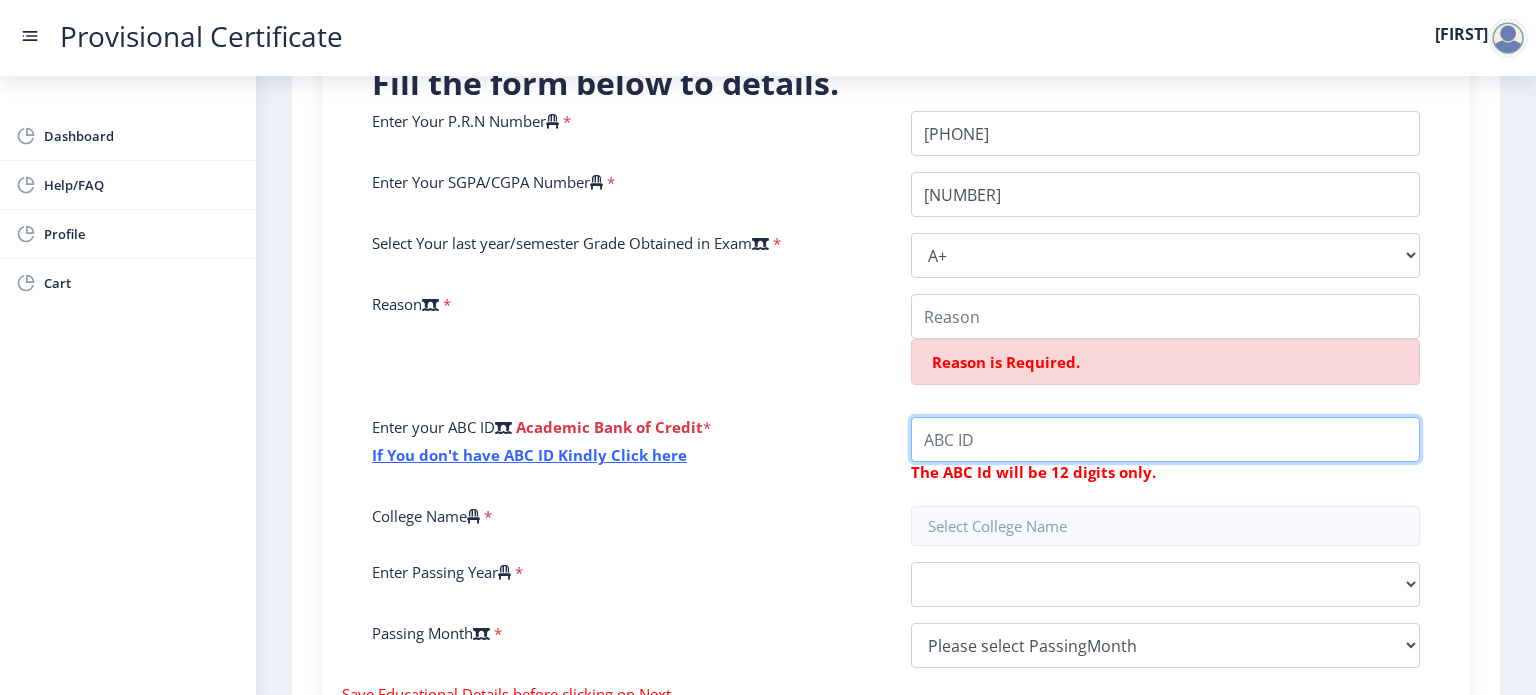 click on "Enter Your P.R.N Number * Enter Your SGPA/CGPA Number * [NUMBER] Select Your last year/semester Grade Obtained in Exam * Select Grade O A+ A B+ B C D F(Fail) Reason * Reason is Required. Enter your ABC ID Academic Bank of Credit * If You don't have ABC ID Kindly Click here The ABC Id will be 12 digits only. College Name * Enter Passing Year * 2025 2024 2023 2022 2021 2020 2019 2018 2017 2016 2015 2014 2013 2012 2011 2010 2009 2008 2007 2006 2005 2004 2003 2002 2001 2000 1999 1998 1997 1996 1995 1994 1993 1992 1991 1990 1989 1988 1987 1986 1985 1984 1983 1982 1981 1980 1979 1978 1977 1976 1975 1974 1973 1972 1971 1970 1969 1968 1967 Passing Month * Please select PassingMonth (01) January (02) February (03) March (04) April (05) May (06) June (07) July (08) August (09) September (10) October (11) November (12) December" 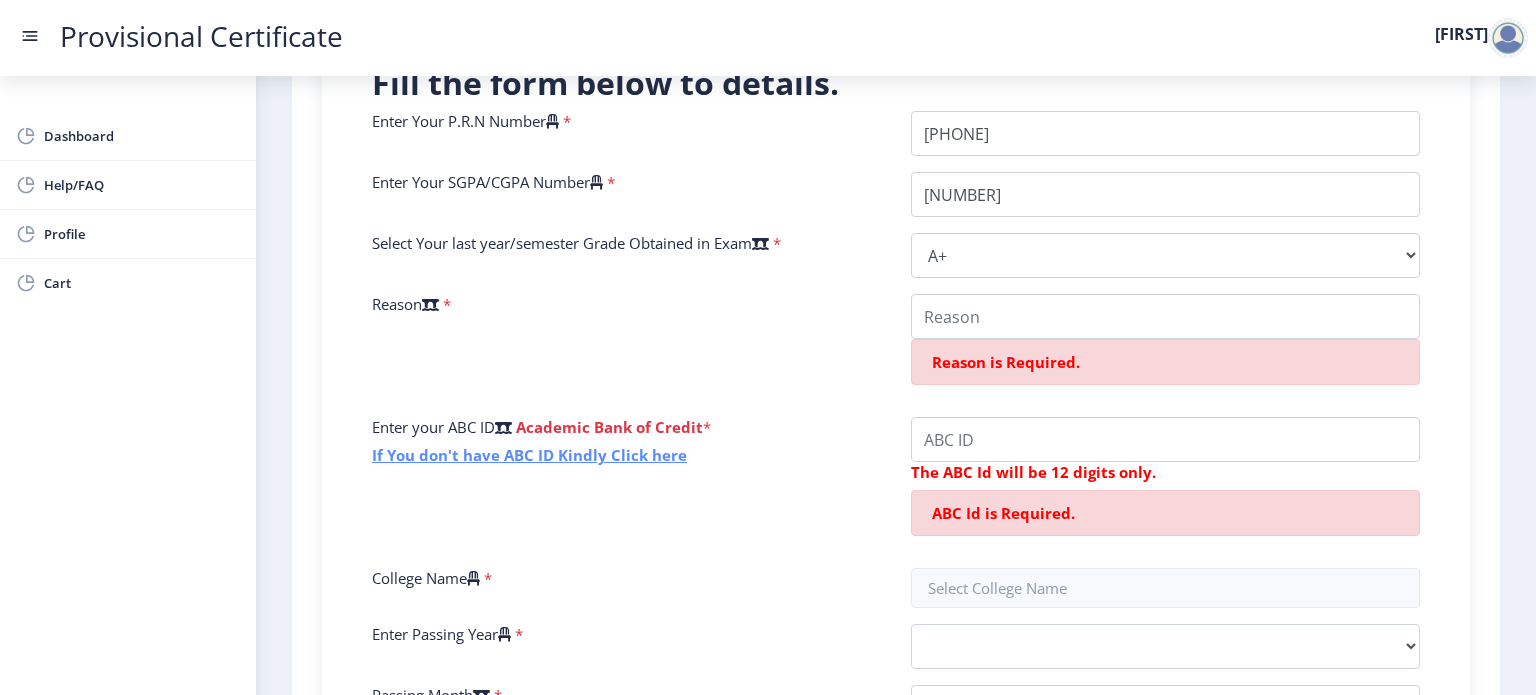 click on "If You don't have ABC ID Kindly Click here" 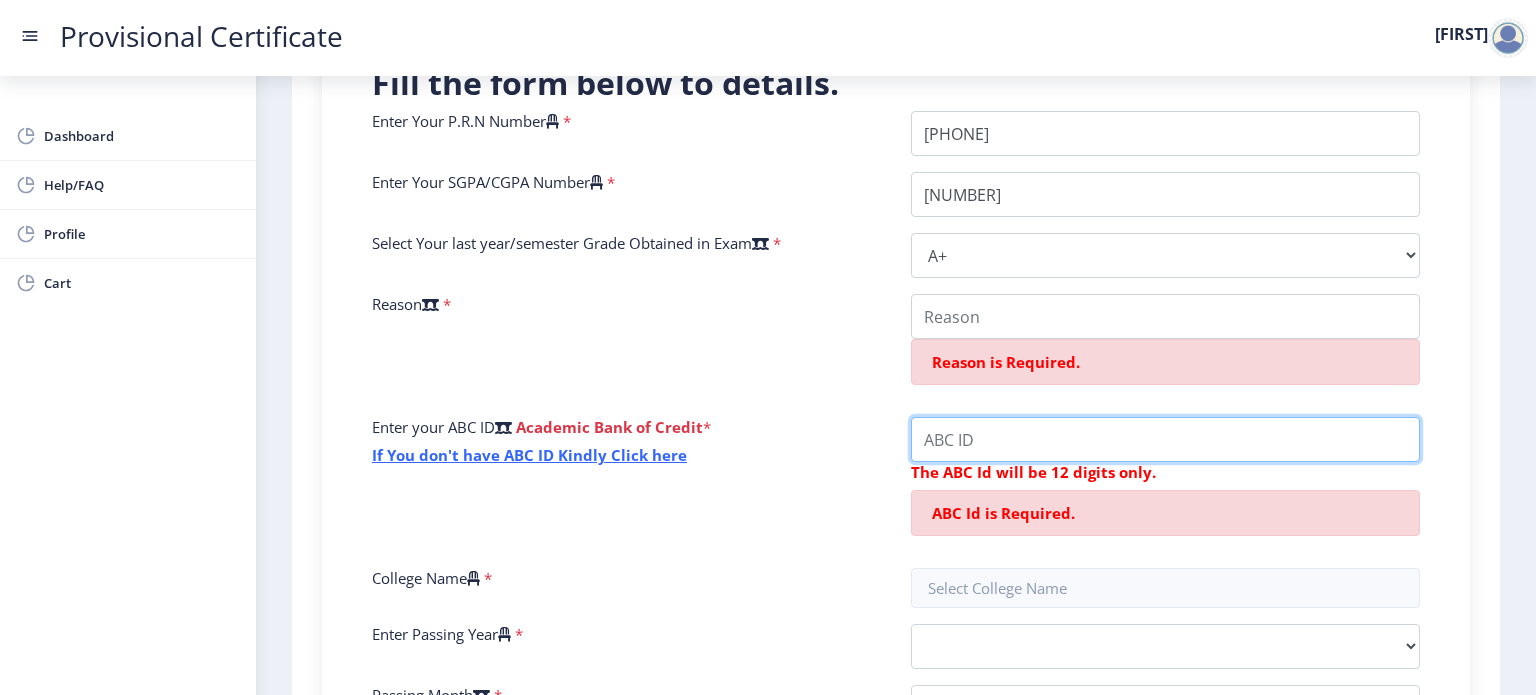 click on "College Name" at bounding box center [1165, 316] 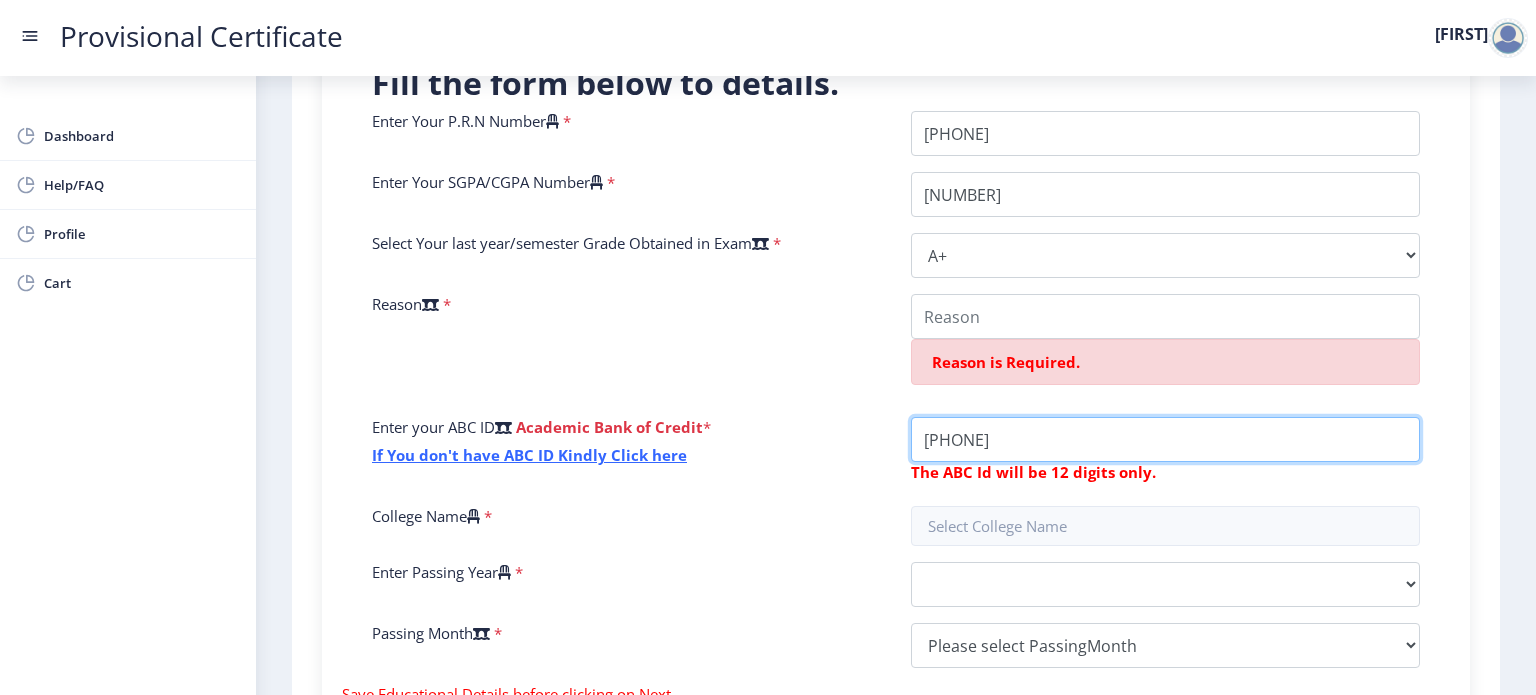 type on "[PHONE]" 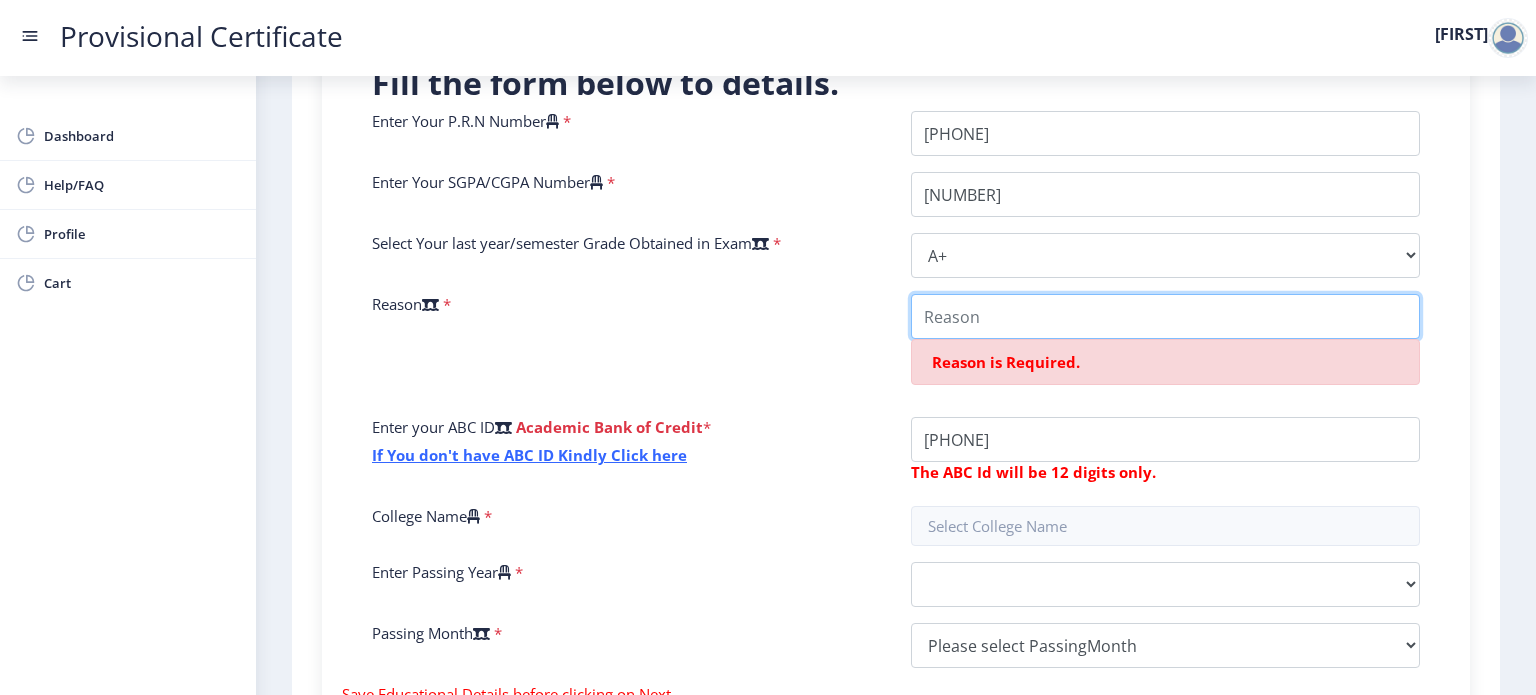click on "College Name" at bounding box center (1165, 316) 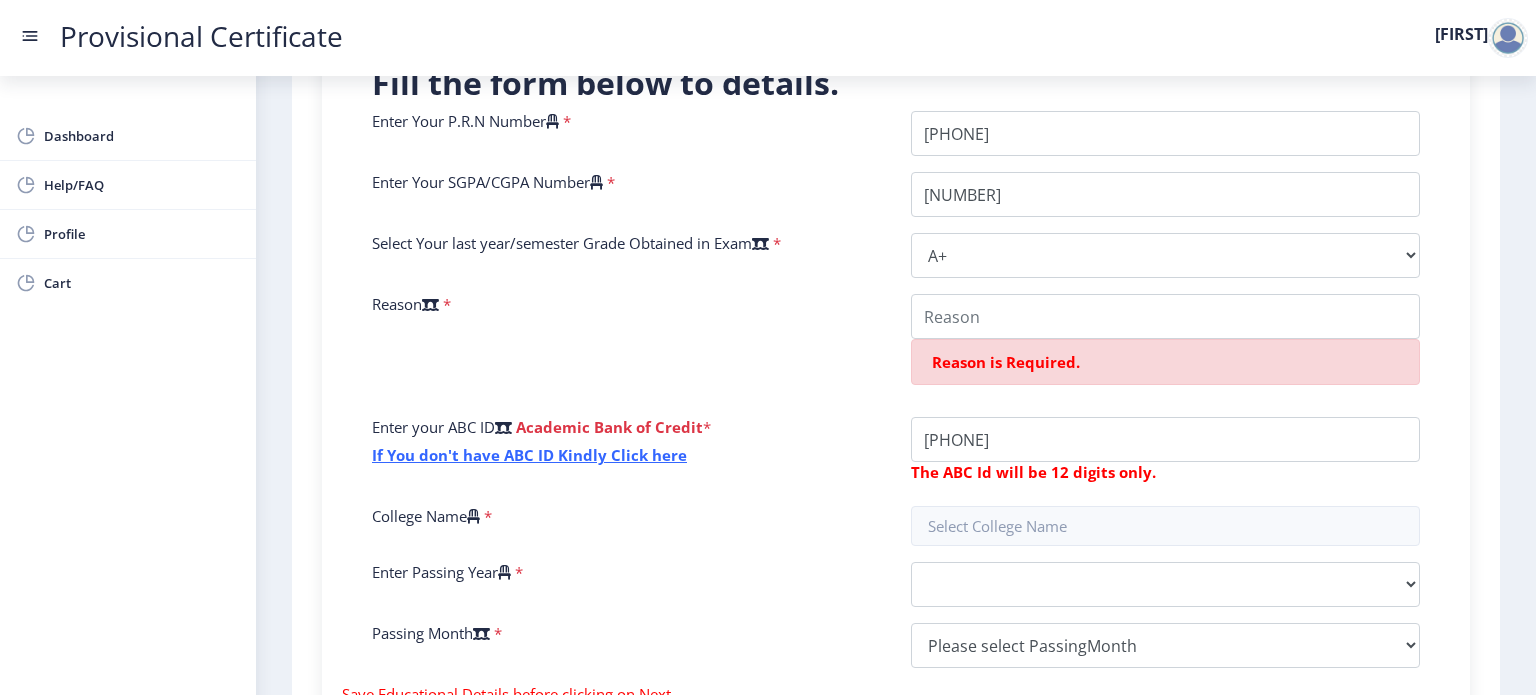 click on "Reason" 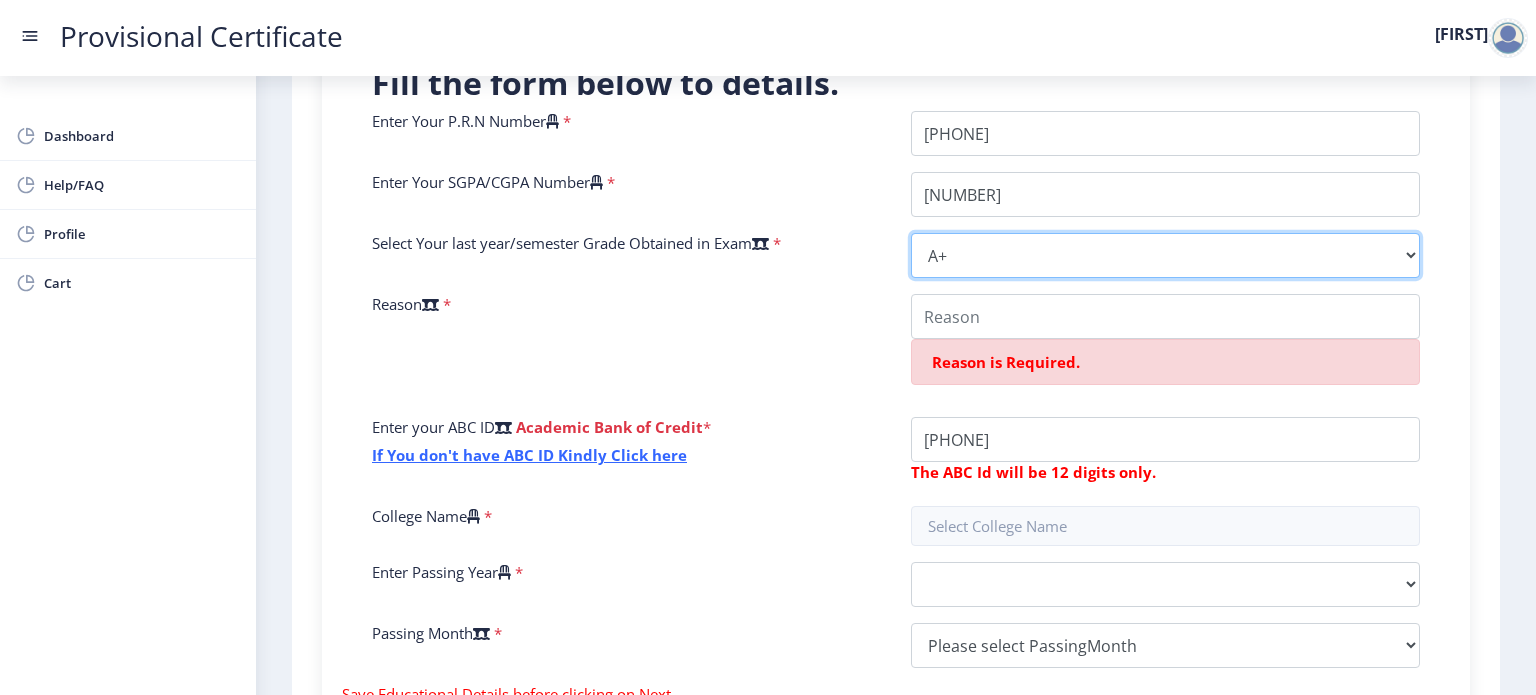 click on "Select Grade  O   A+   A   B+   B   C   D   F(Fail)" at bounding box center [1165, 255] 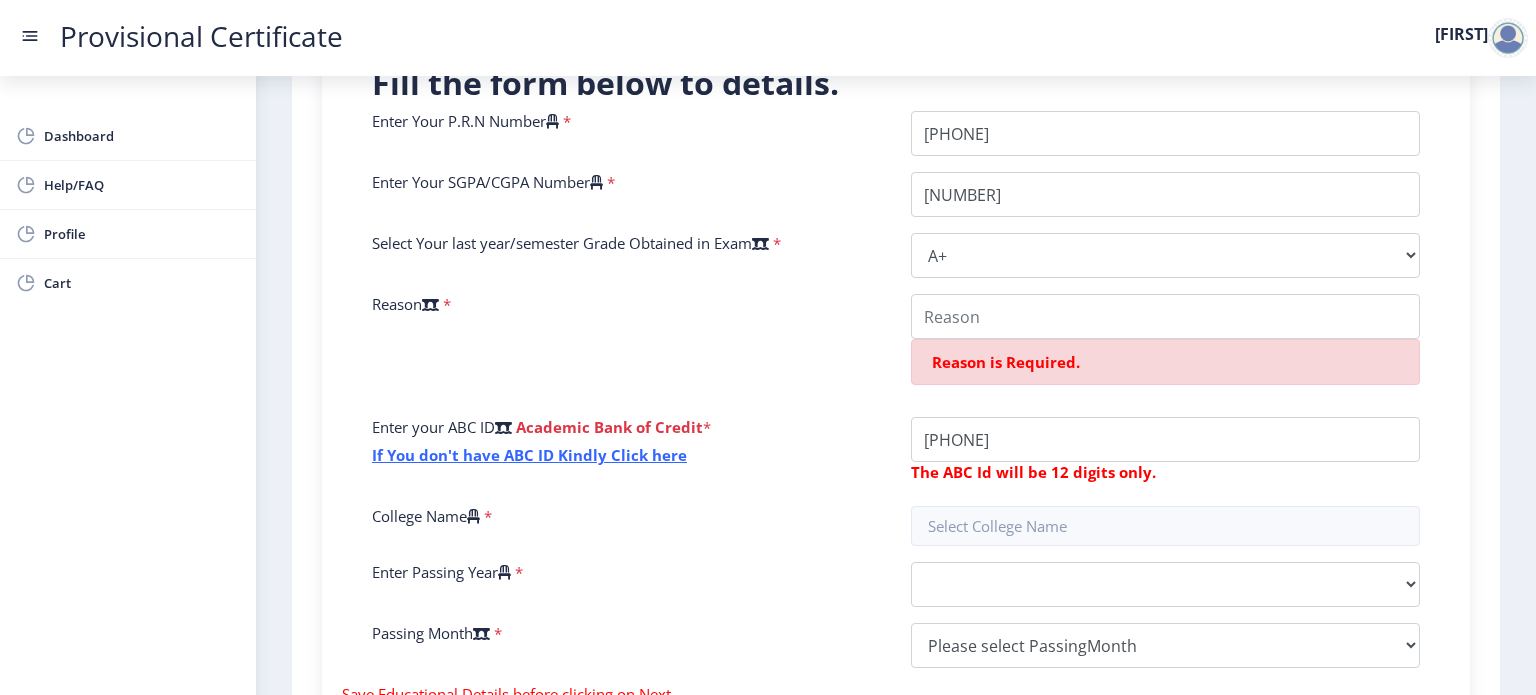 click 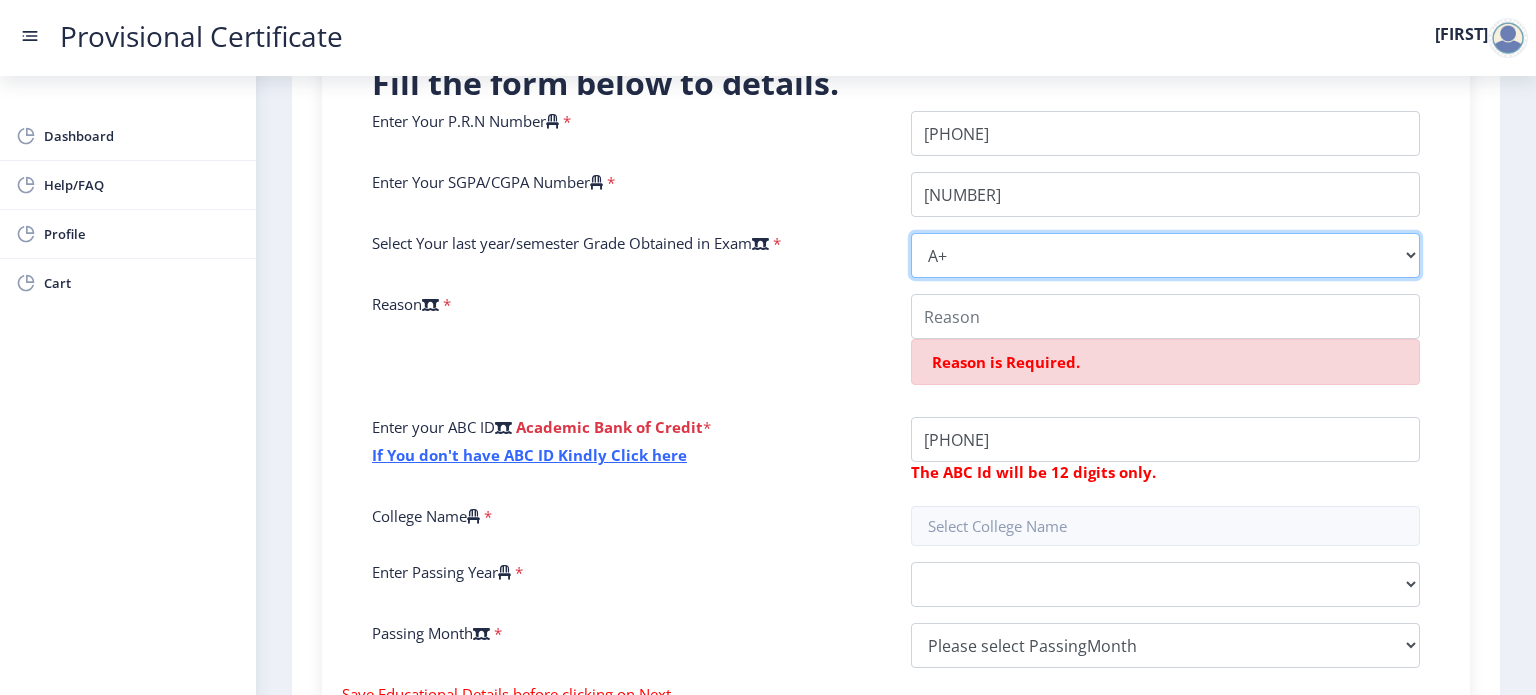 click on "Select Grade  O   A+   A   B+   B   C   D   F(Fail)" at bounding box center (1165, 255) 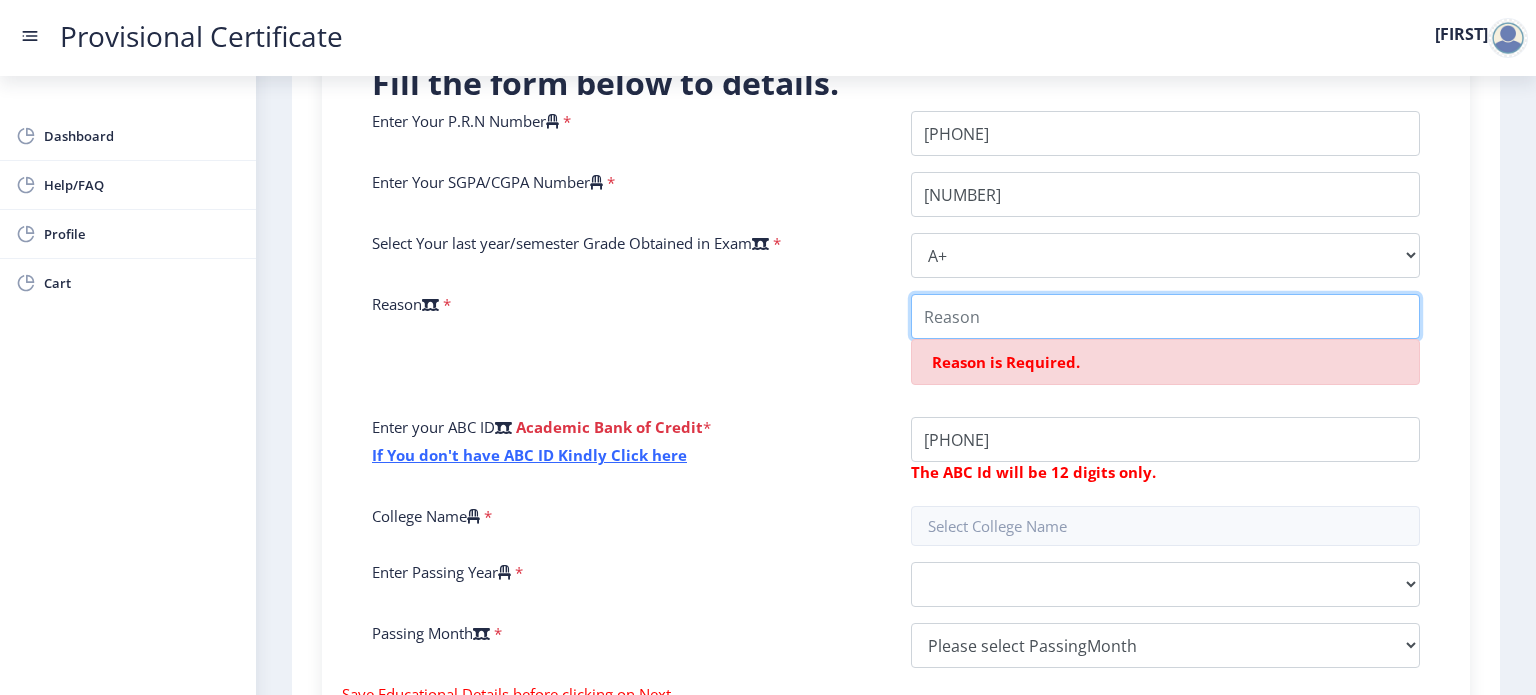 click on "College Name" at bounding box center [1165, 316] 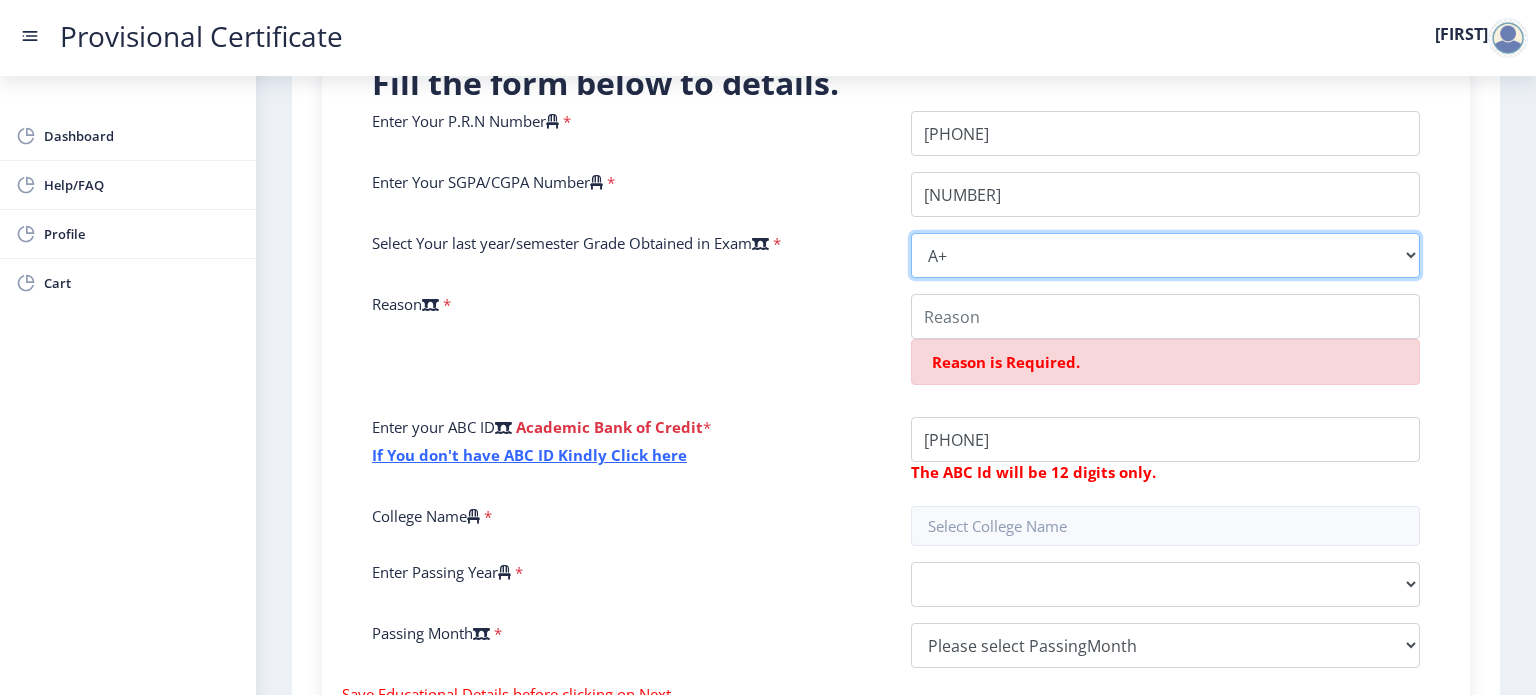 click on "Select Grade  O   A+   A   B+   B   C   D   F(Fail)" at bounding box center (1165, 255) 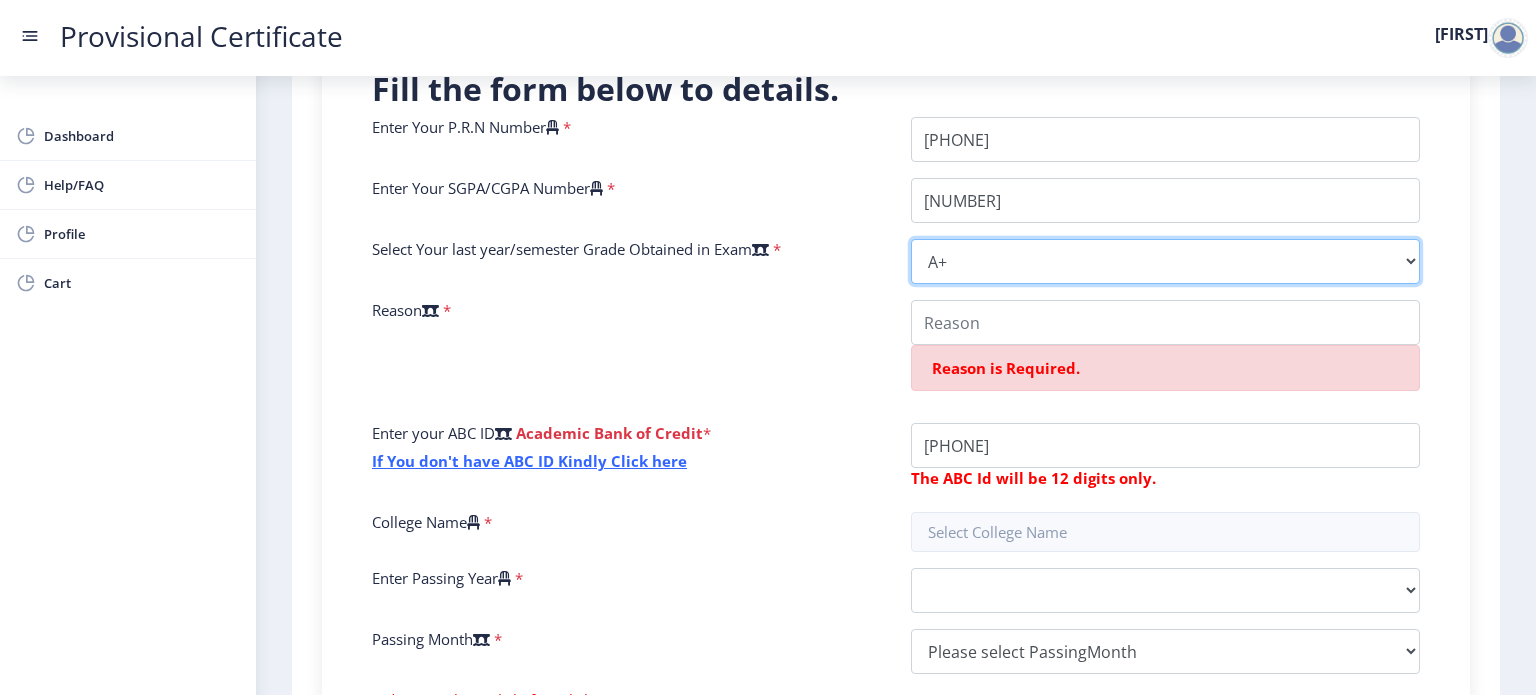 scroll, scrollTop: 487, scrollLeft: 0, axis: vertical 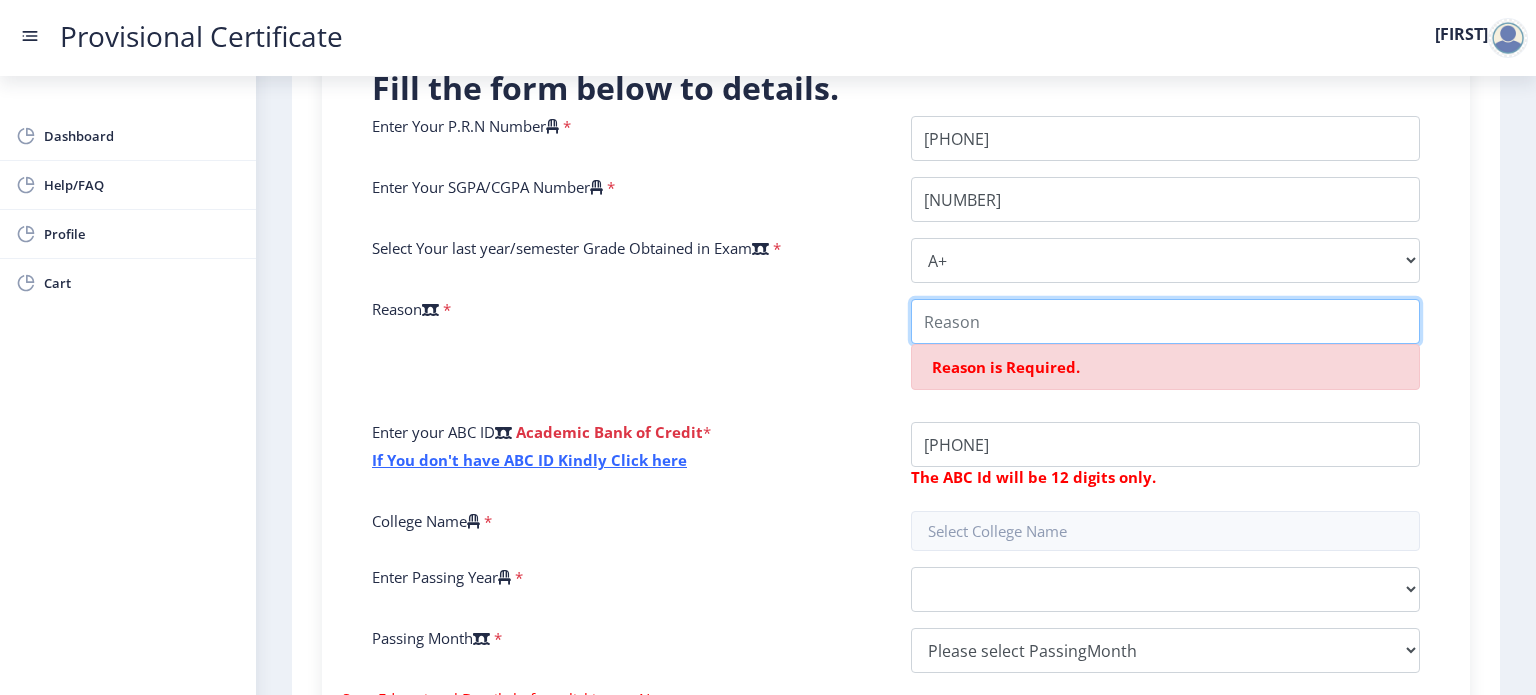 click on "College Name" at bounding box center [1165, 321] 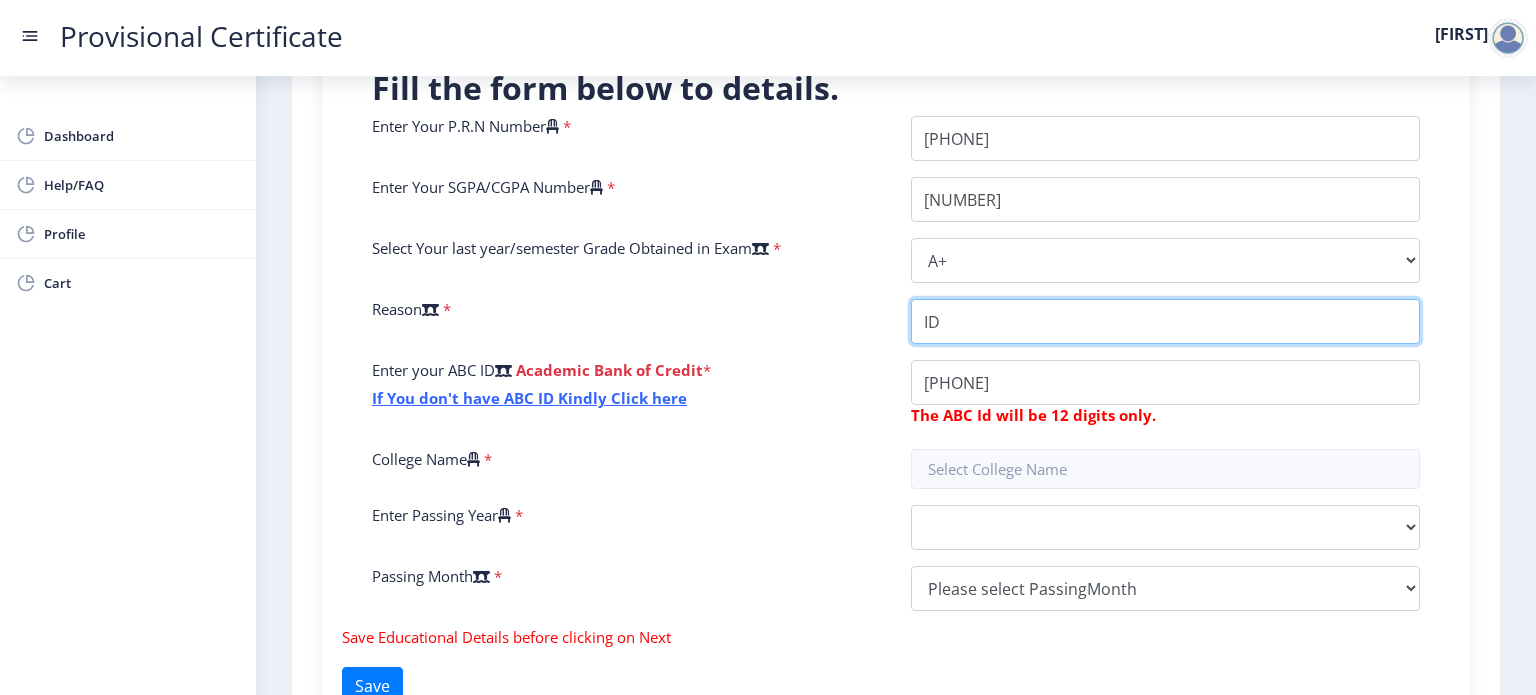 type on "I" 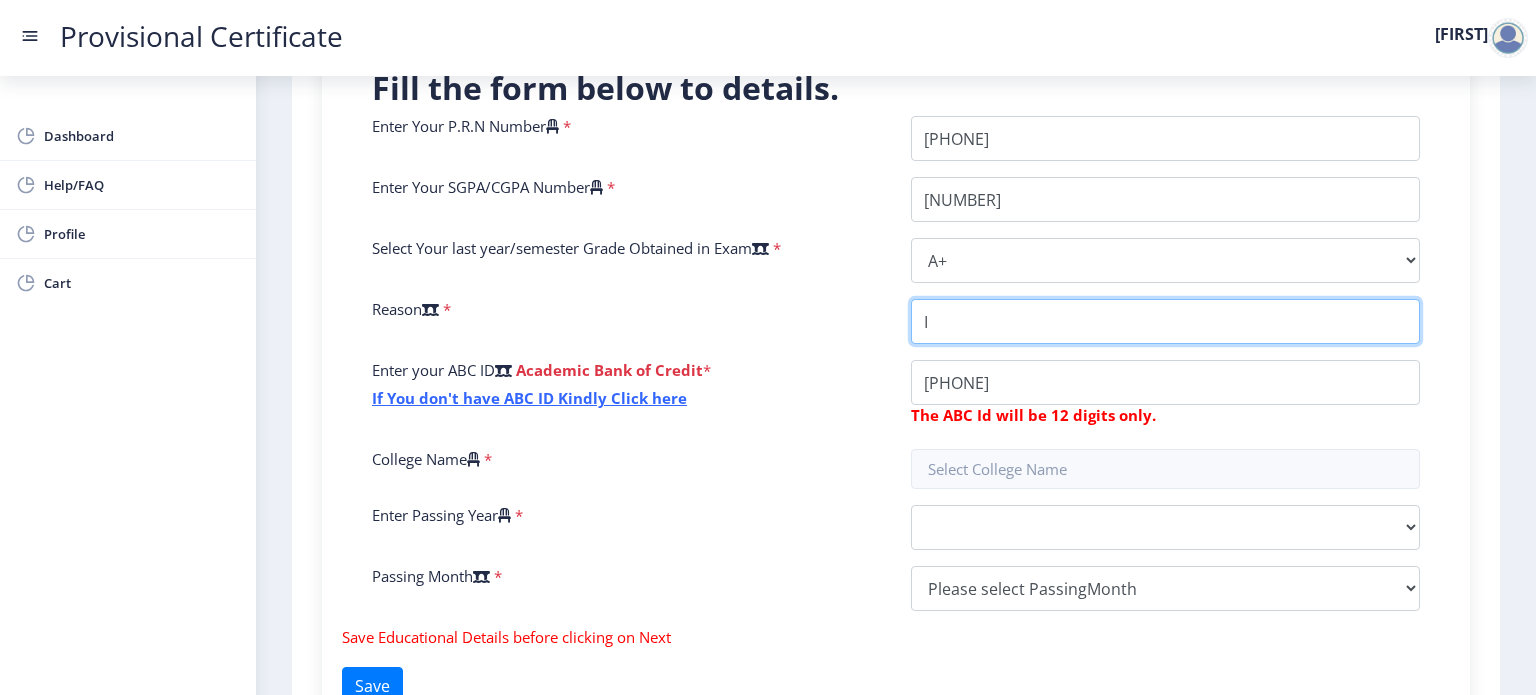 type 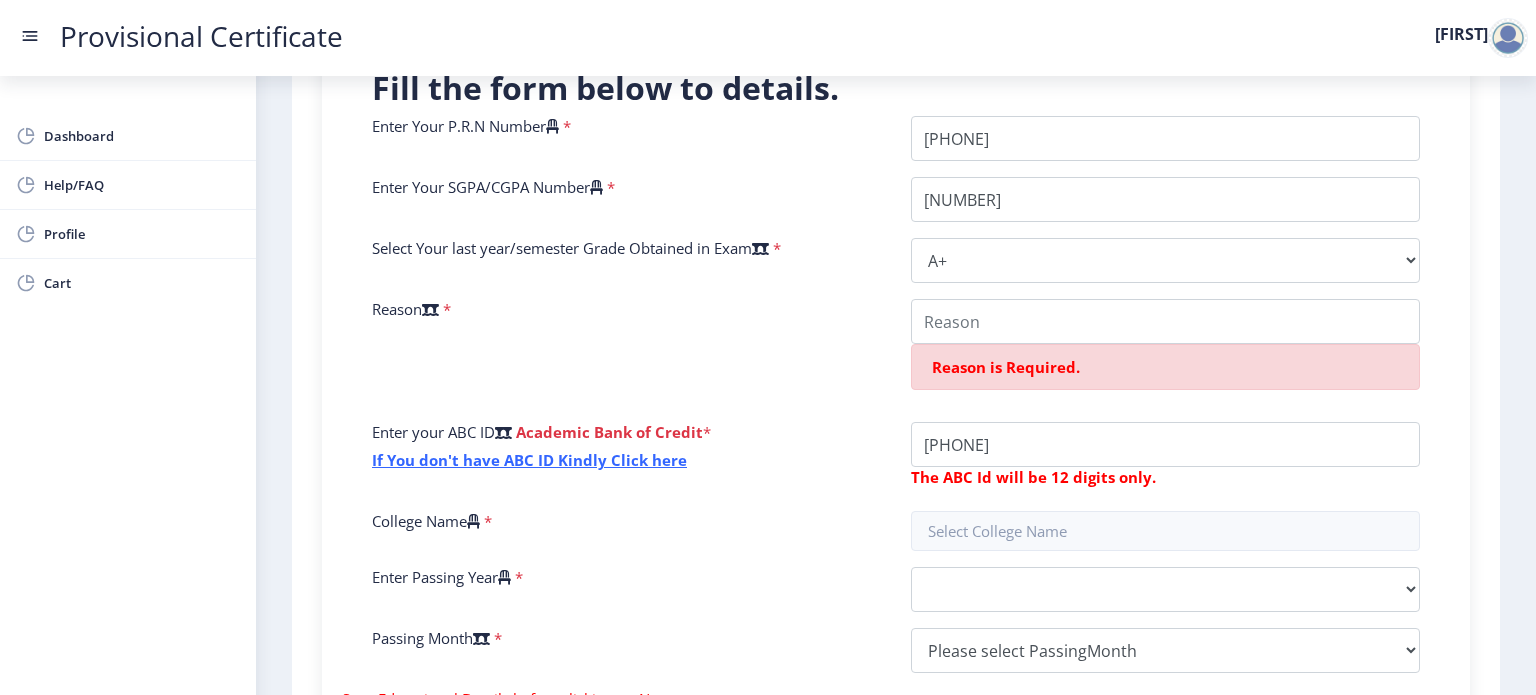 click 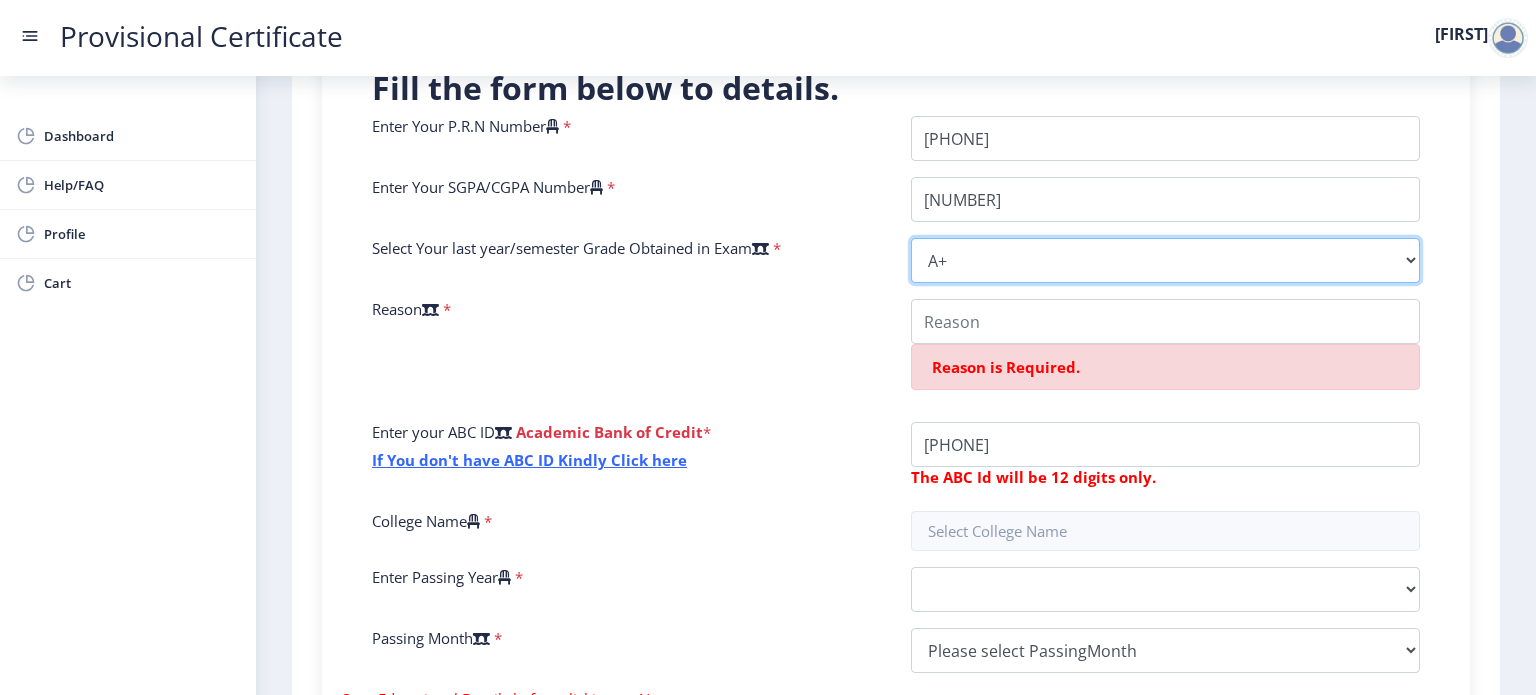 click on "Select Grade  O   A+   A   B+   B   C   D   F(Fail)" at bounding box center (1165, 260) 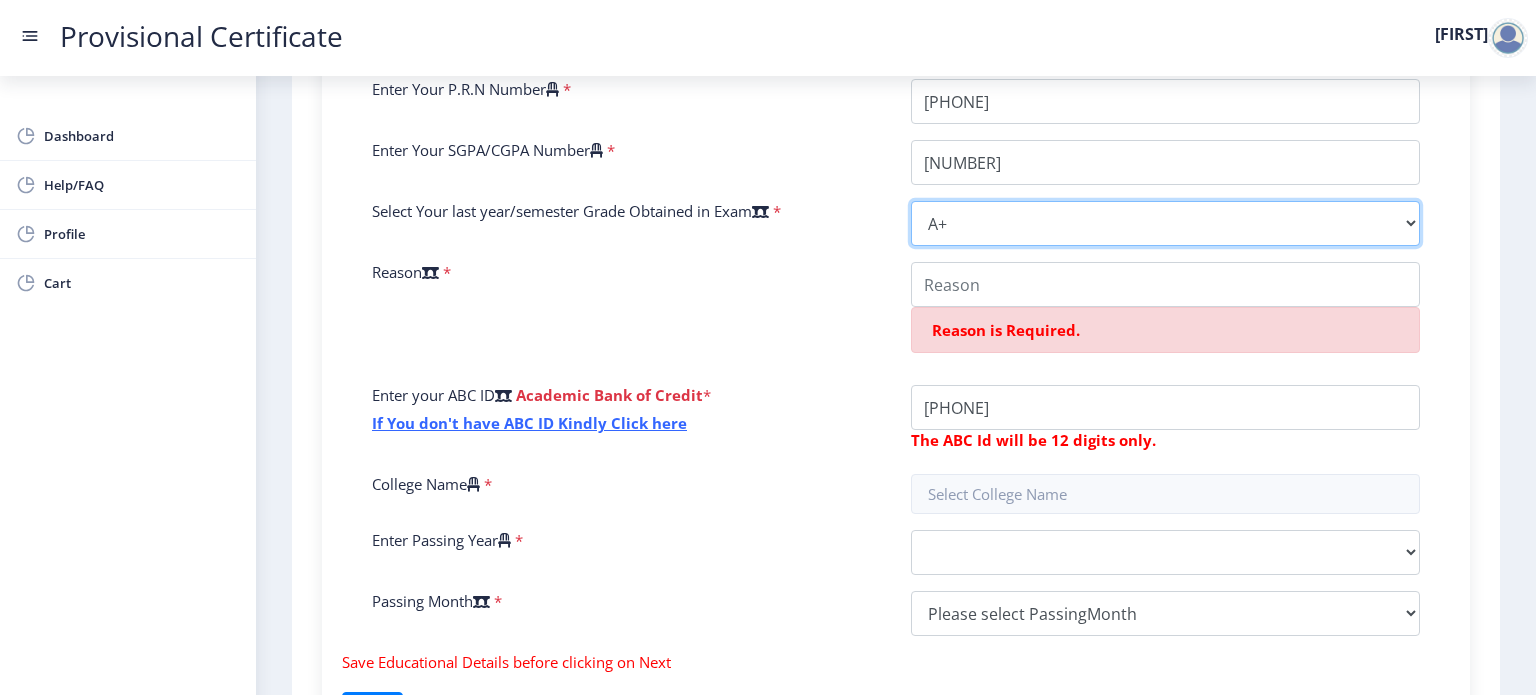 scroll, scrollTop: 540, scrollLeft: 0, axis: vertical 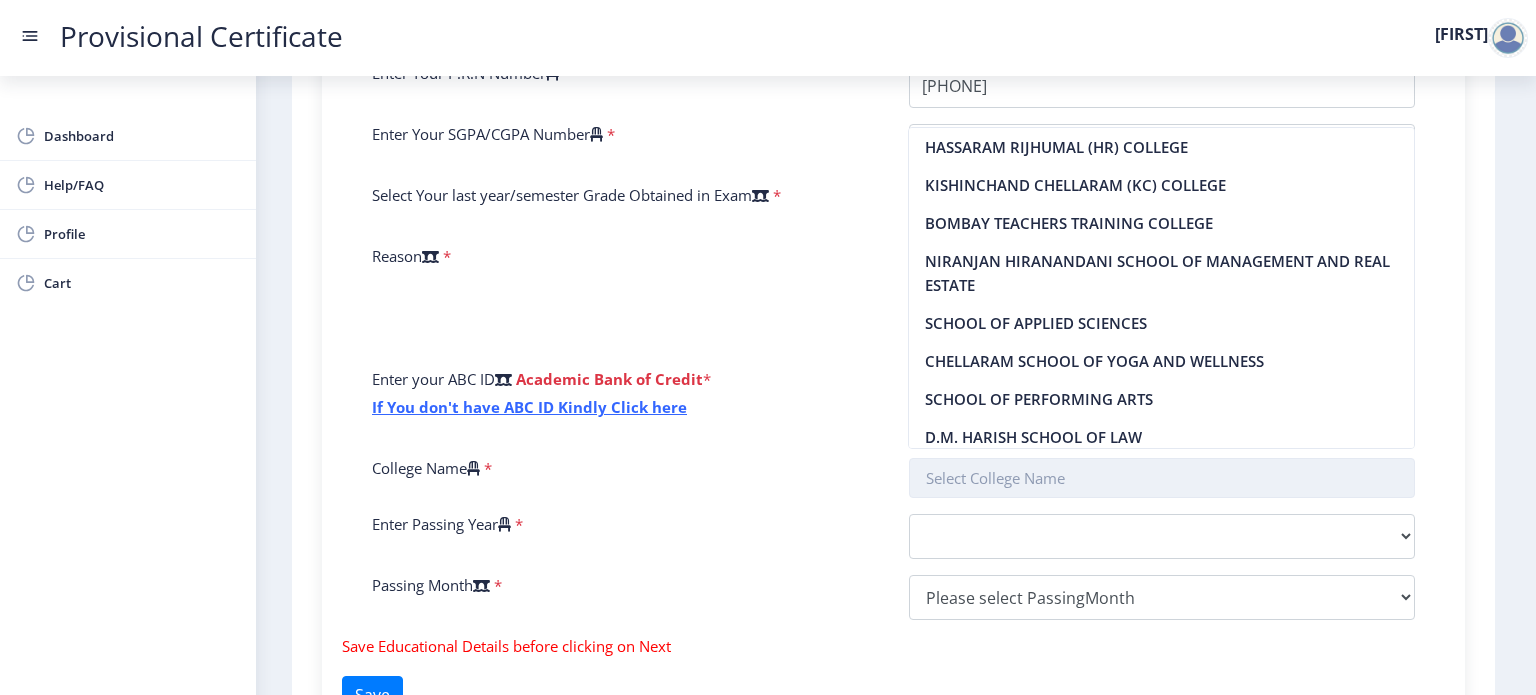 click 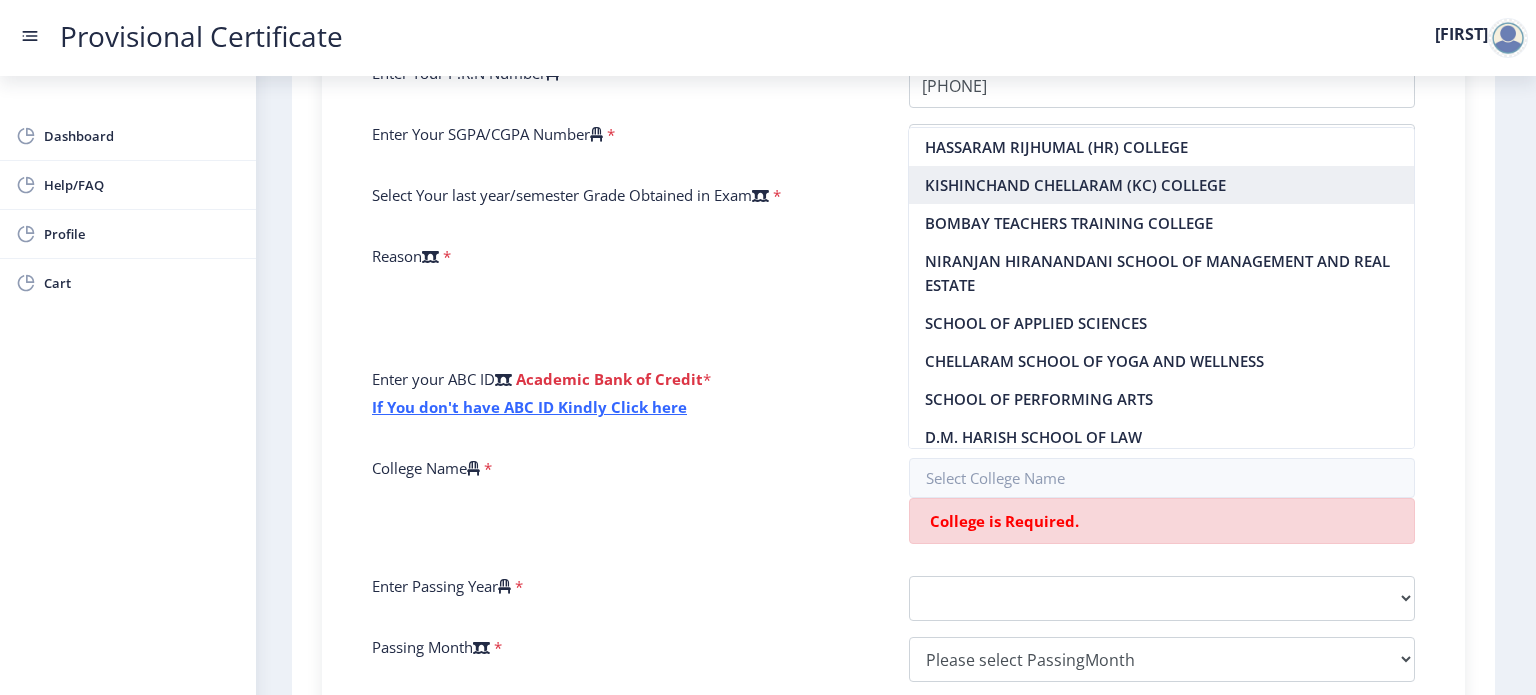 click on "KISHINCHAND CHELLARAM (KC) COLLEGE" at bounding box center [1161, 185] 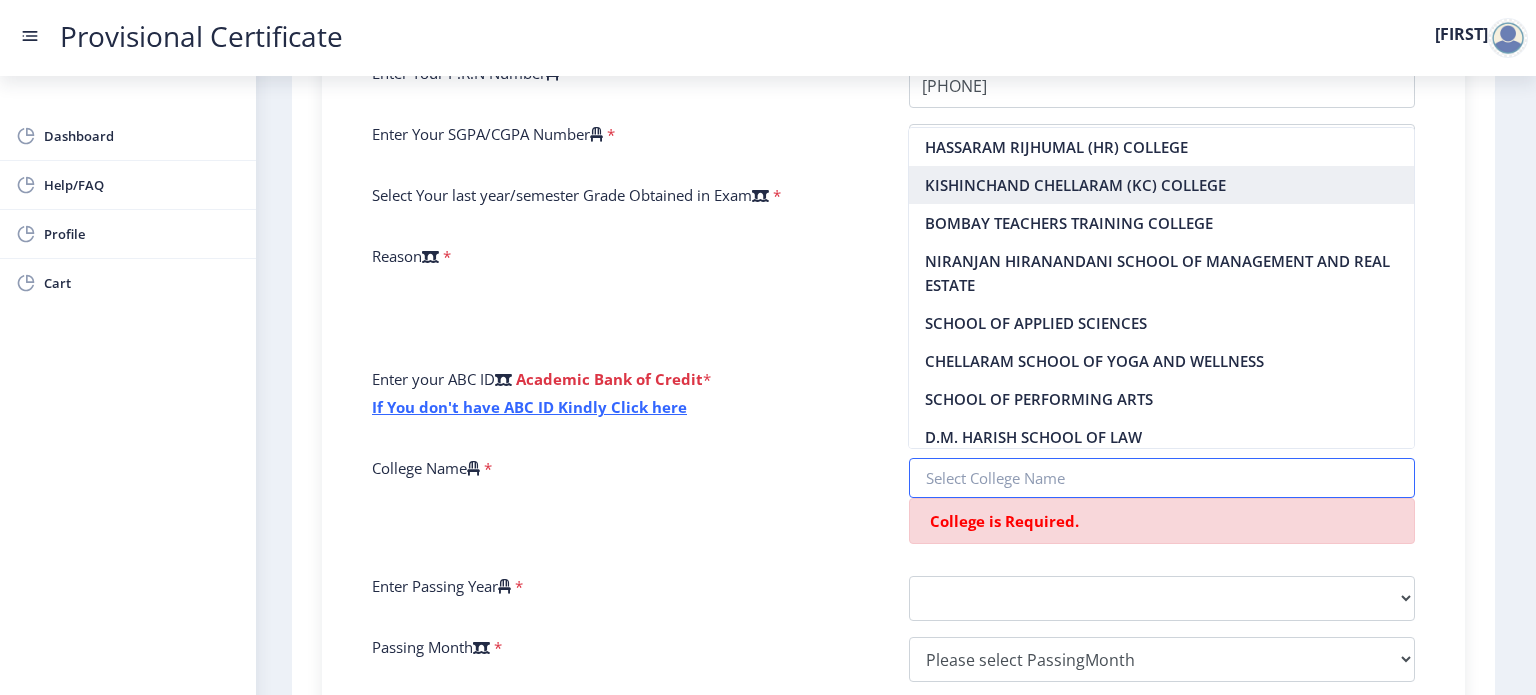 type on "KISHINCHAND CHELLARAM (KC) COLLEGE" 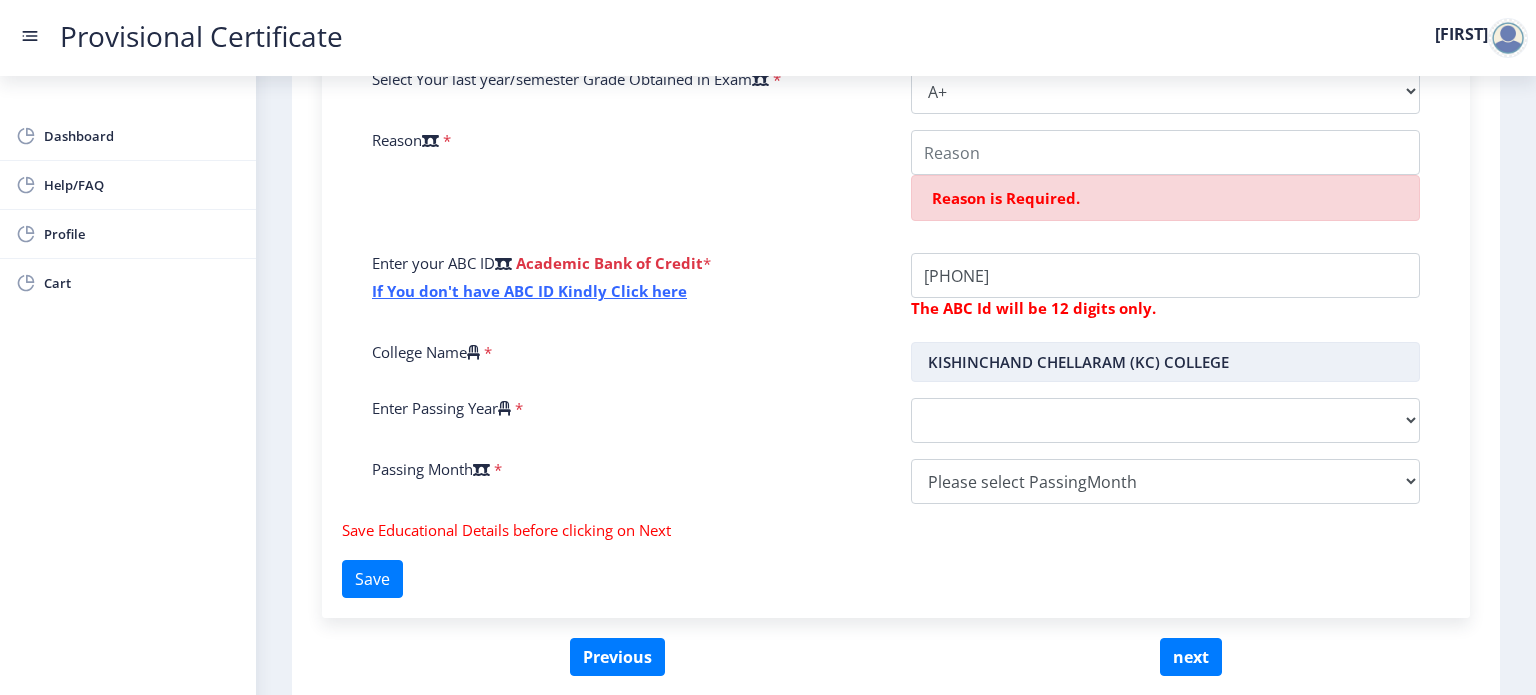 scroll, scrollTop: 656, scrollLeft: 0, axis: vertical 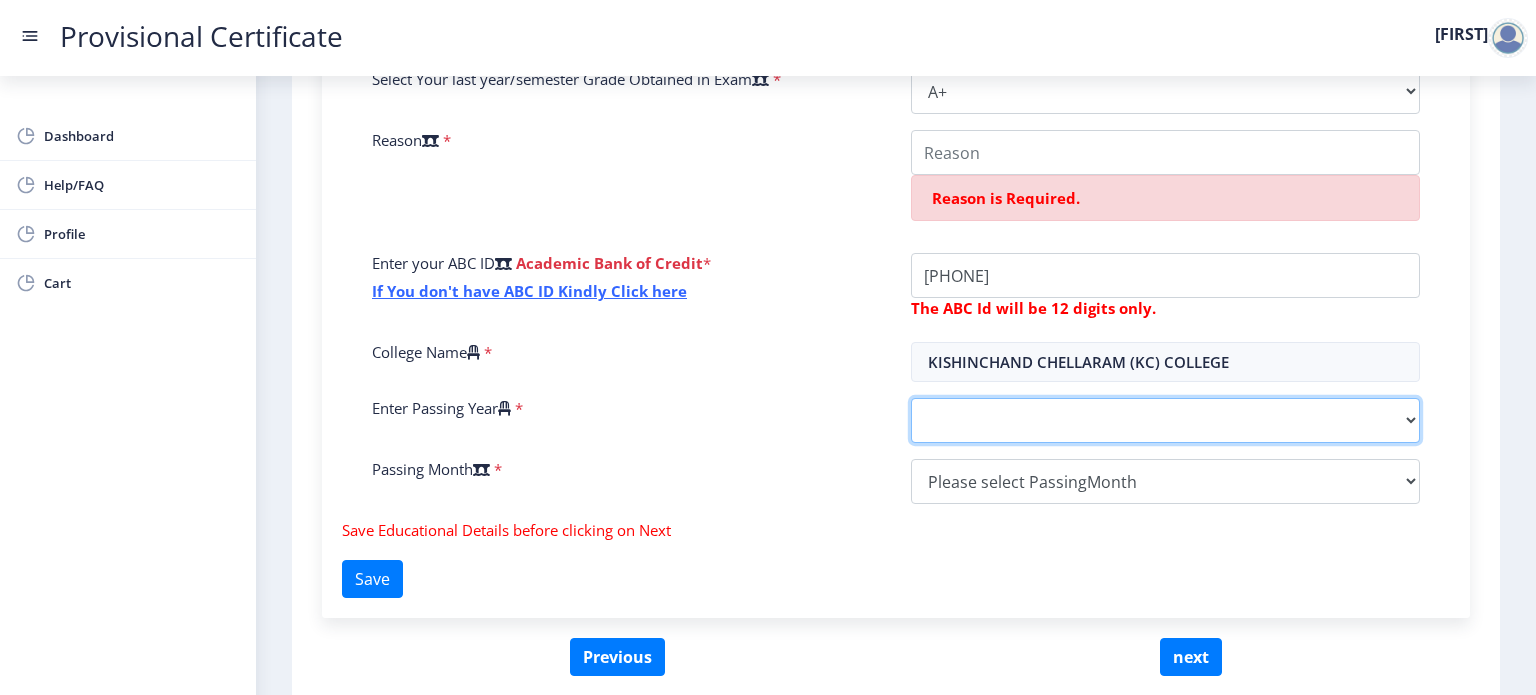 click on "2025   2024   2023   2022   2021   2020   2019   2018   2017   2016   2015   2014   2013   2012   2011   2010   2009   2008   2007   2006   2005   2004   2003   2002   2001   2000   1999   1998   1997   1996   1995   1994   1993   1992   1991   1990   1989   1988   1987   1986   1985   1984   1983   1982   1981   1980   1979   1978   1977   1976   1975   1974   1973   1972   1971   1970   1969   1968   1967" 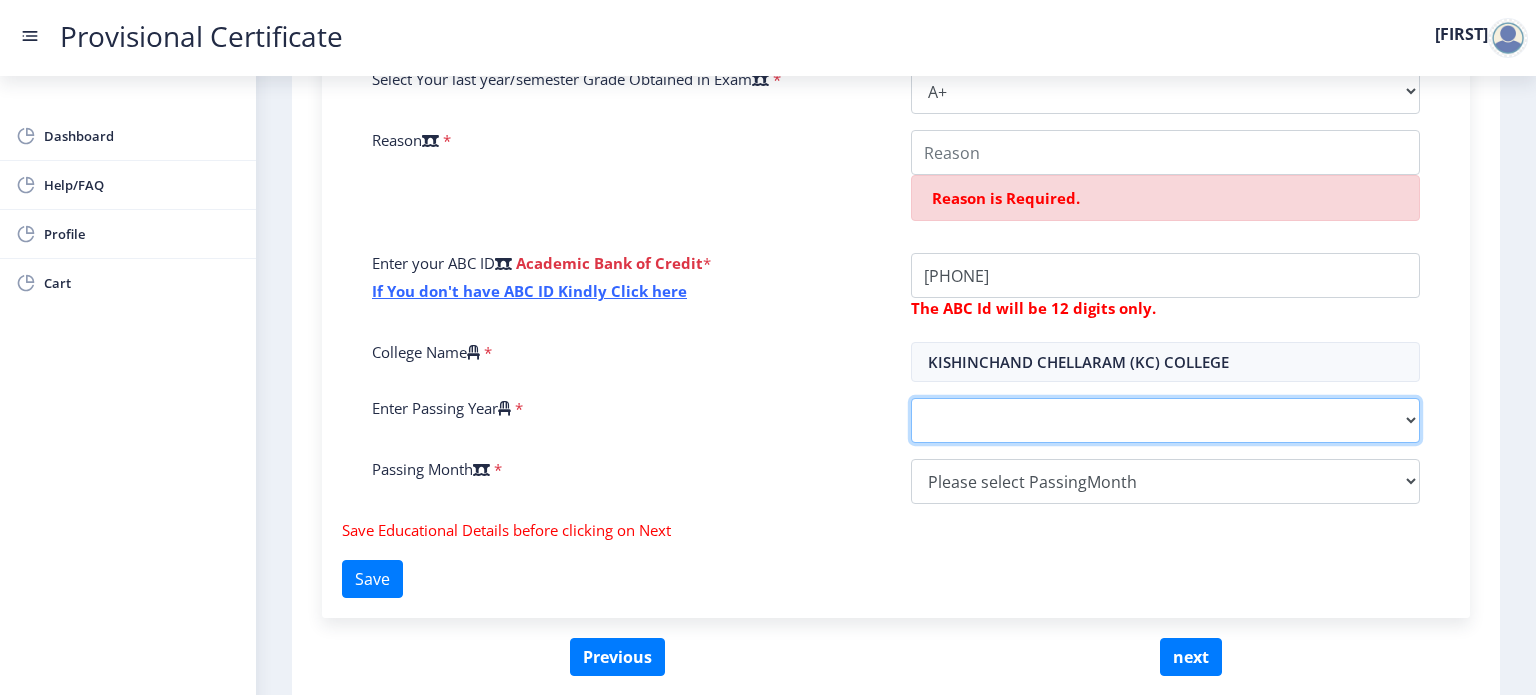 select on "2025" 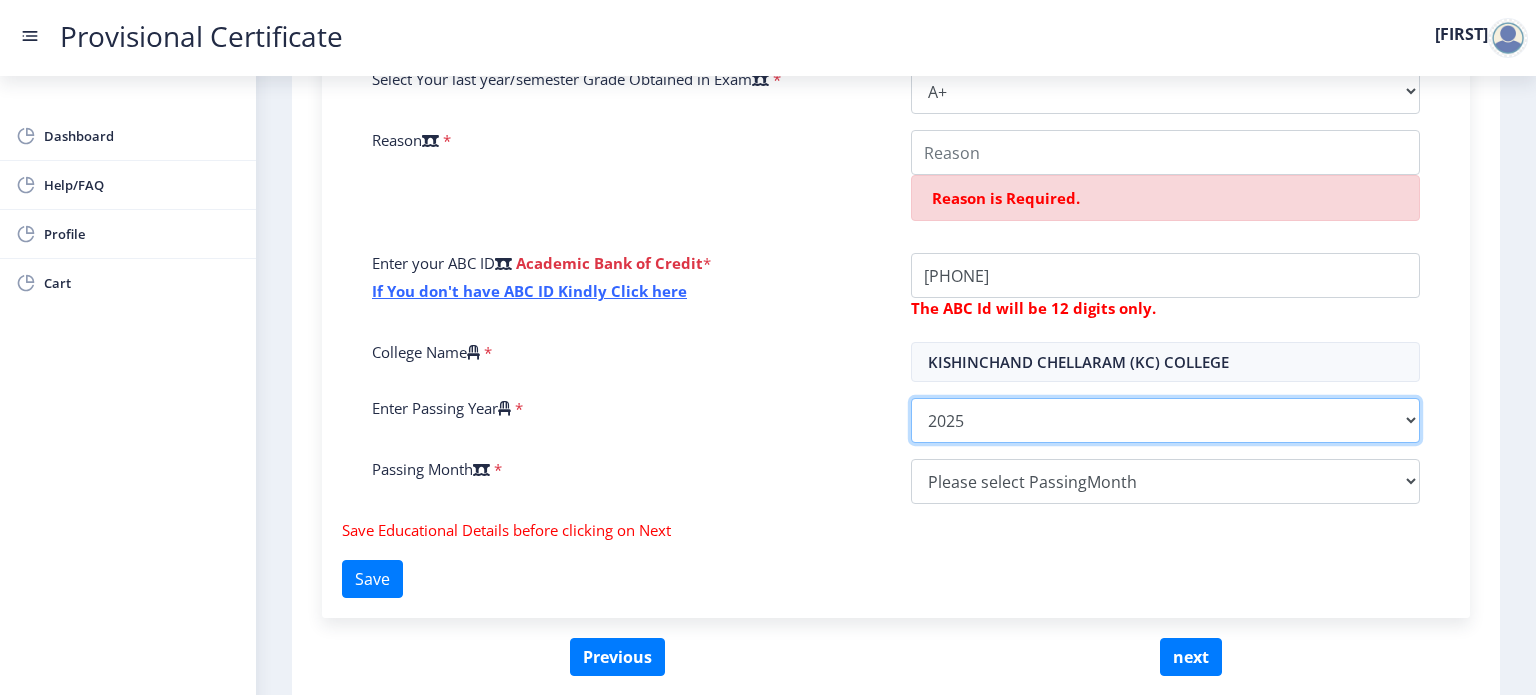 click on "2025   2024   2023   2022   2021   2020   2019   2018   2017   2016   2015   2014   2013   2012   2011   2010   2009   2008   2007   2006   2005   2004   2003   2002   2001   2000   1999   1998   1997   1996   1995   1994   1993   1992   1991   1990   1989   1988   1987   1986   1985   1984   1983   1982   1981   1980   1979   1978   1977   1976   1975   1974   1973   1972   1971   1970   1969   1968   1967" 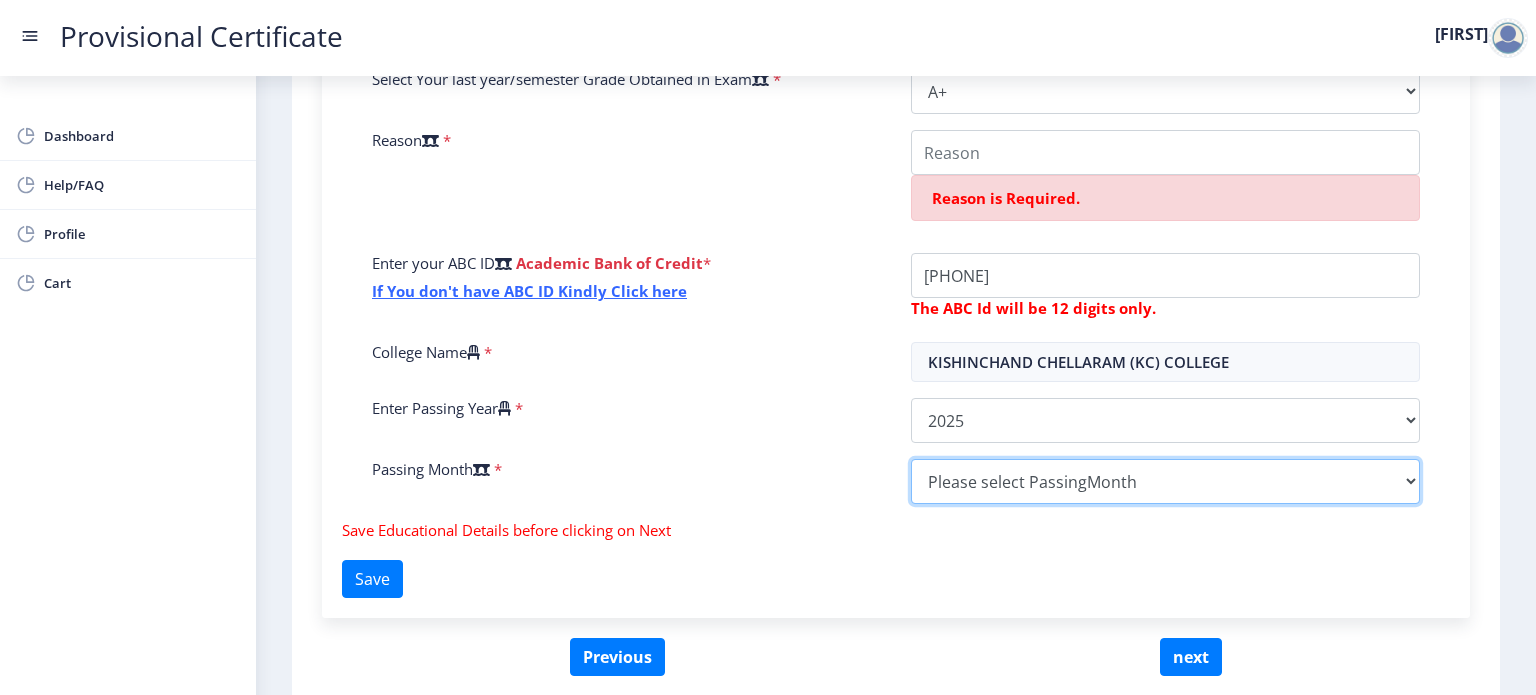 click on "Please select PassingMonth  (01) January (02) February (03) March (04) April (05) May (06) June (07) July (08) August (09) September (10) October (11) November (12) December" at bounding box center [1165, 481] 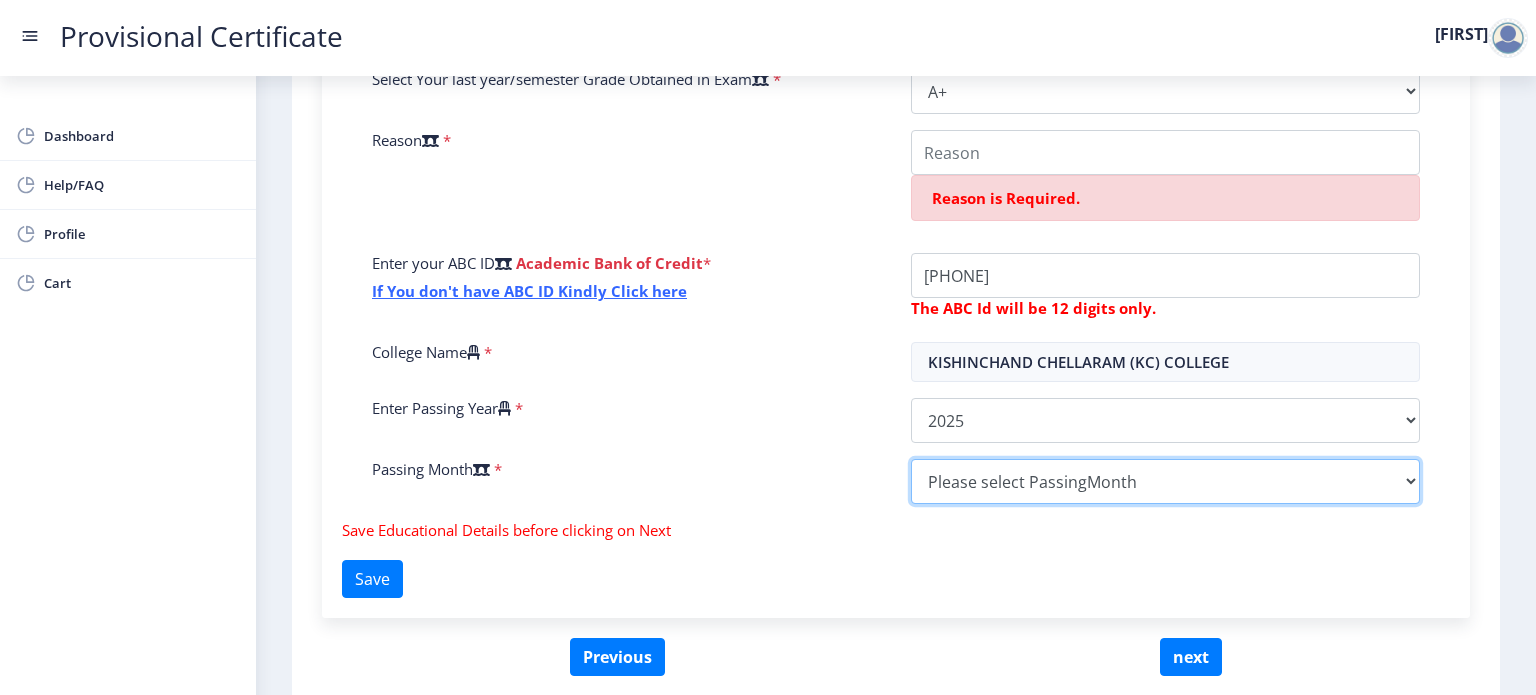 select on "April" 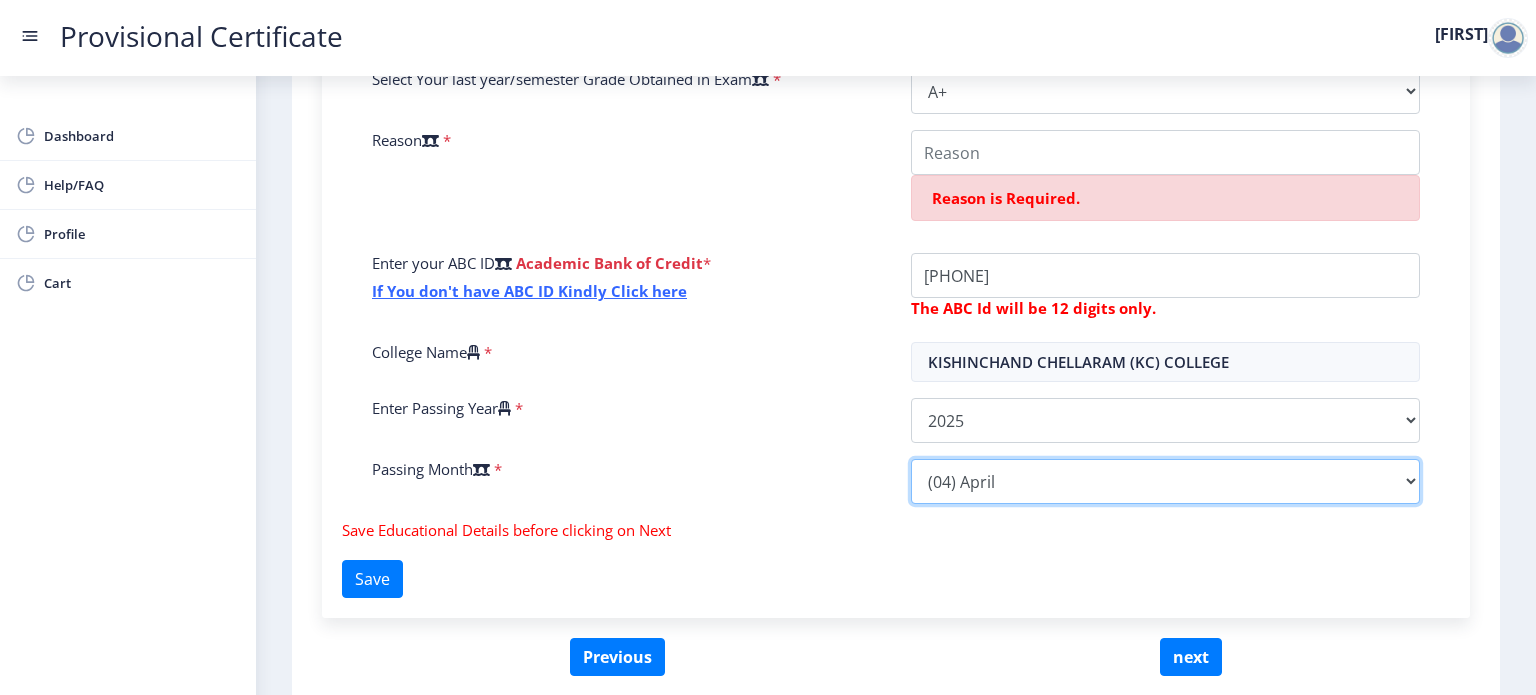 click on "Please select PassingMonth  (01) January (02) February (03) March (04) April (05) May (06) June (07) July (08) August (09) September (10) October (11) November (12) December" at bounding box center [1165, 481] 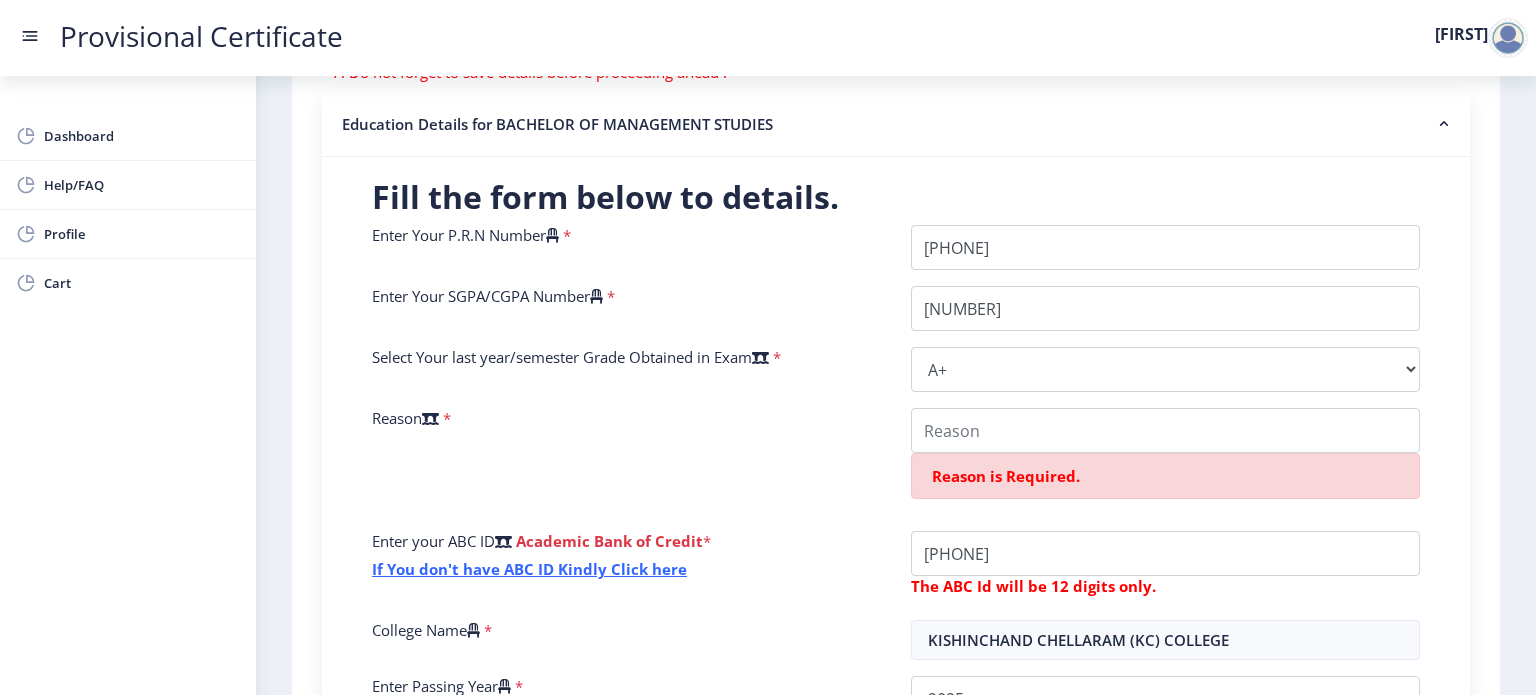 scroll, scrollTop: 394, scrollLeft: 0, axis: vertical 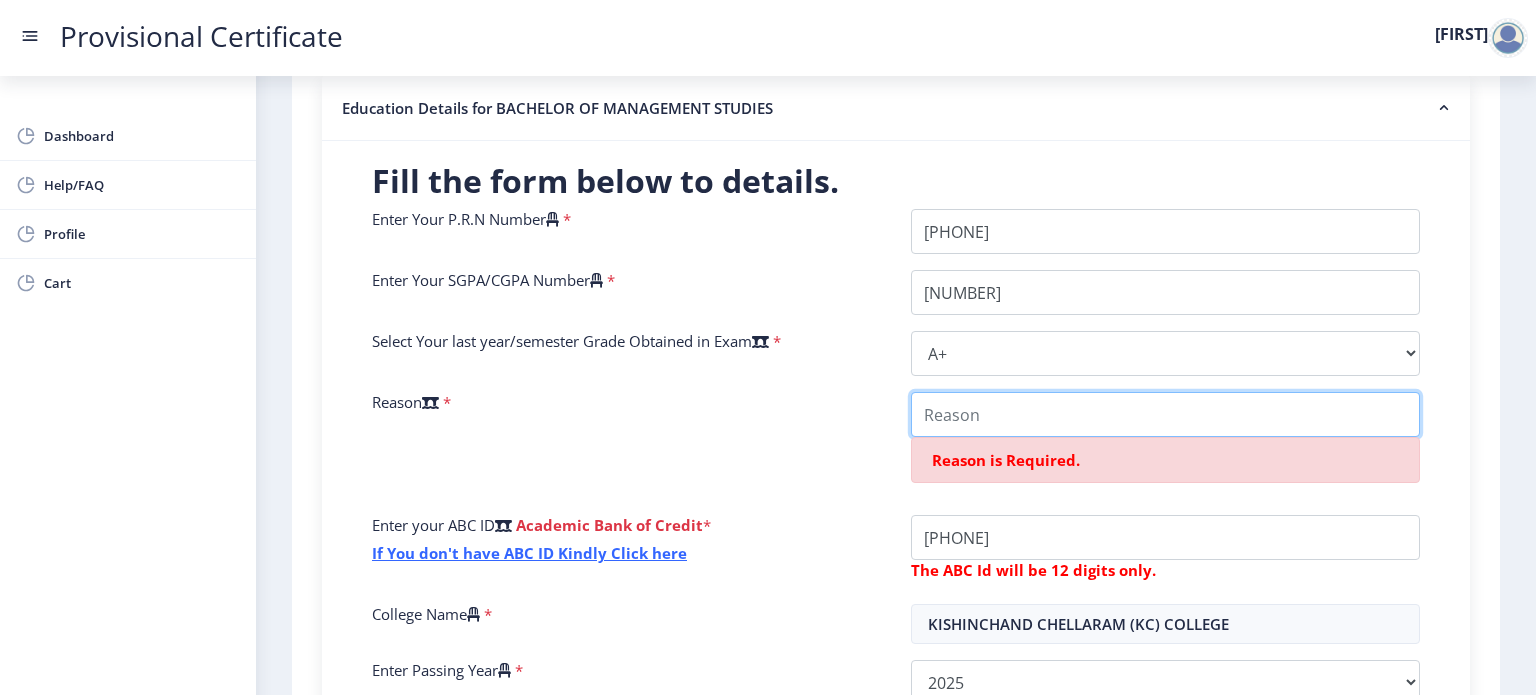 click on "College Name" at bounding box center (1165, 414) 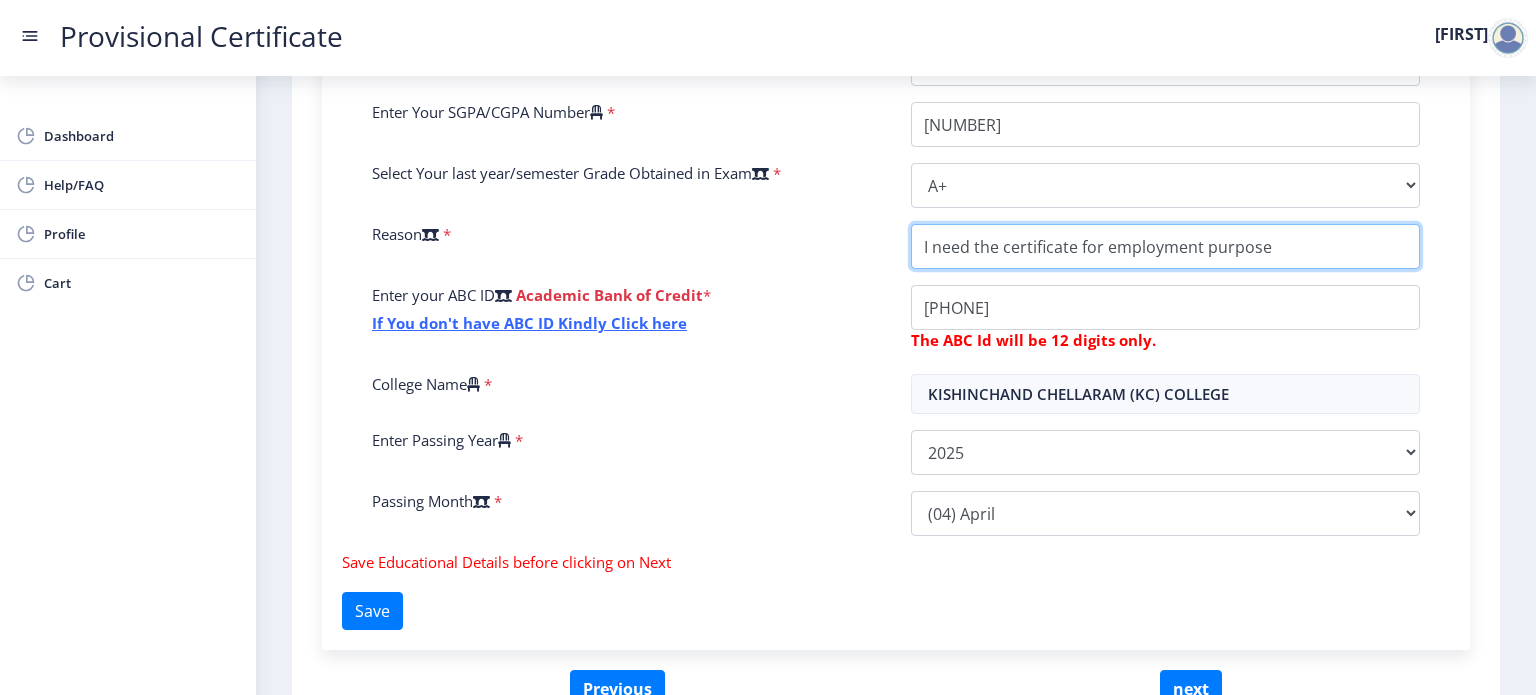 scroll, scrollTop: 676, scrollLeft: 0, axis: vertical 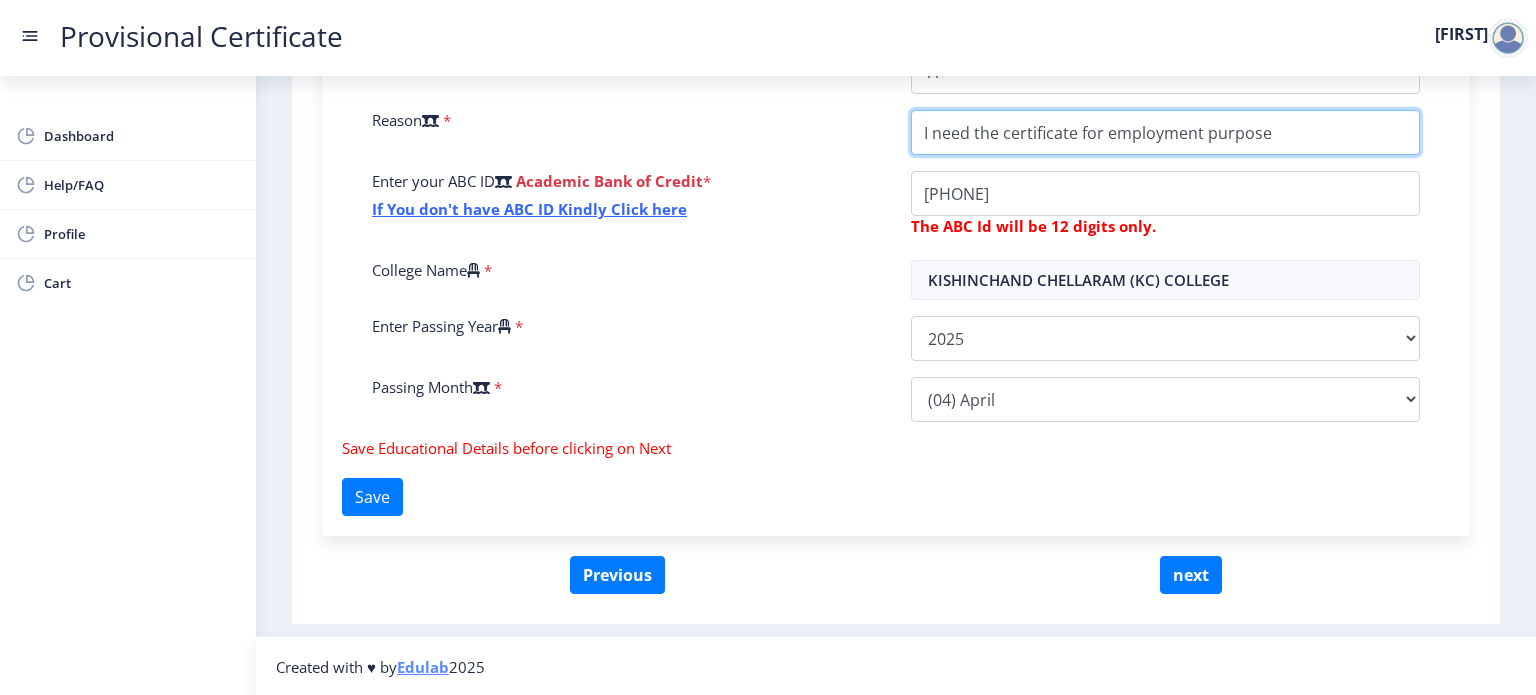 type on "I need the certificate for employment purpose" 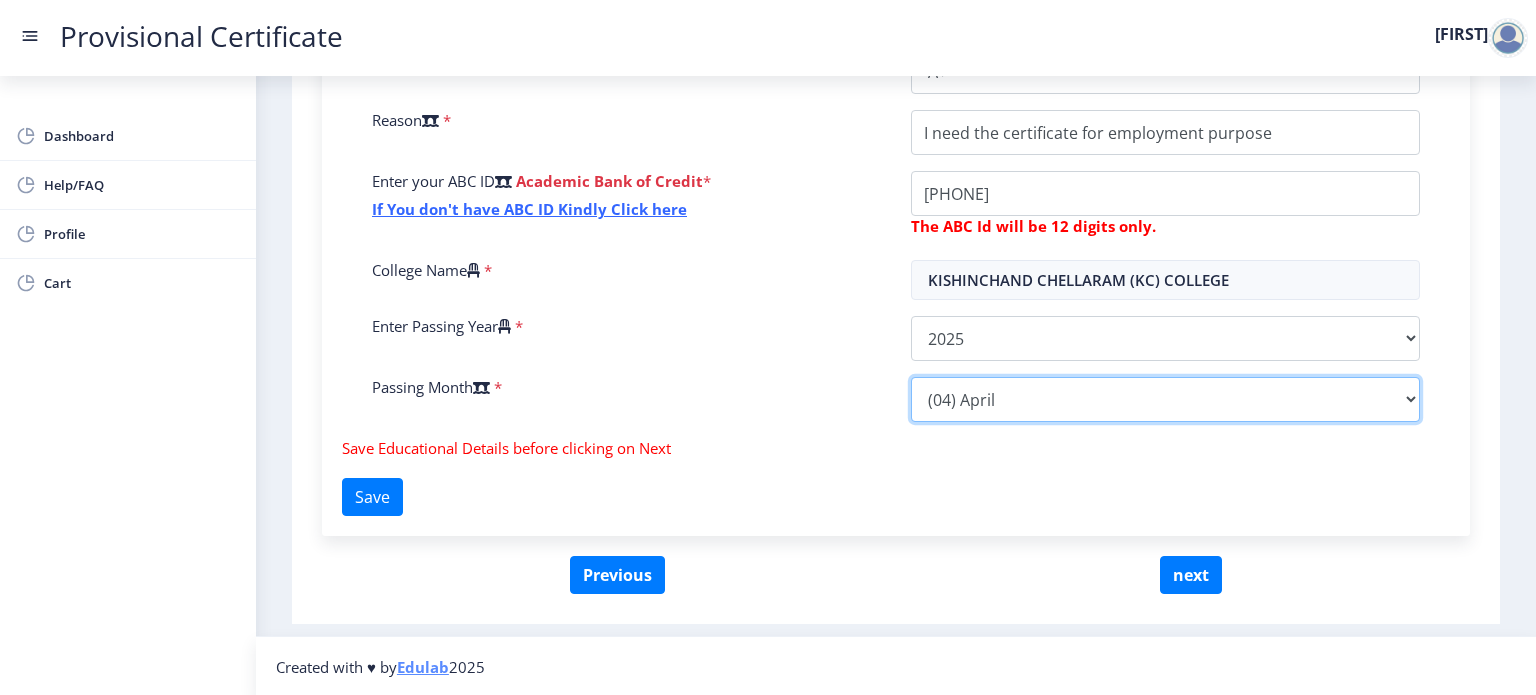 click on "Please select PassingMonth  (01) January (02) February (03) March (04) April (05) May (06) June (07) July (08) August (09) September (10) October (11) November (12) December" at bounding box center [1165, 399] 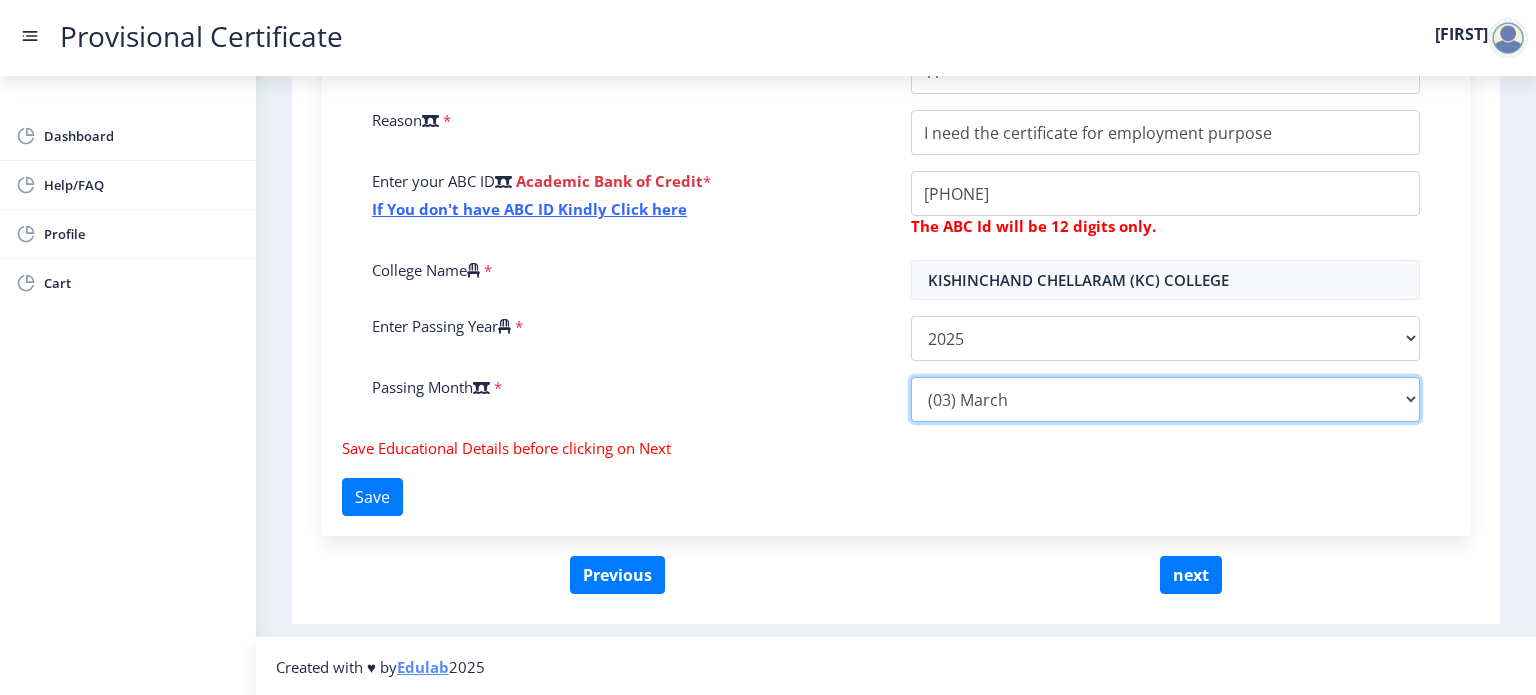 click on "Please select PassingMonth  (01) January (02) February (03) March (04) April (05) May (06) June (07) July (08) August (09) September (10) October (11) November (12) December" at bounding box center (1165, 399) 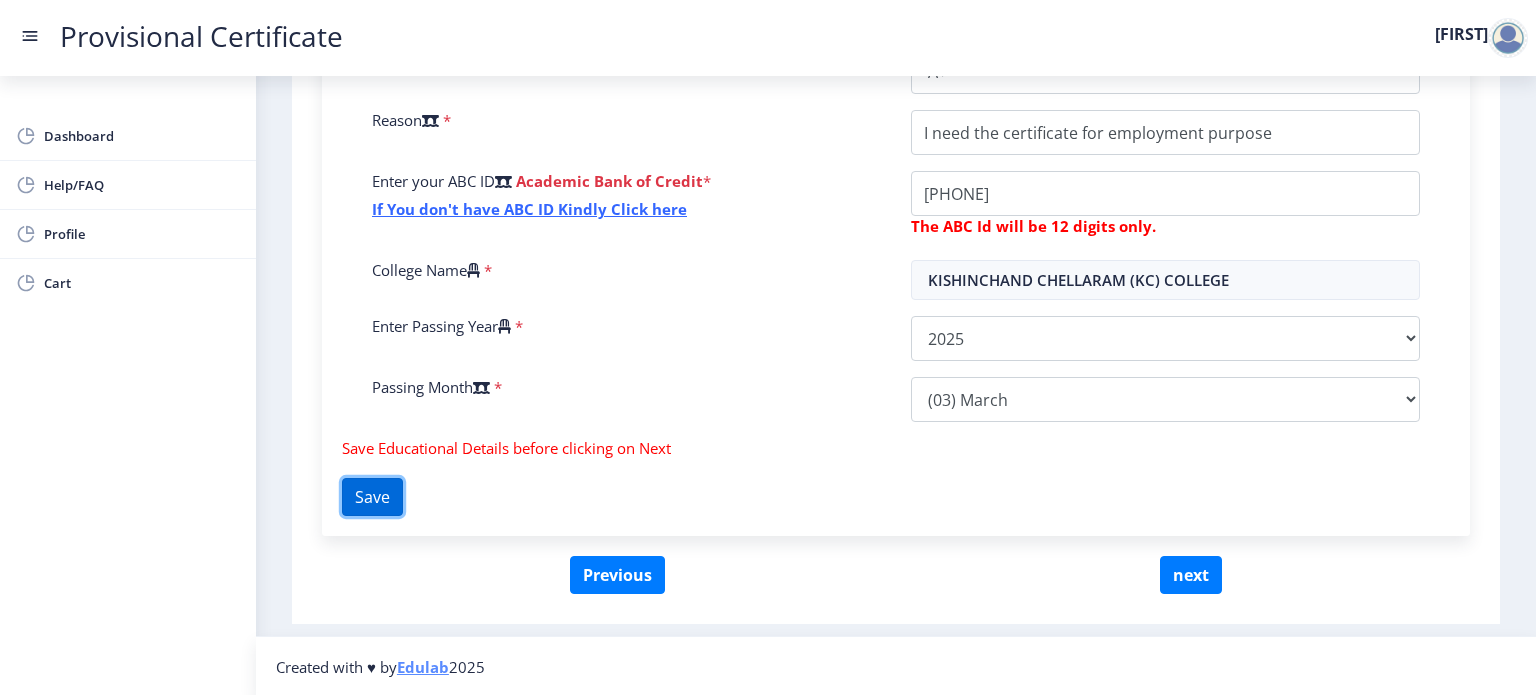 click on "Save" 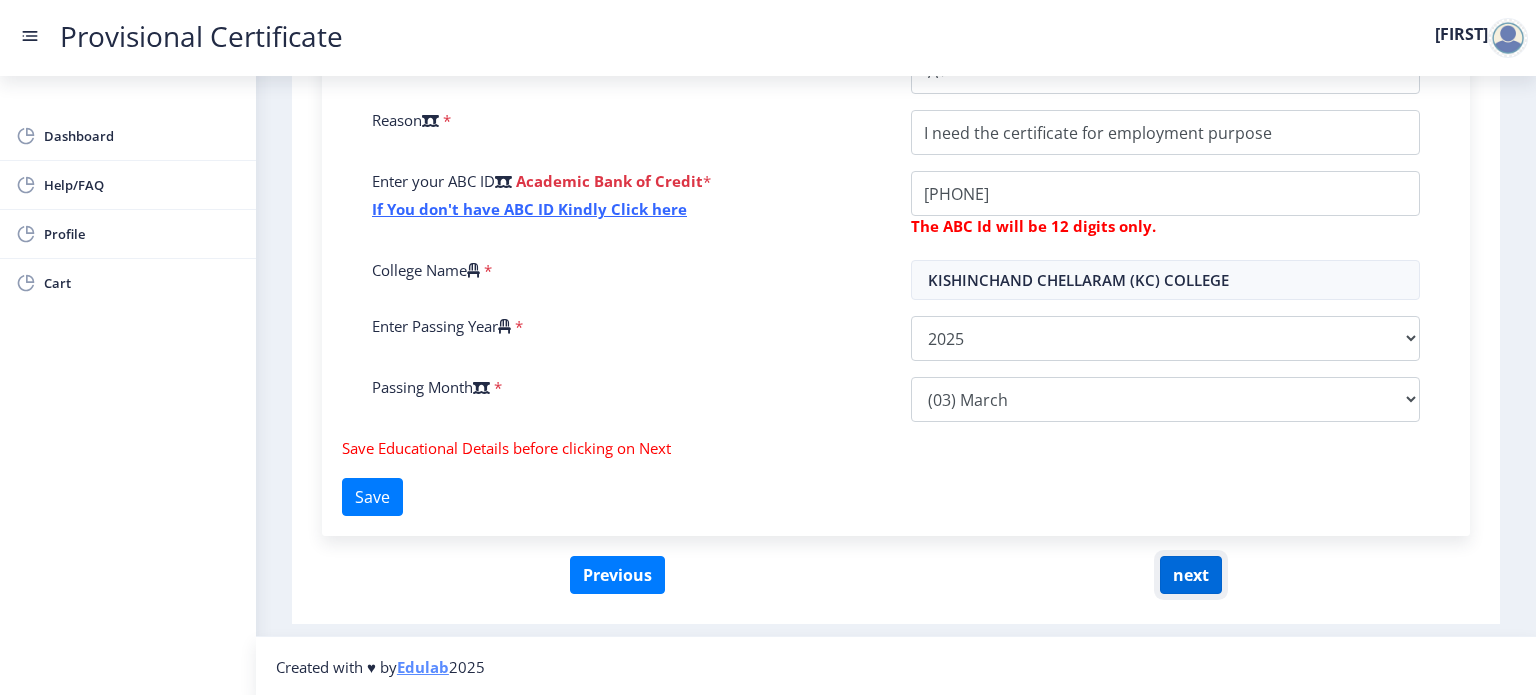 click on "next" 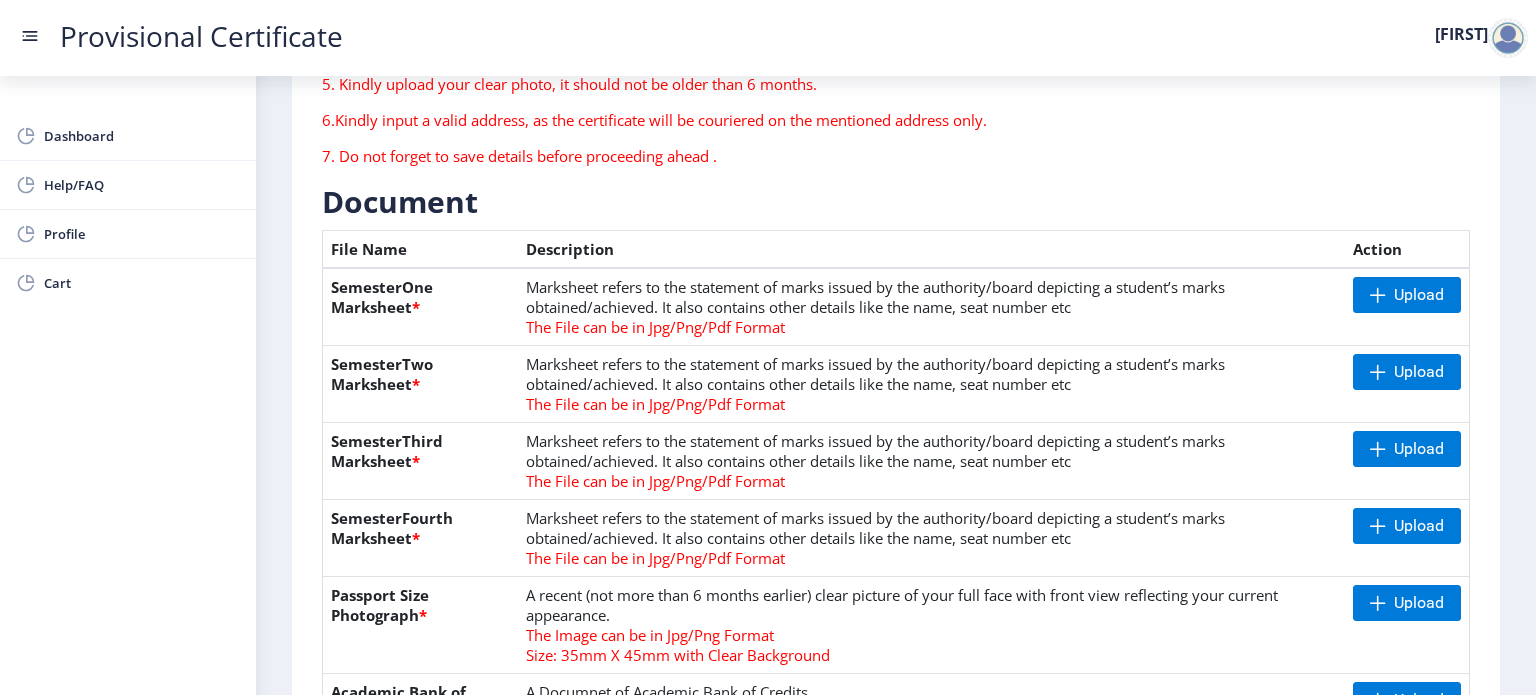 scroll, scrollTop: 292, scrollLeft: 0, axis: vertical 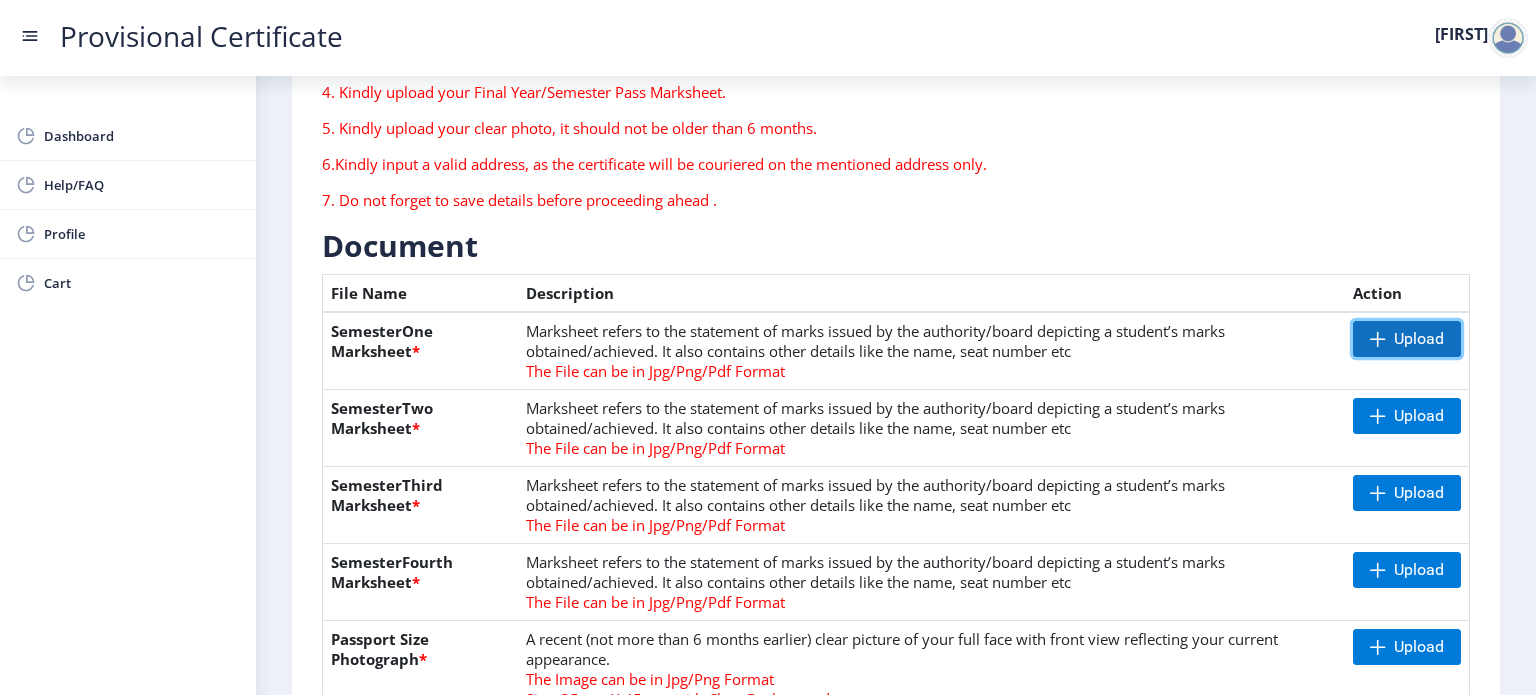 click 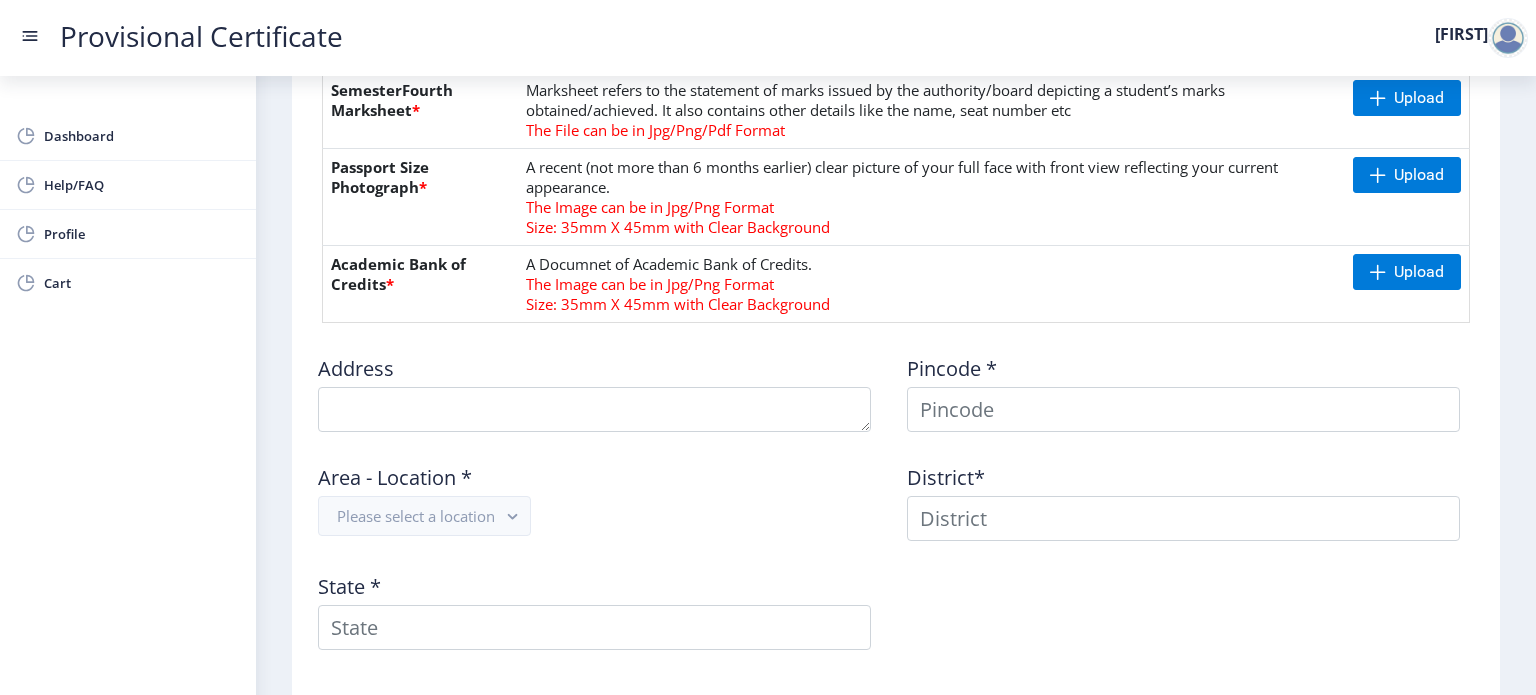 scroll, scrollTop: 764, scrollLeft: 0, axis: vertical 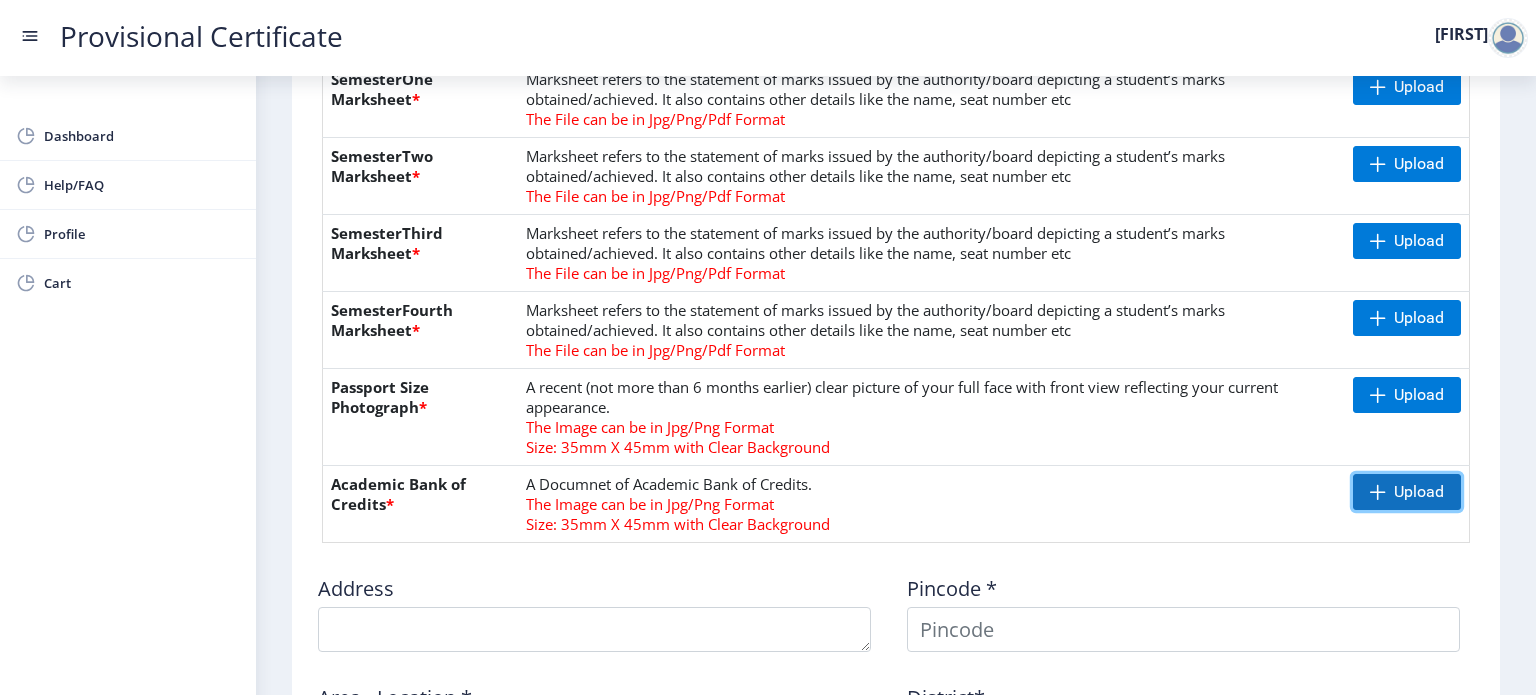 click on "Upload" 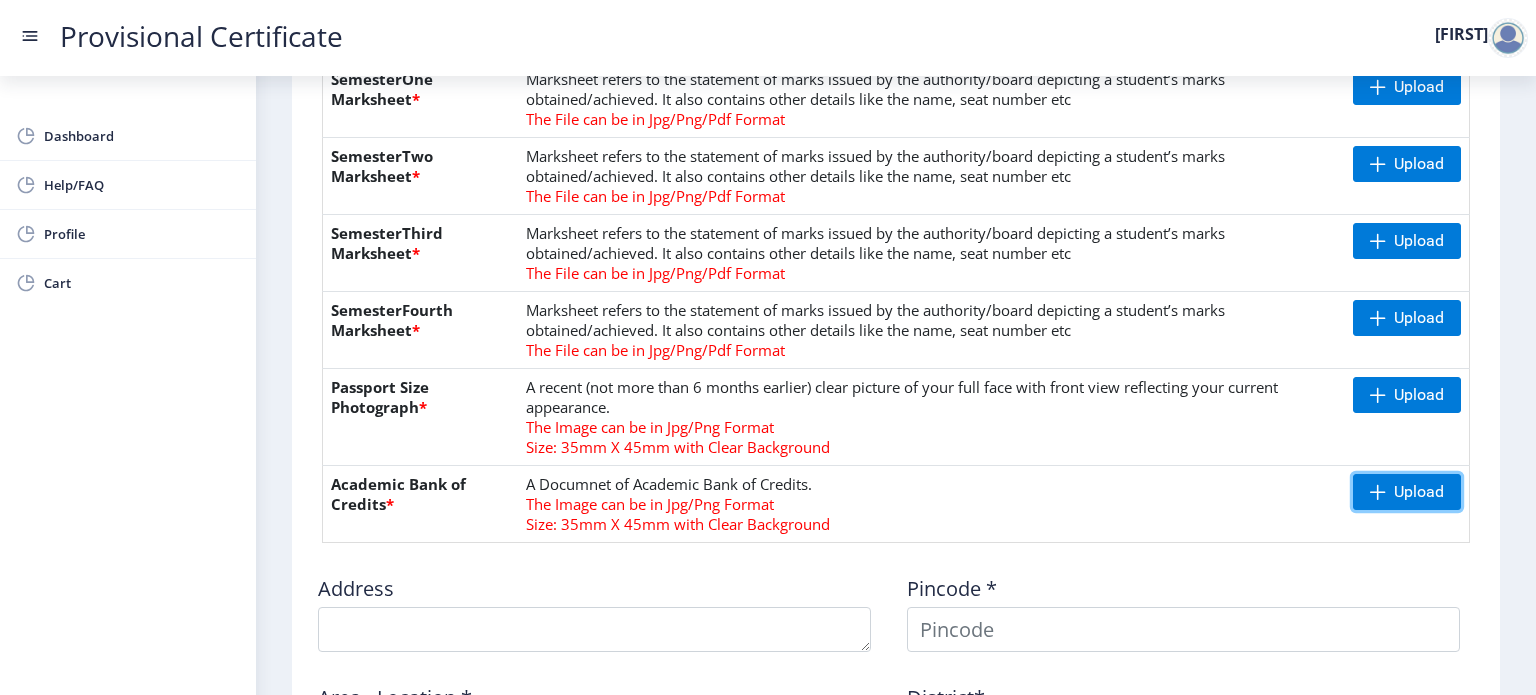 scroll, scrollTop: 472, scrollLeft: 0, axis: vertical 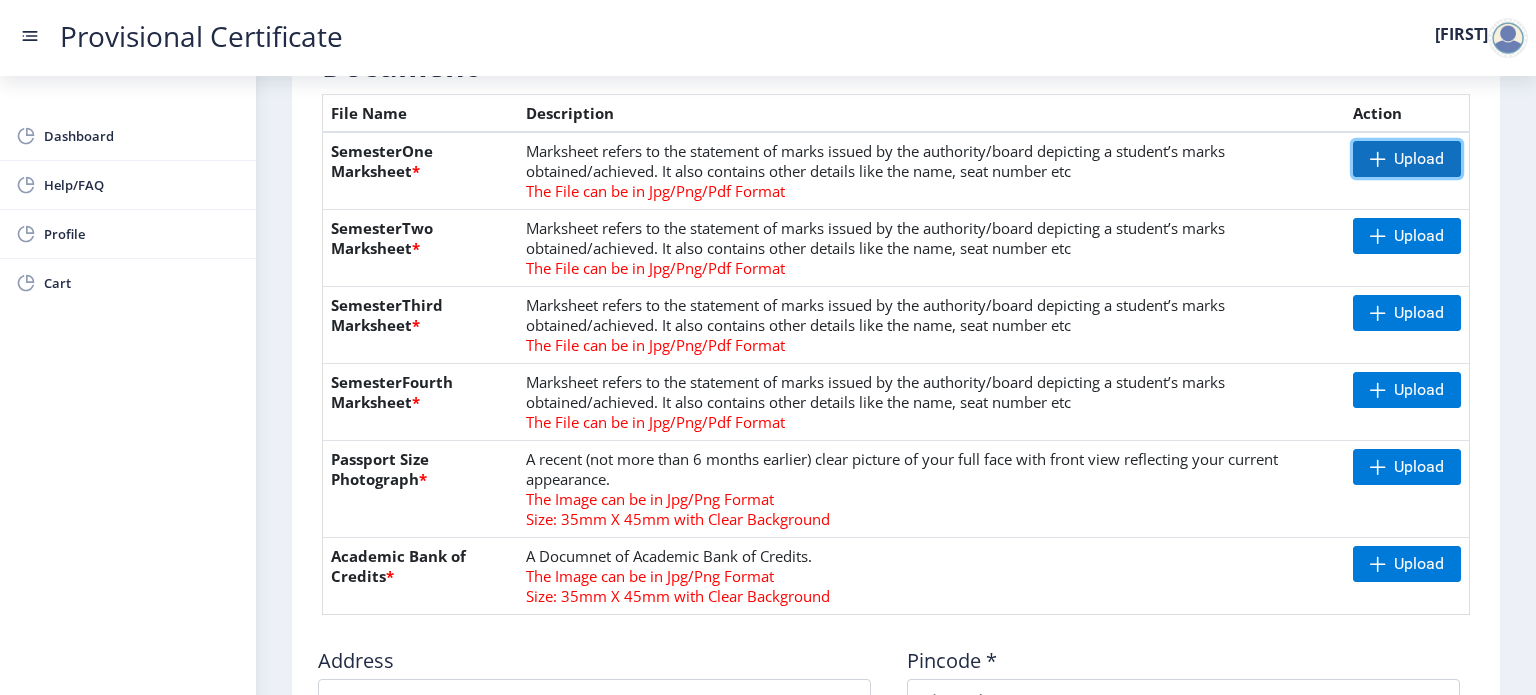 click on "Upload" 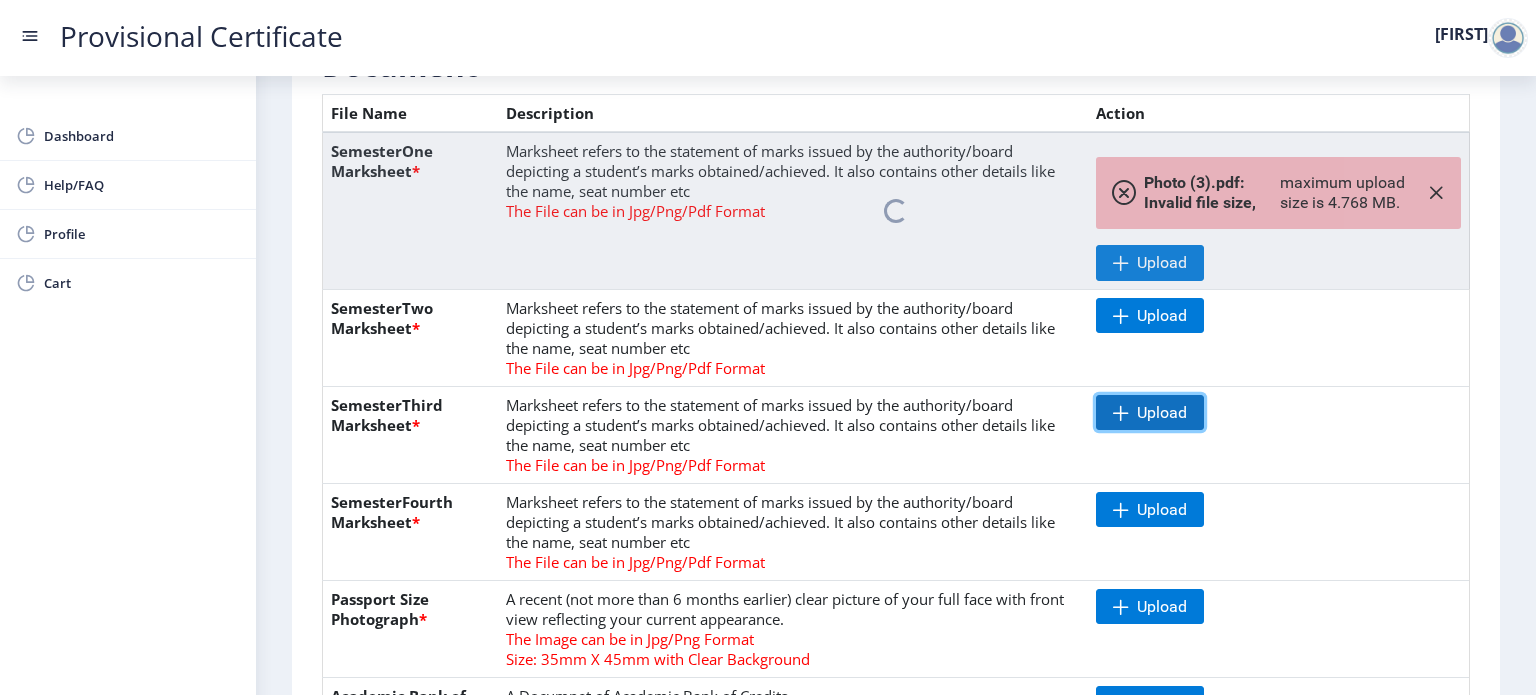click on "Upload" 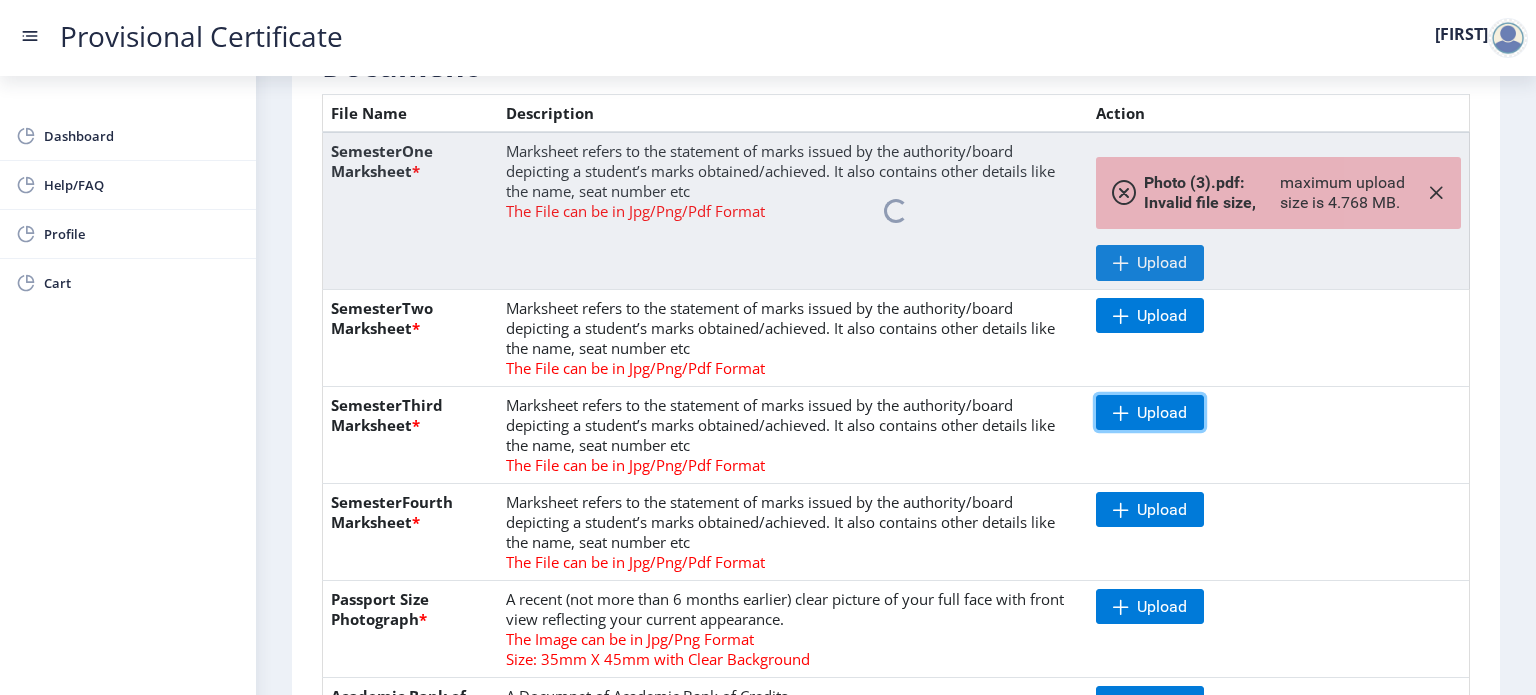 scroll, scrollTop: 542, scrollLeft: 0, axis: vertical 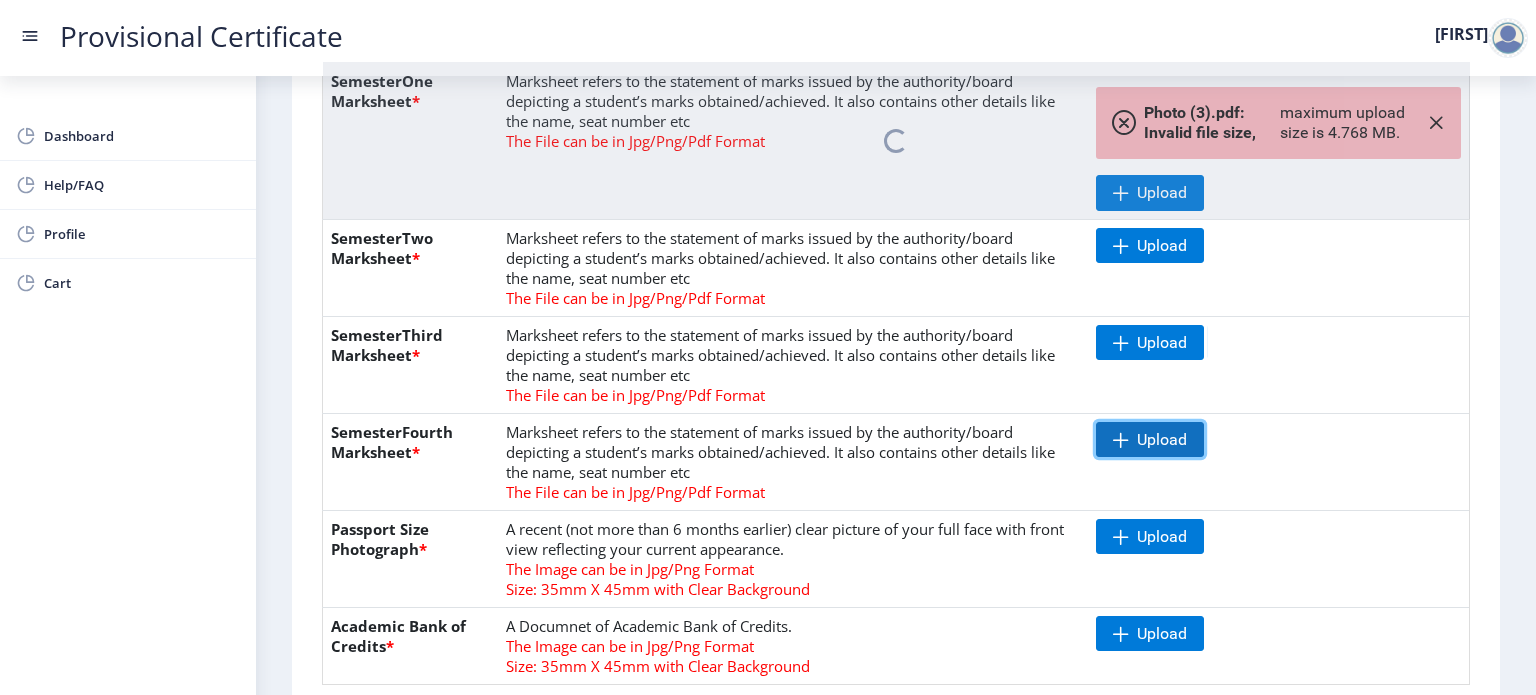 click on "Upload" 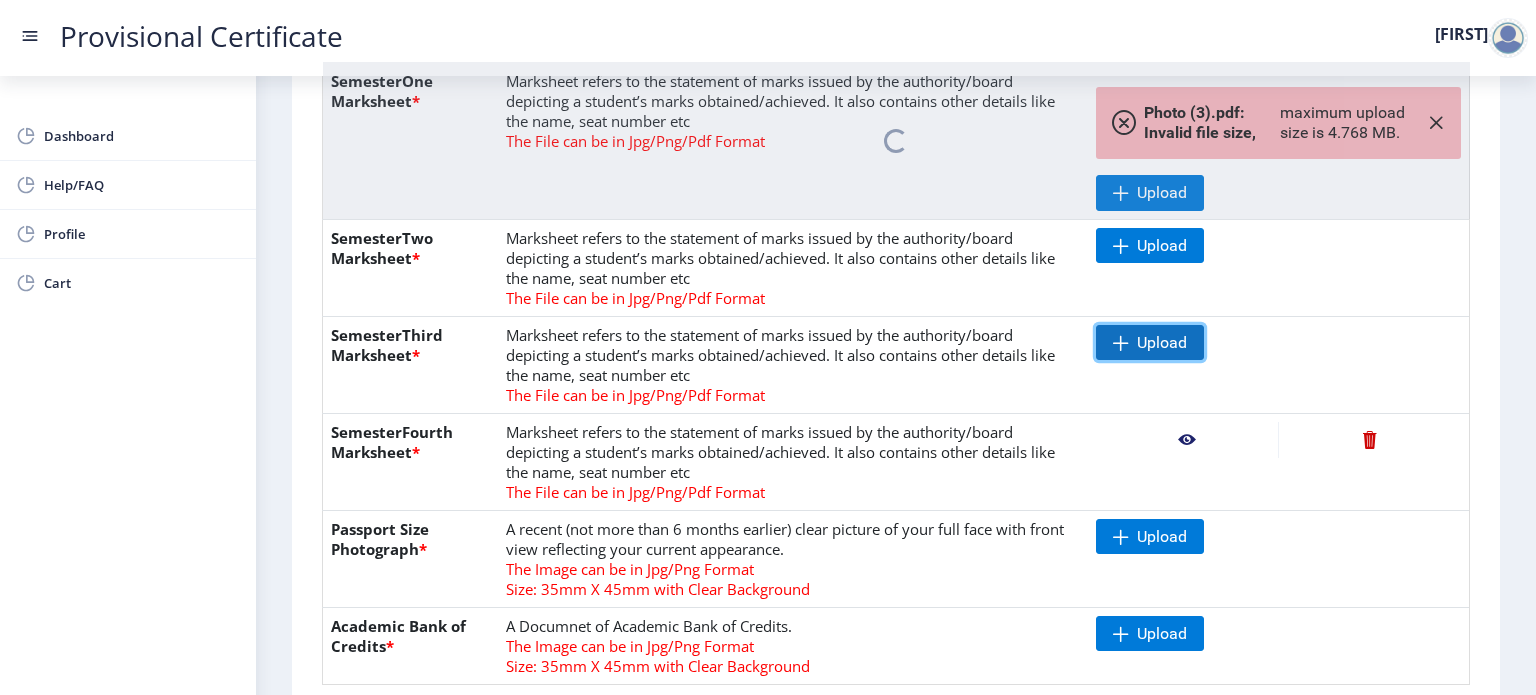 click 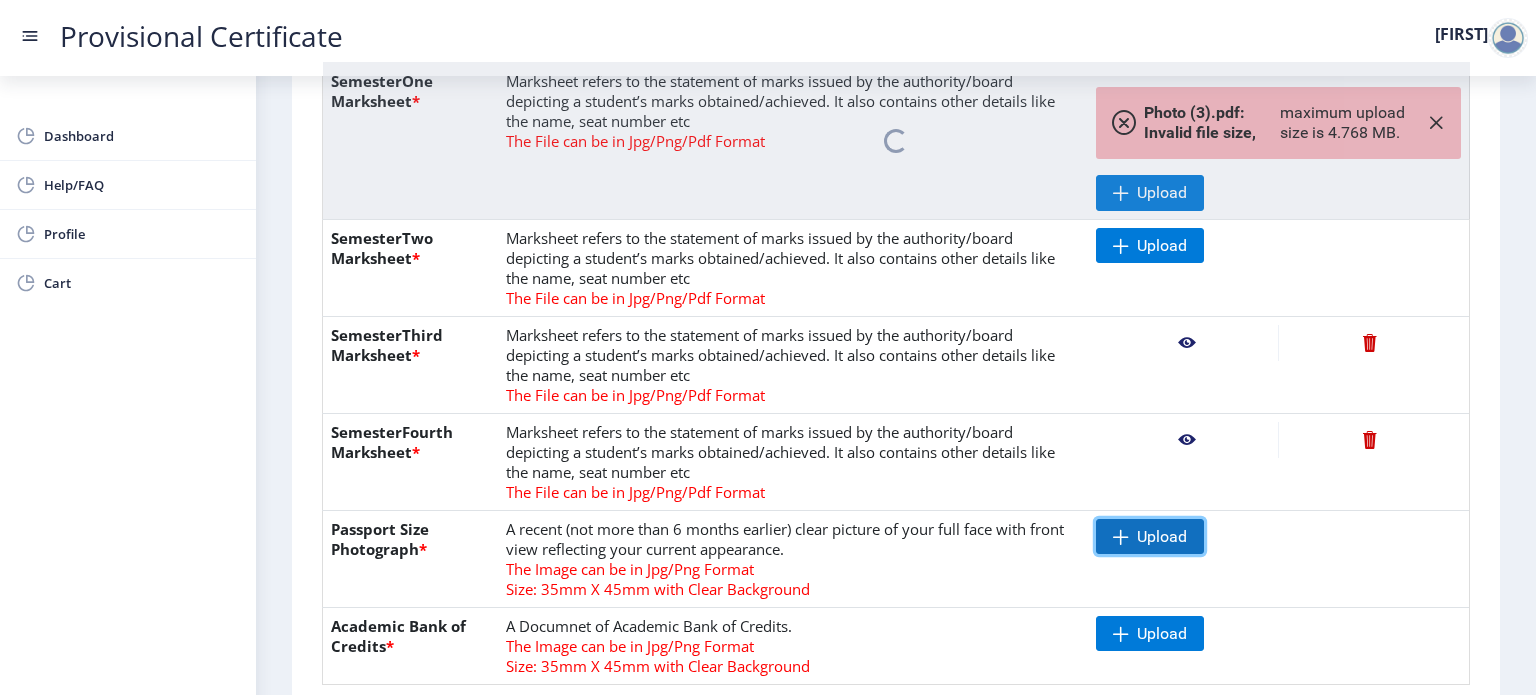 click 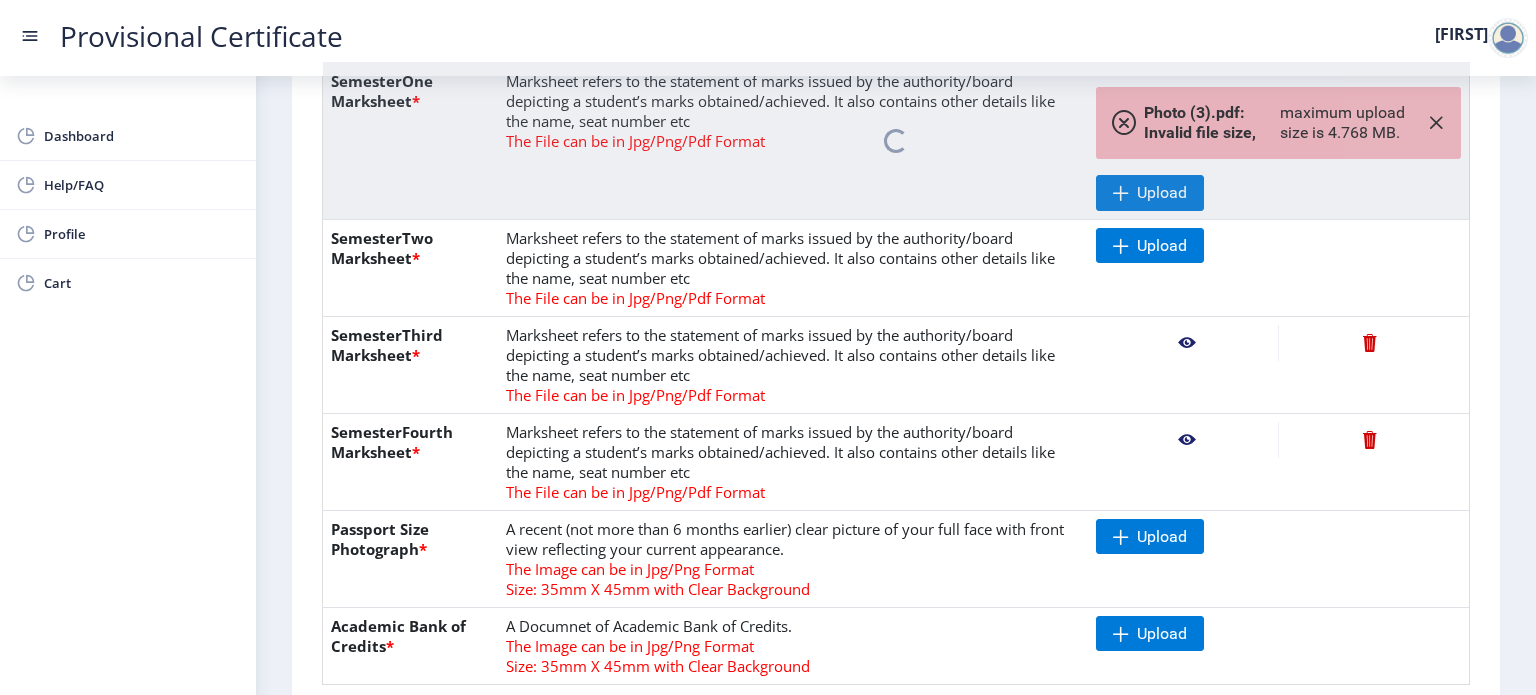 click 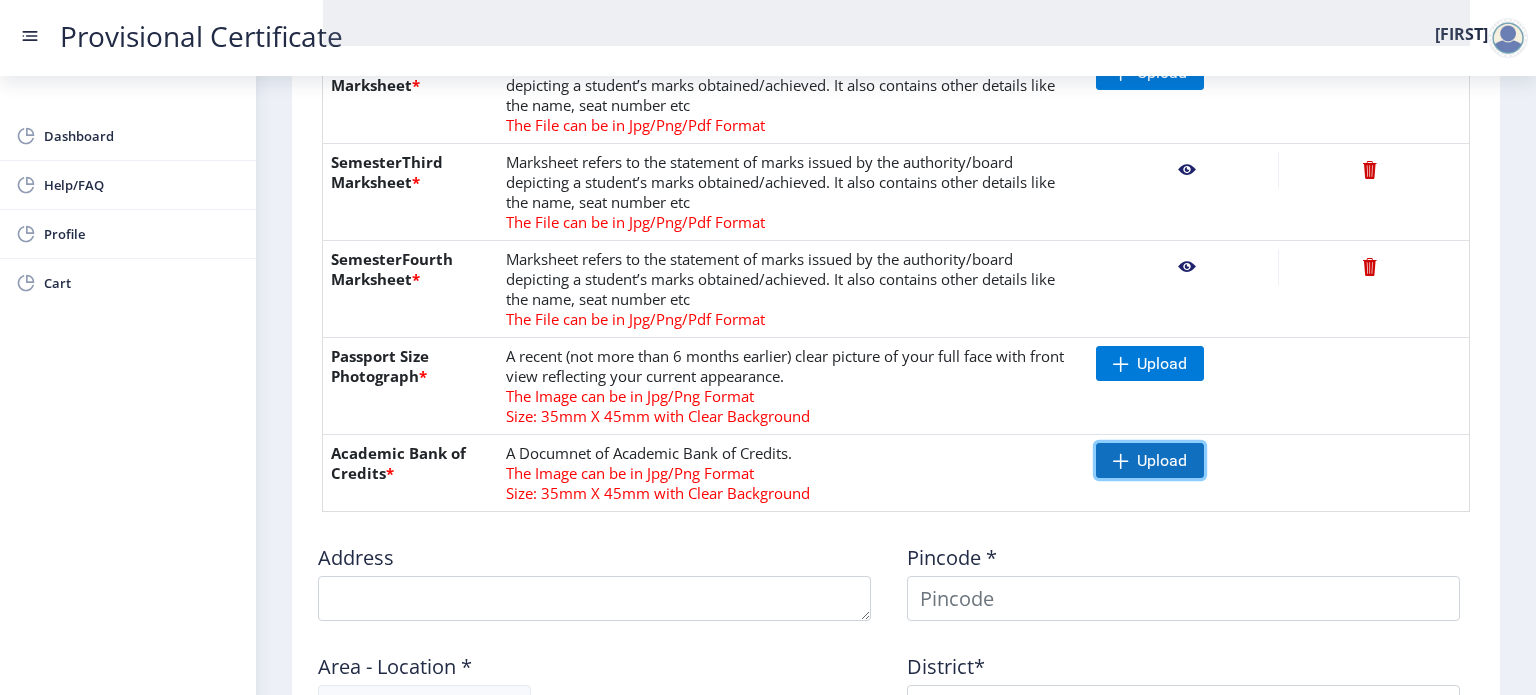 click on "Upload" 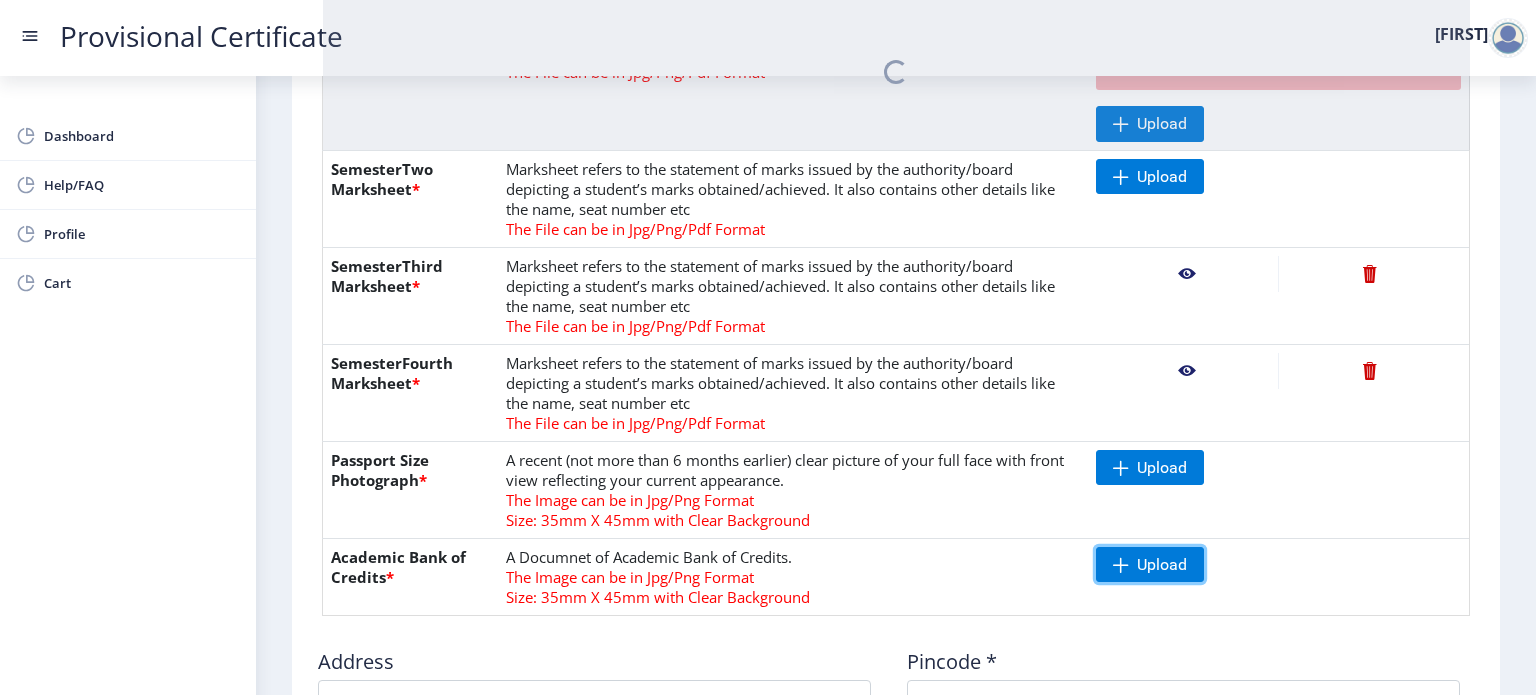 scroll, scrollTop: 287, scrollLeft: 0, axis: vertical 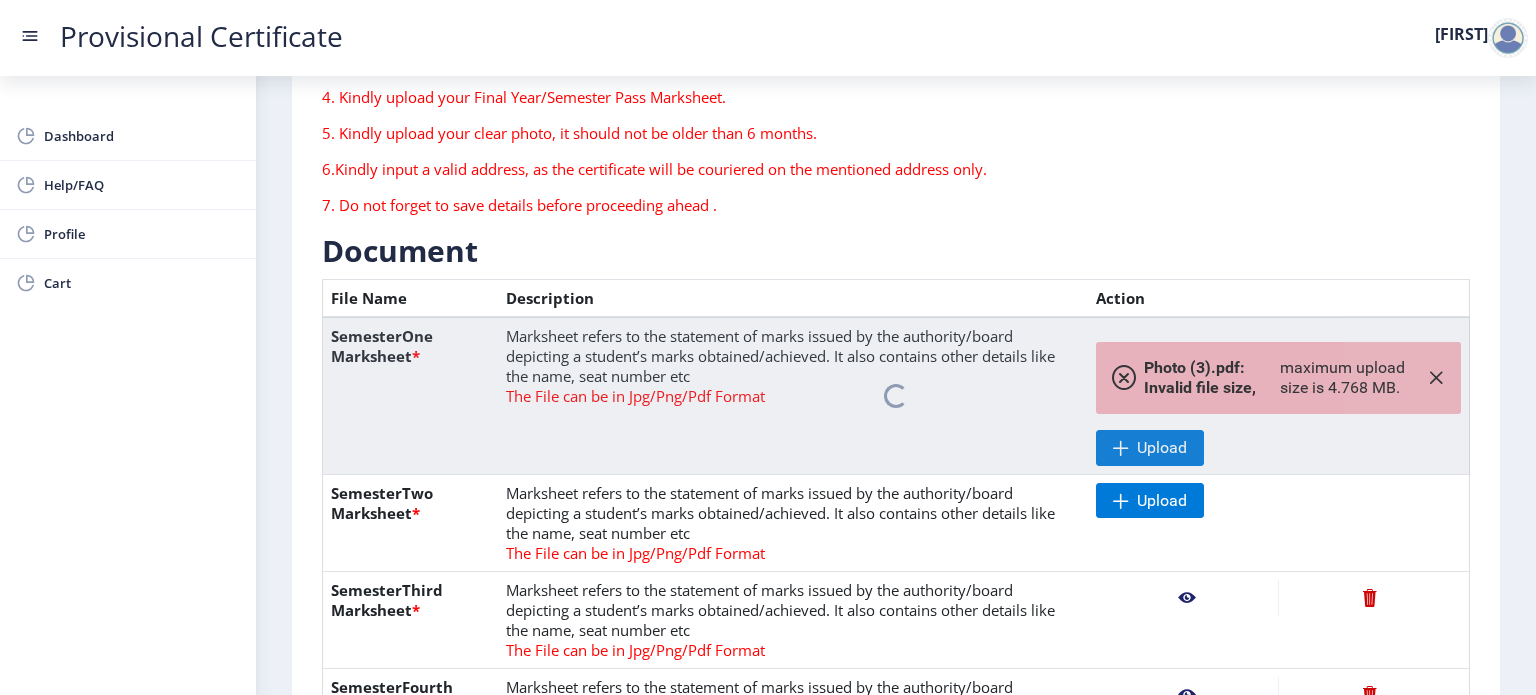 click 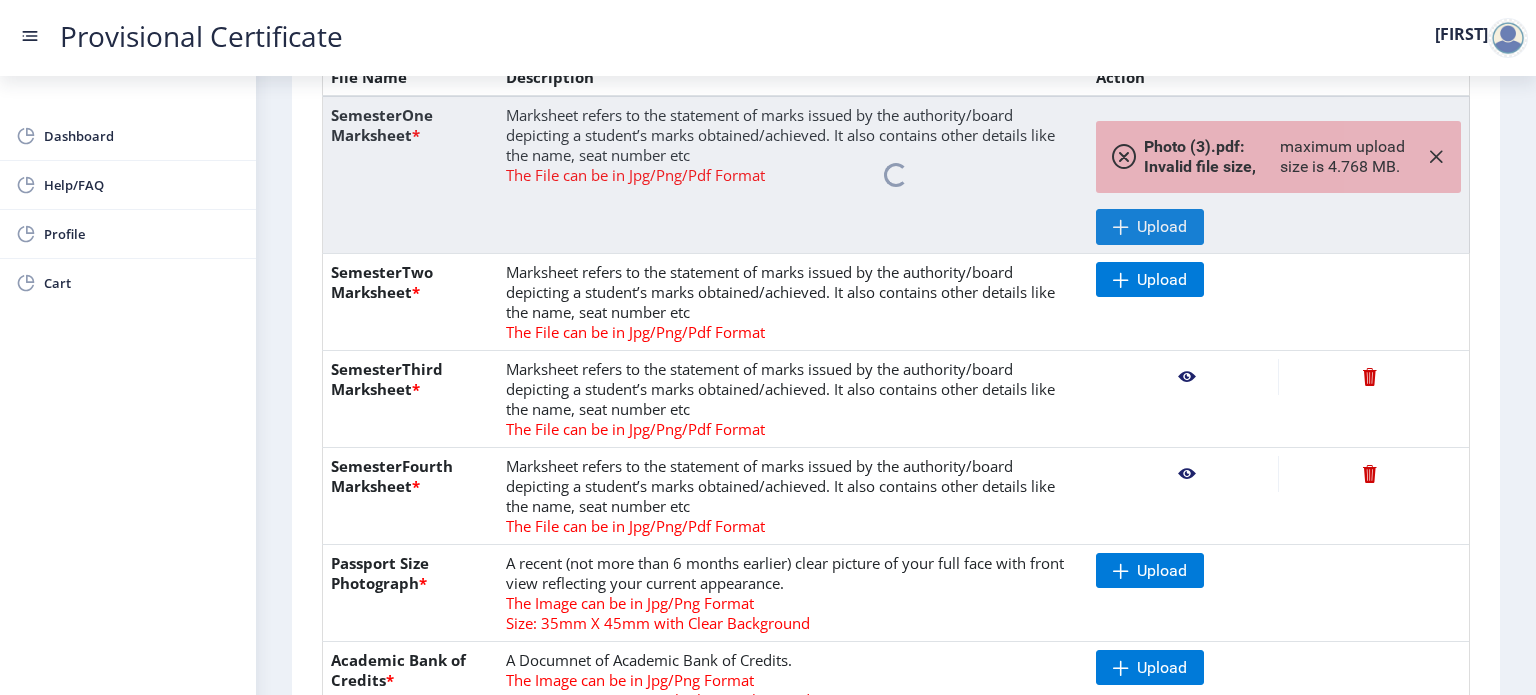 click 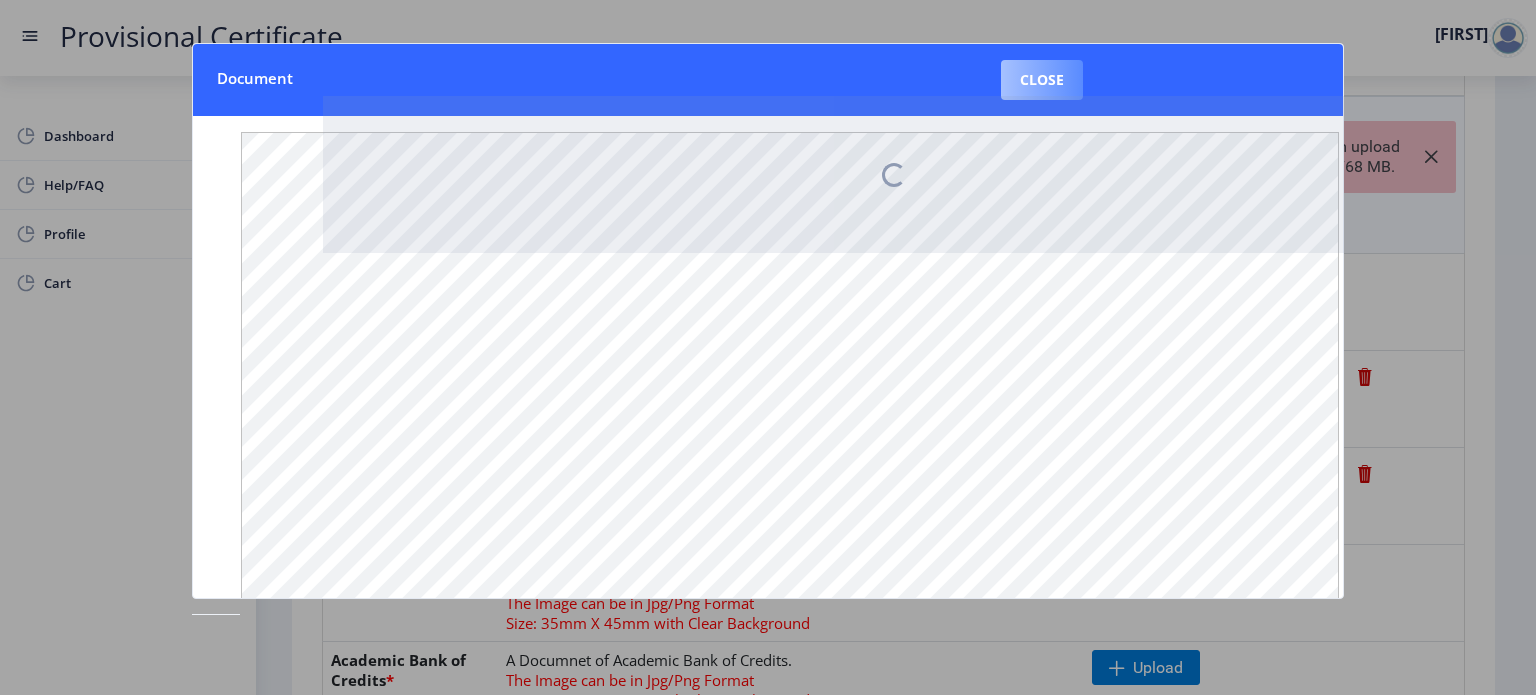 click on "Close" at bounding box center [1042, 80] 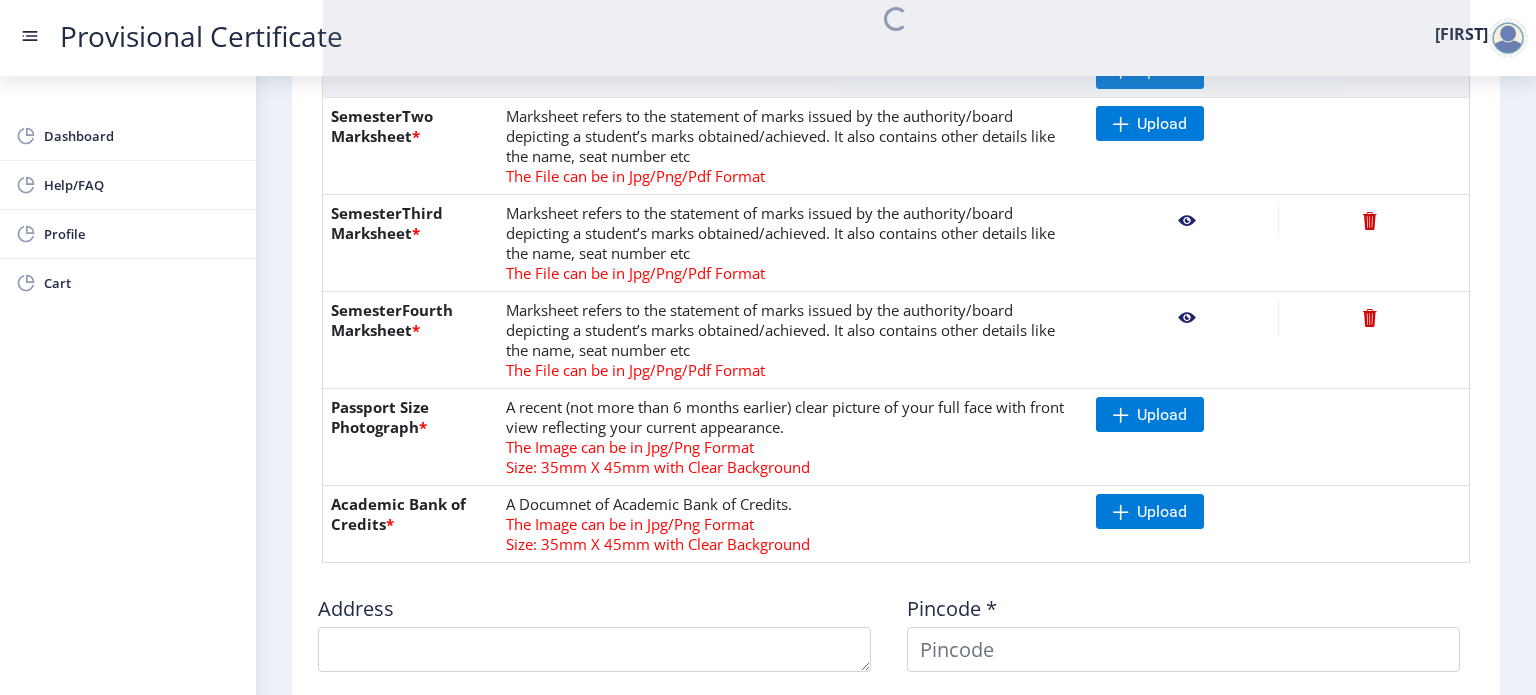 scroll, scrollTop: 668, scrollLeft: 0, axis: vertical 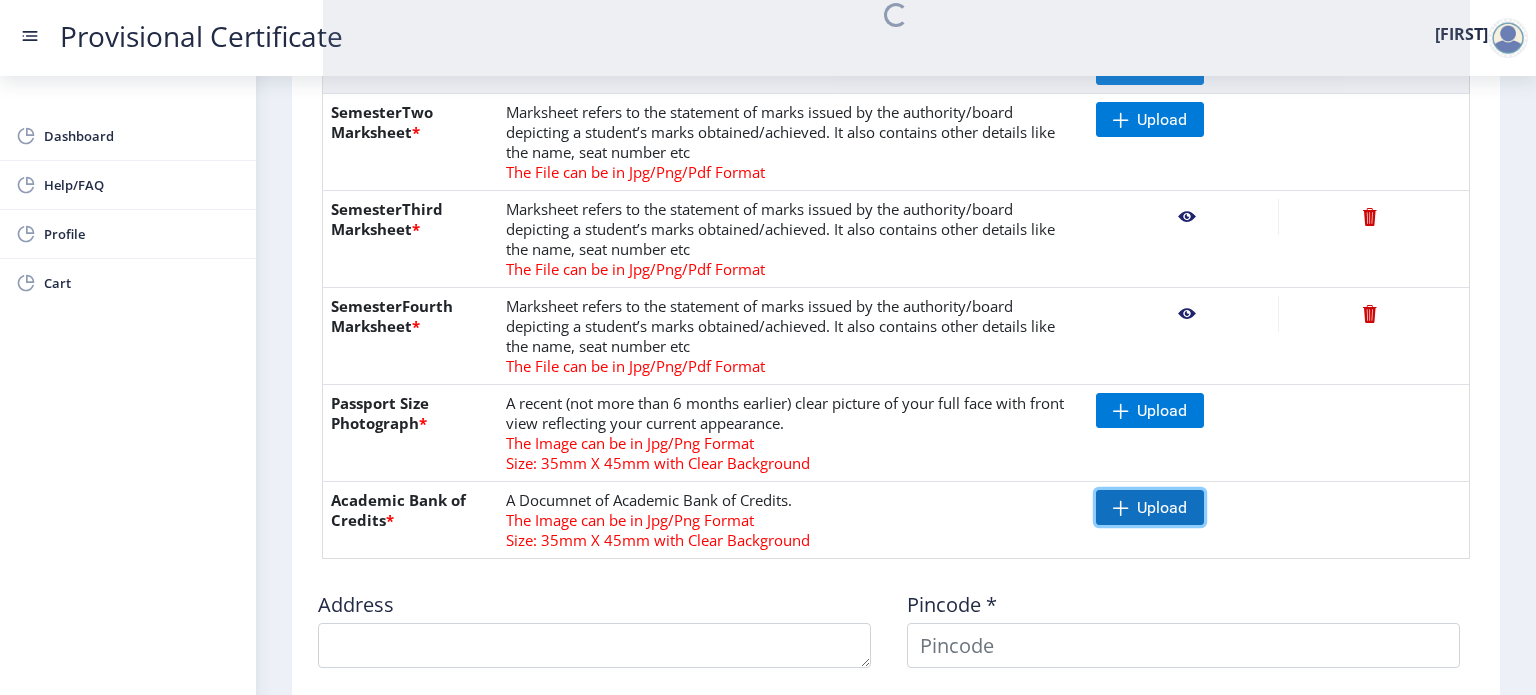 click on "Upload" 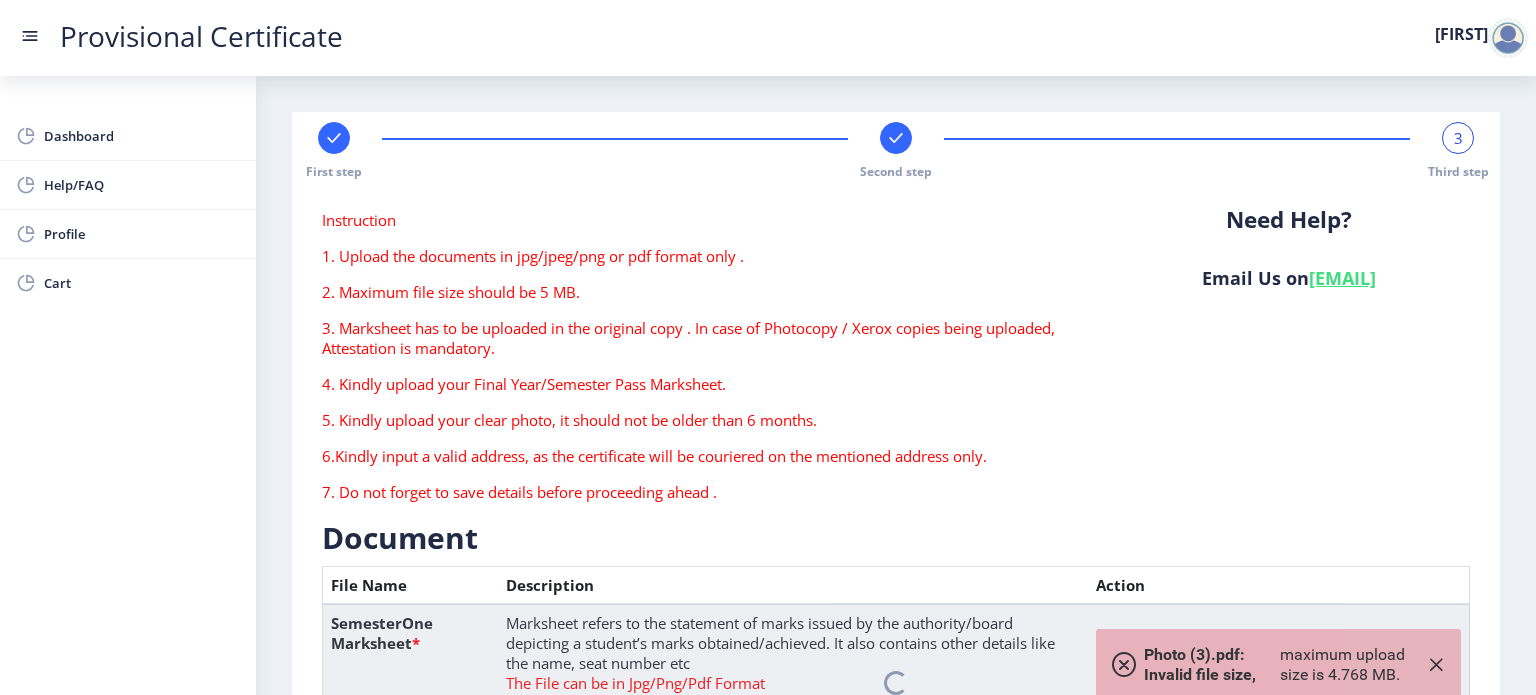 scroll, scrollTop: 0, scrollLeft: 0, axis: both 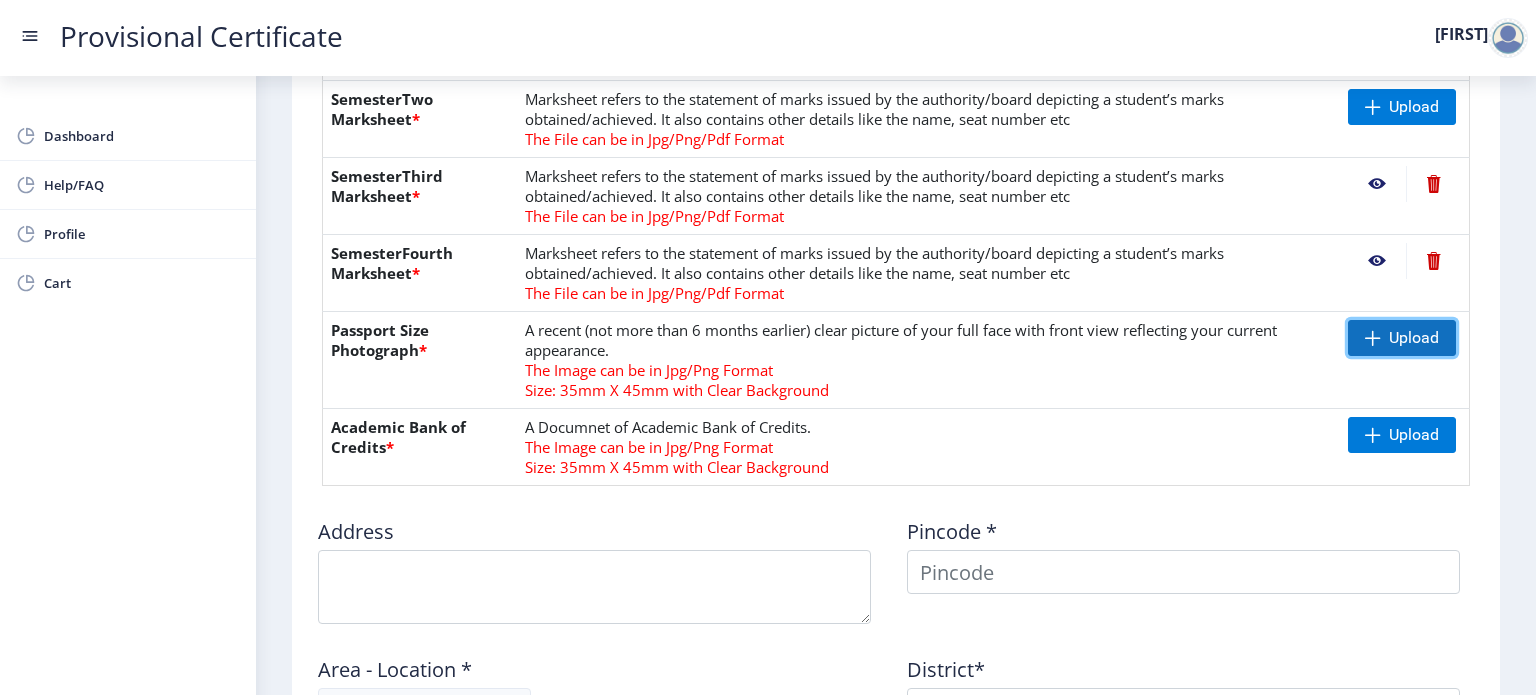click 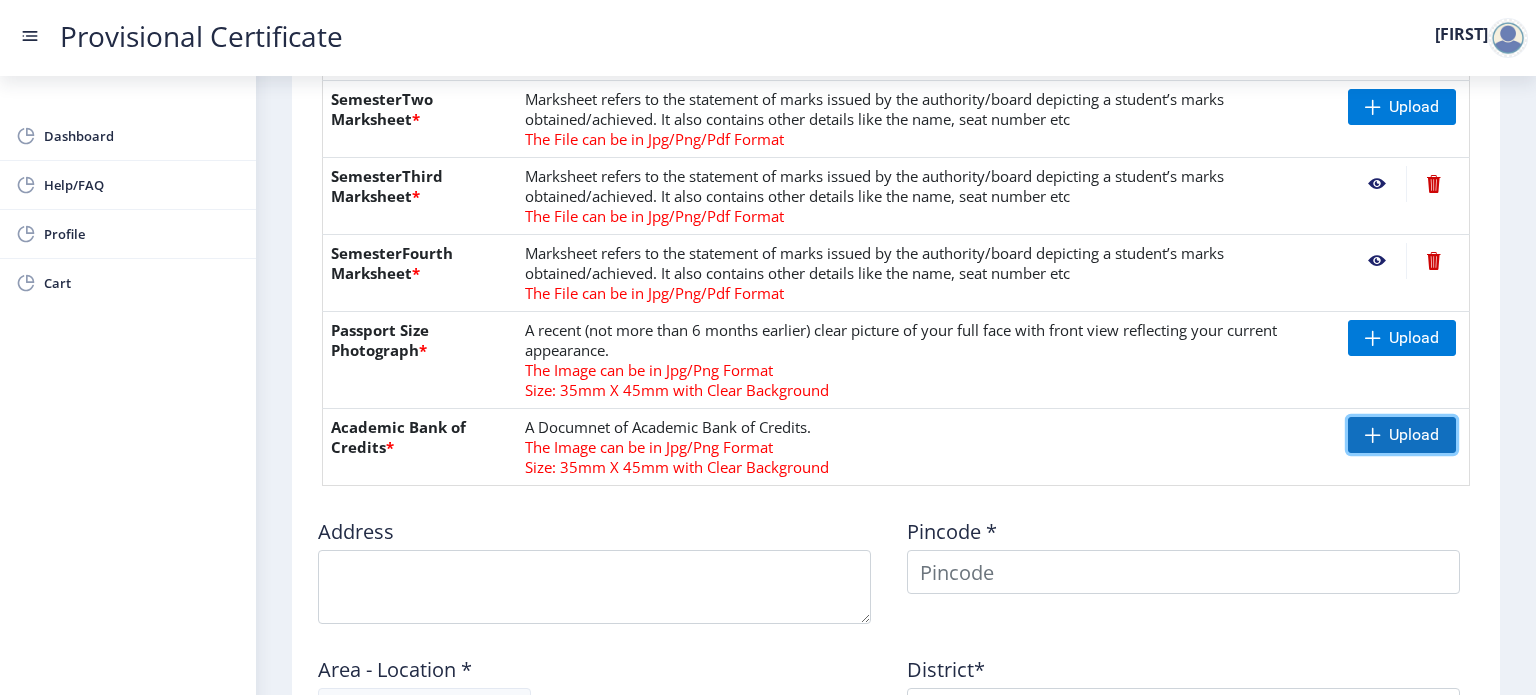 click on "Upload" 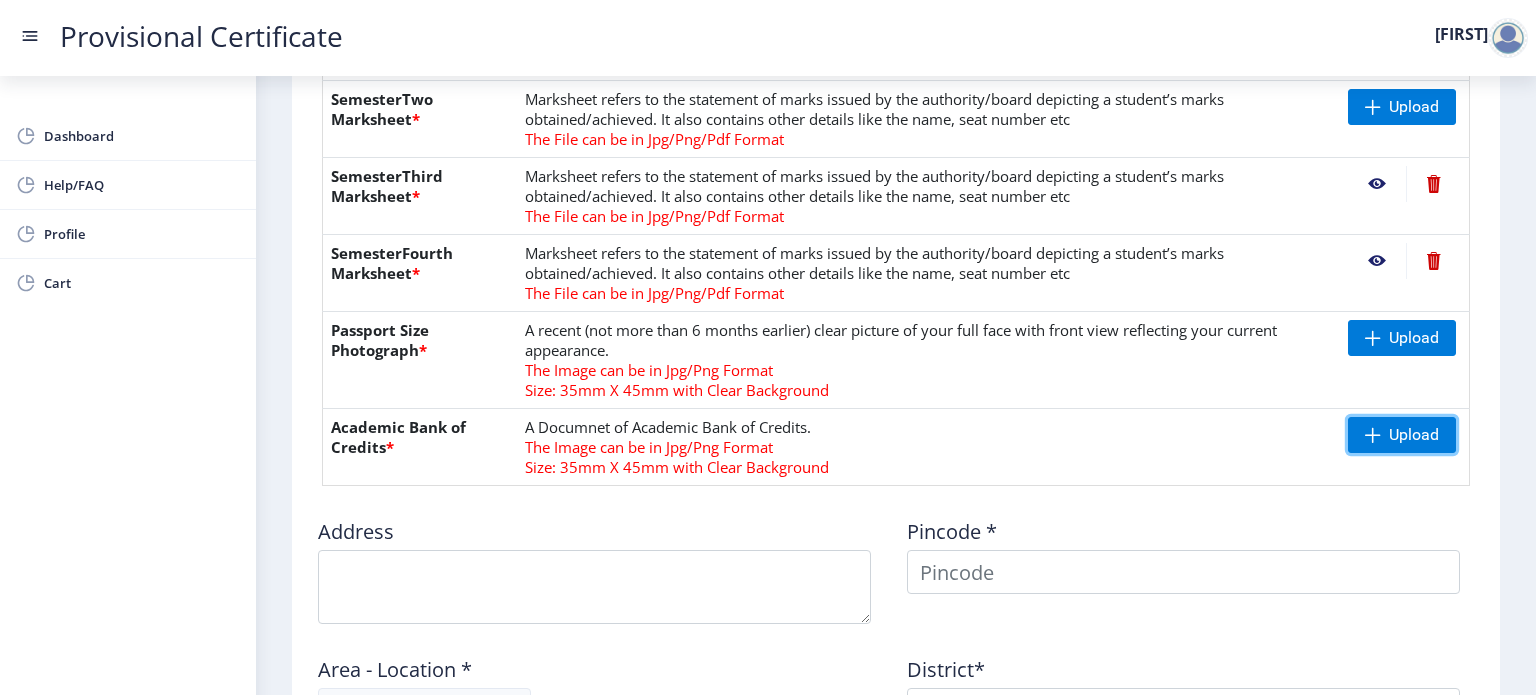 scroll, scrollTop: 436, scrollLeft: 0, axis: vertical 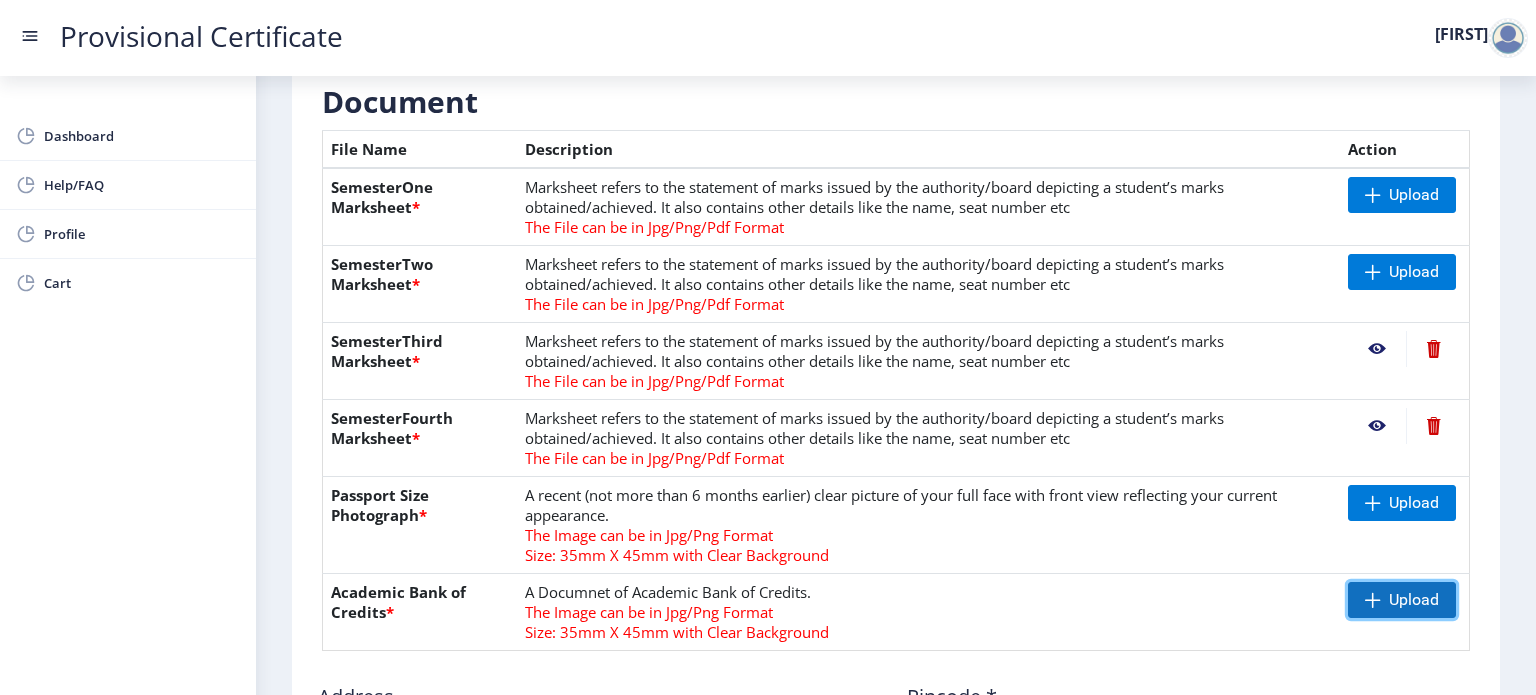 click on "Upload" 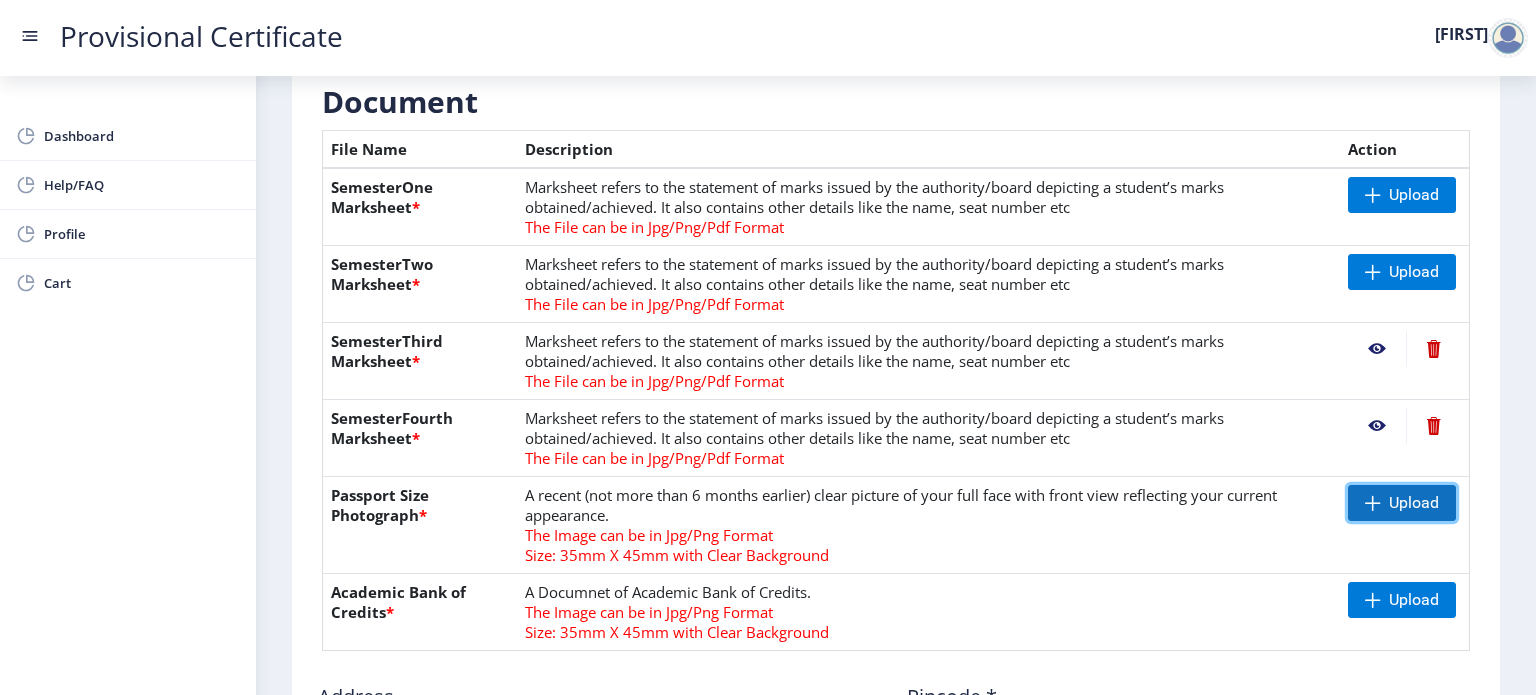 click 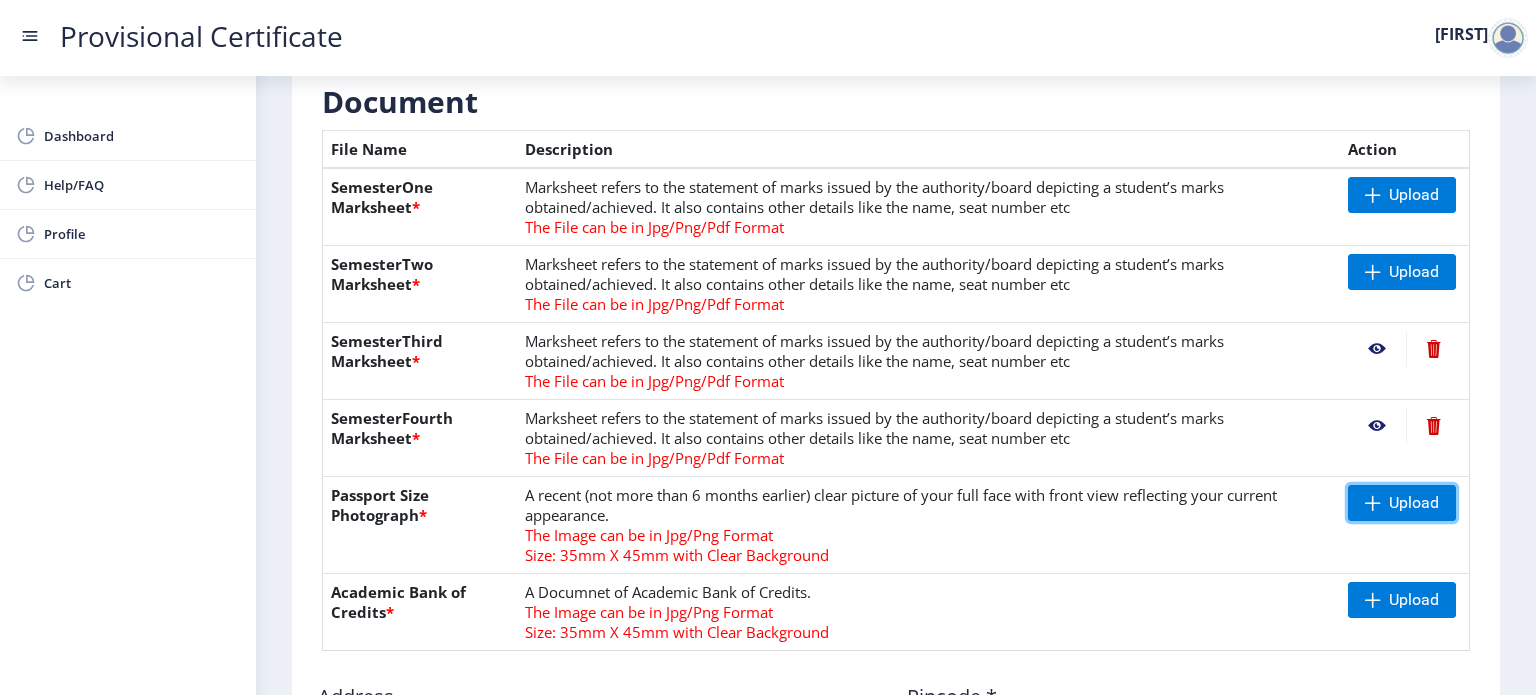 scroll, scrollTop: 0, scrollLeft: 0, axis: both 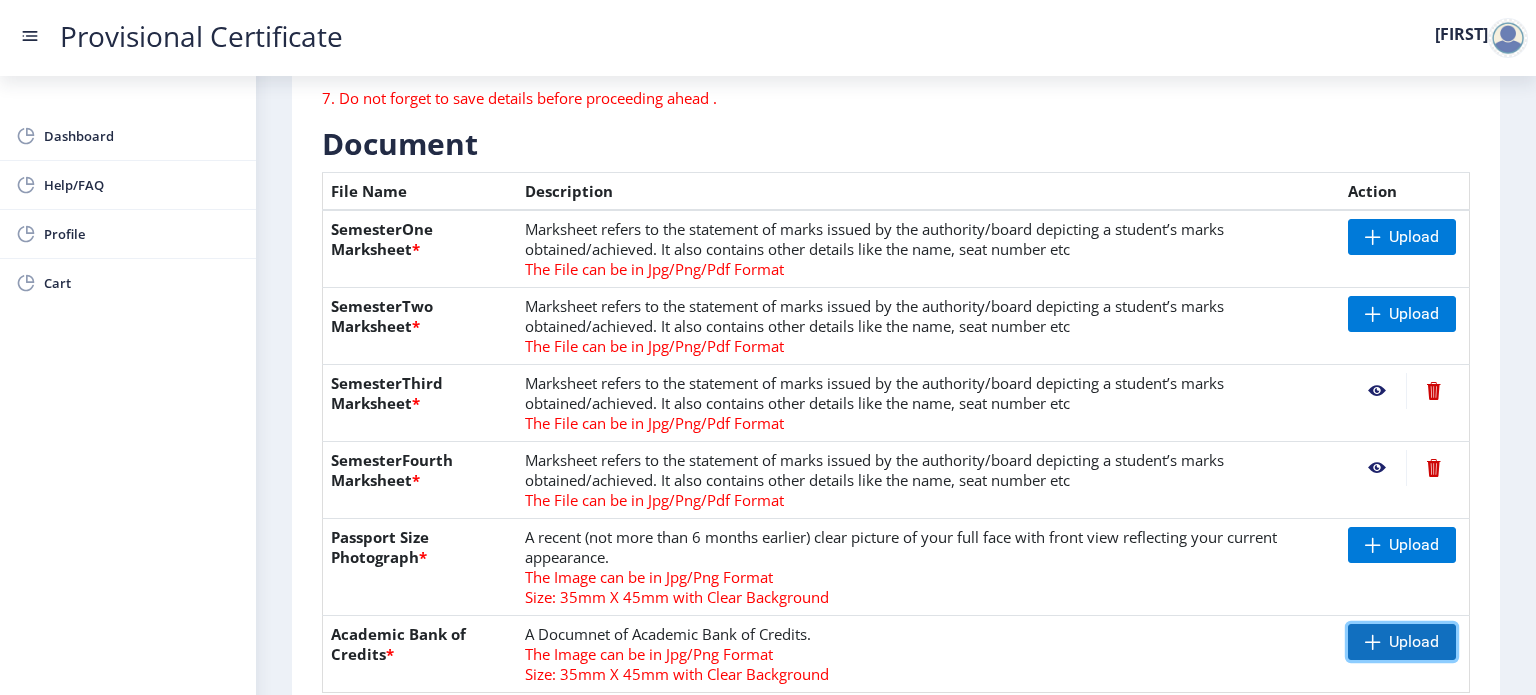 click on "Upload" 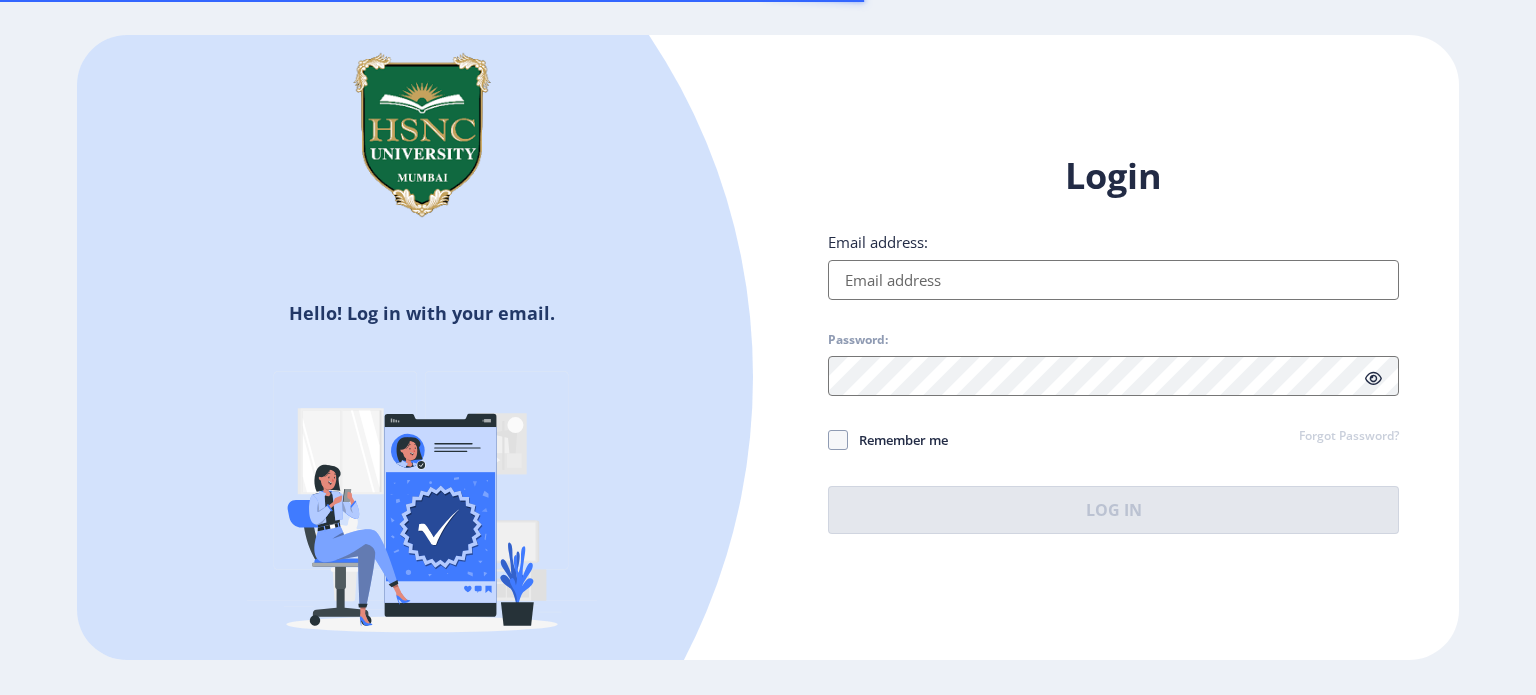 scroll, scrollTop: 0, scrollLeft: 0, axis: both 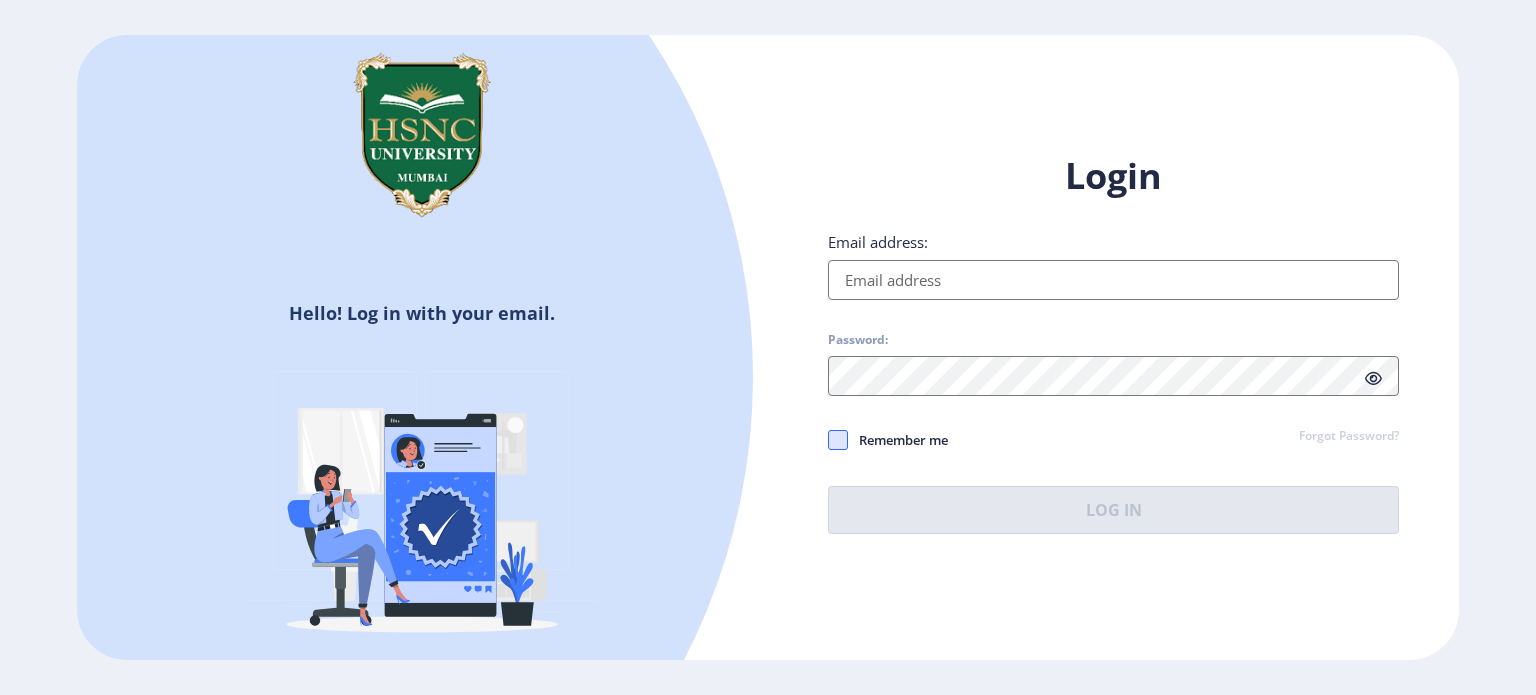 type on "[EMAIL]" 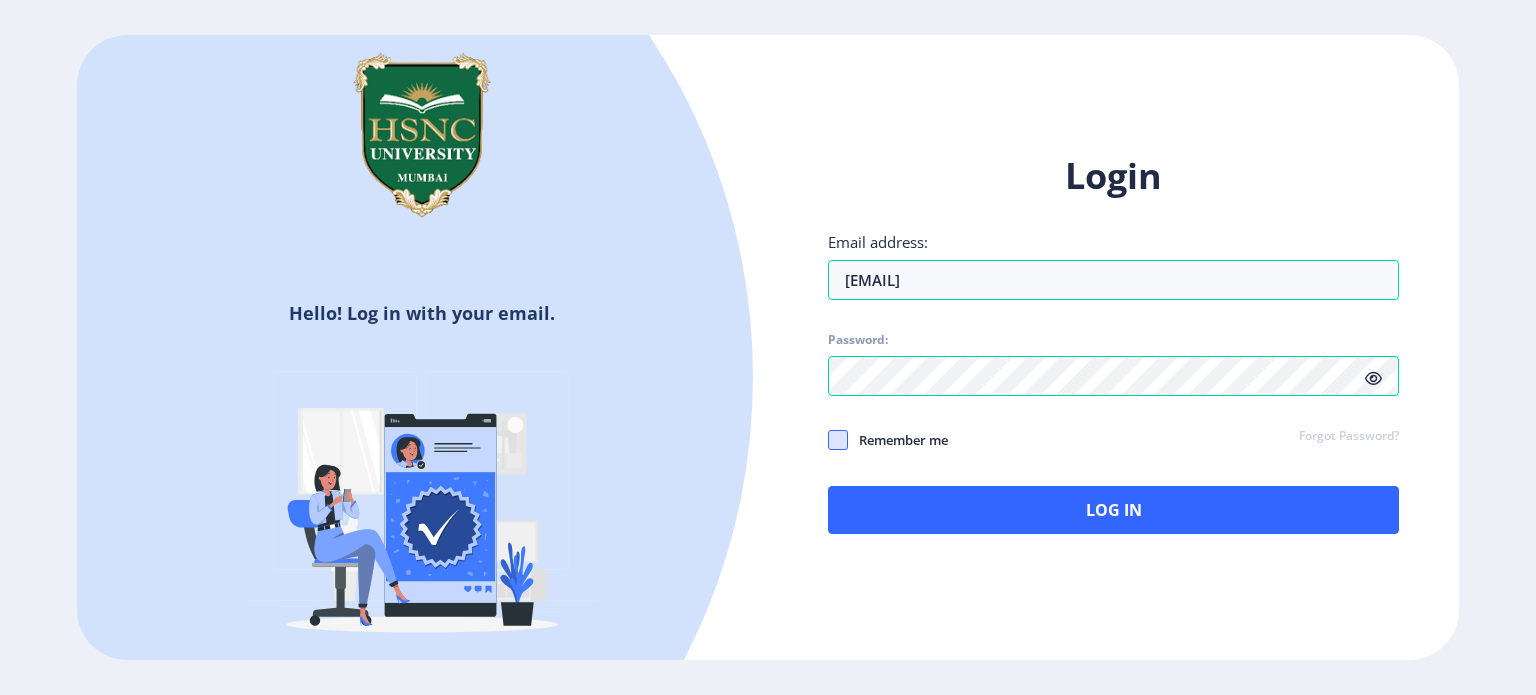 click 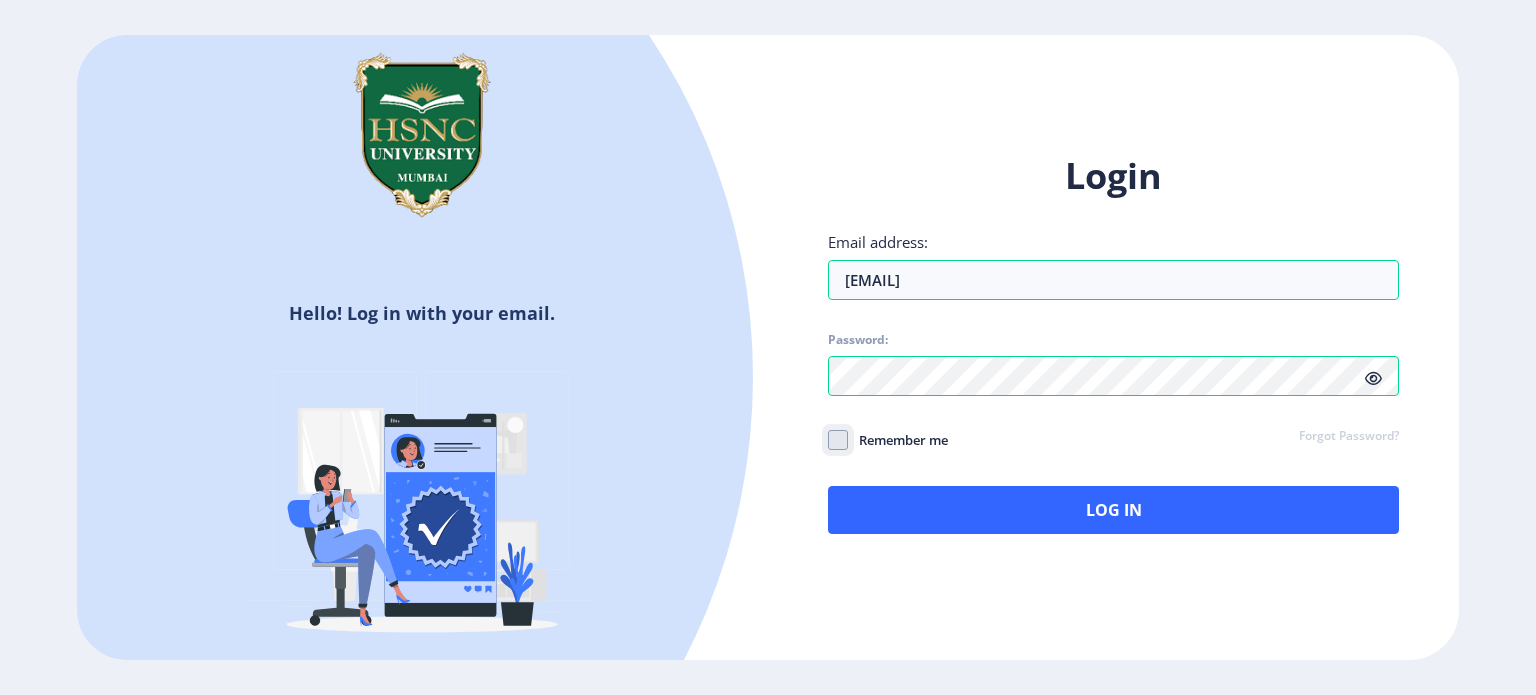 click on "Remember me" 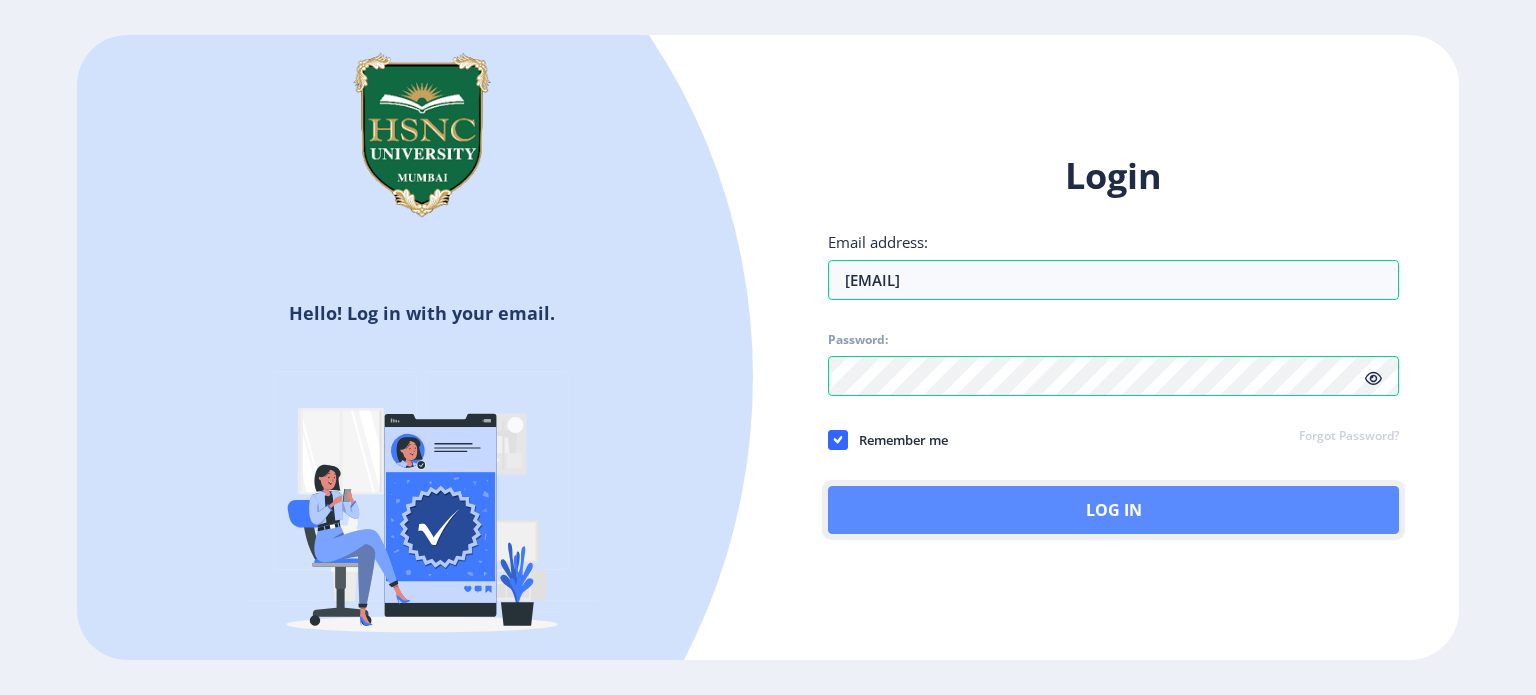 click on "Log In" 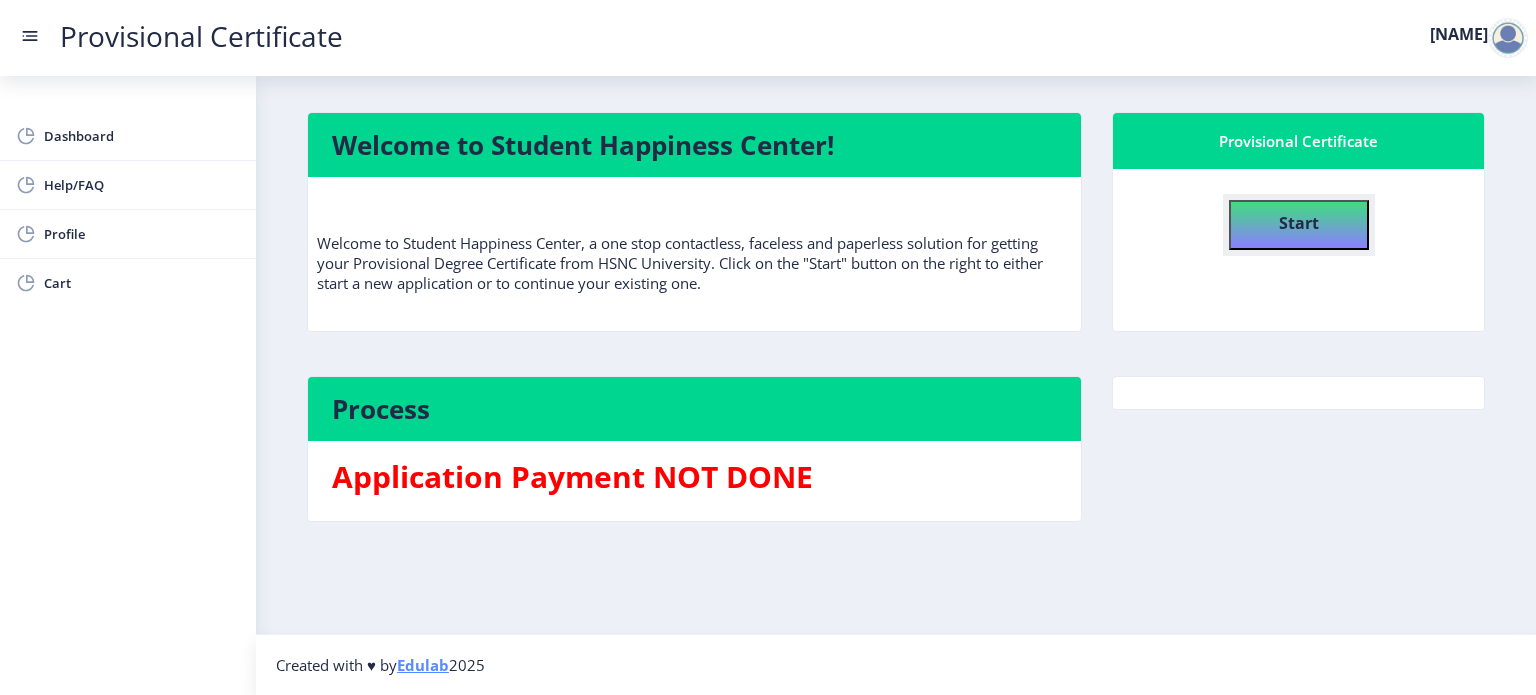 click on "Start" 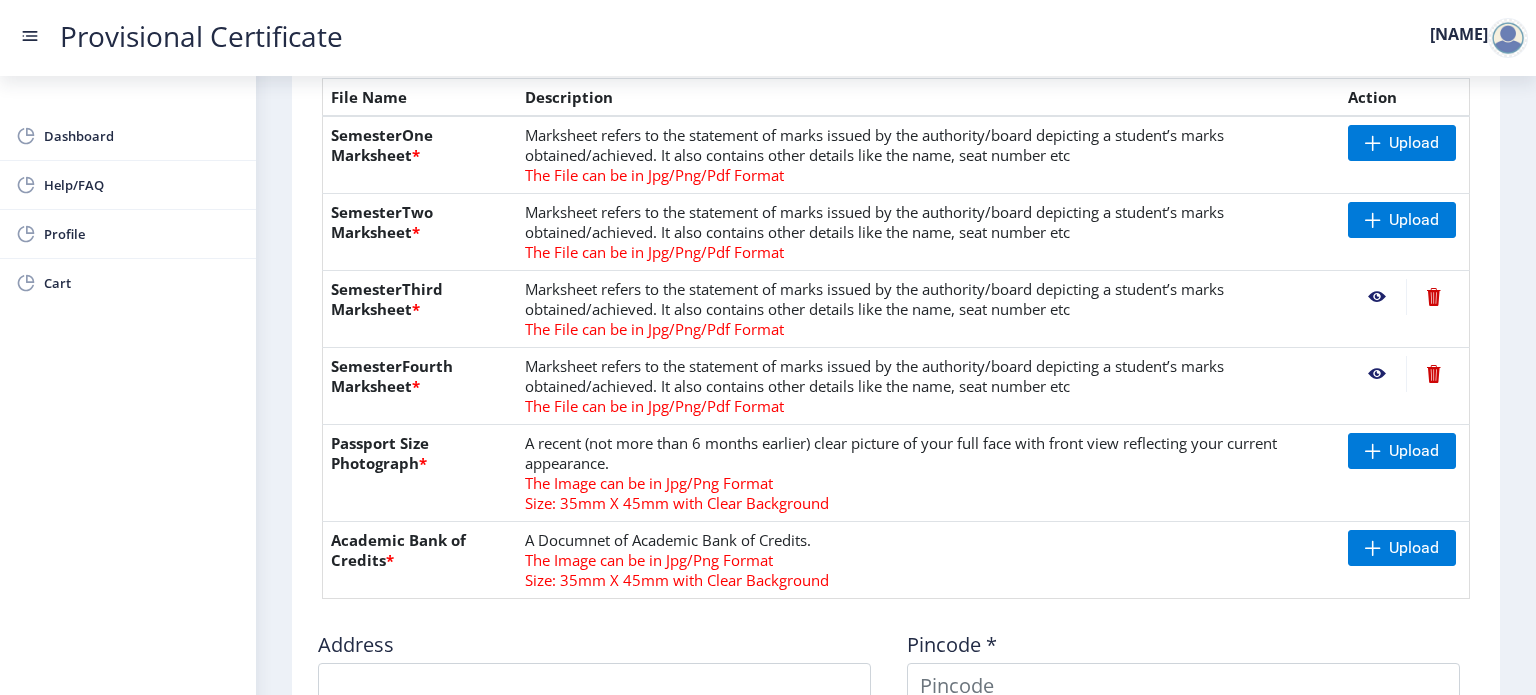 scroll, scrollTop: 490, scrollLeft: 0, axis: vertical 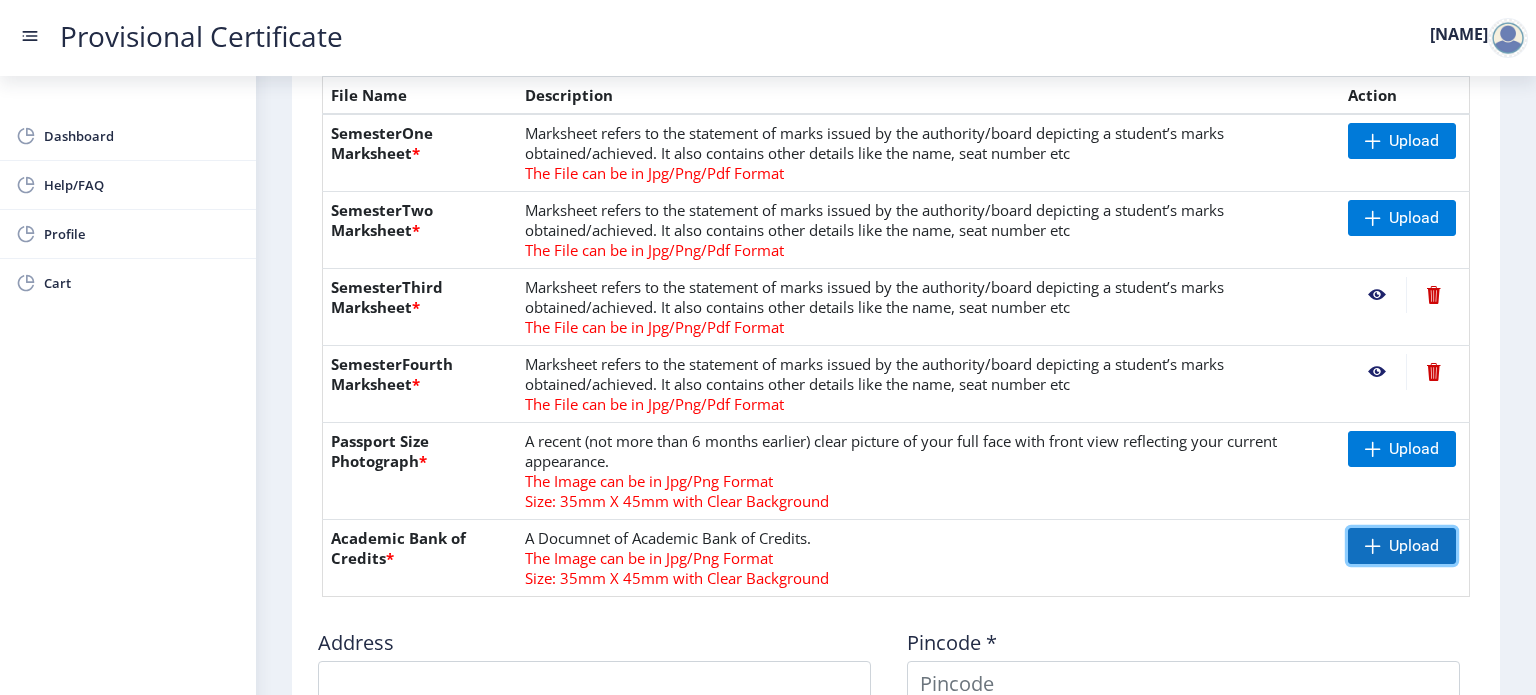 click on "Upload" 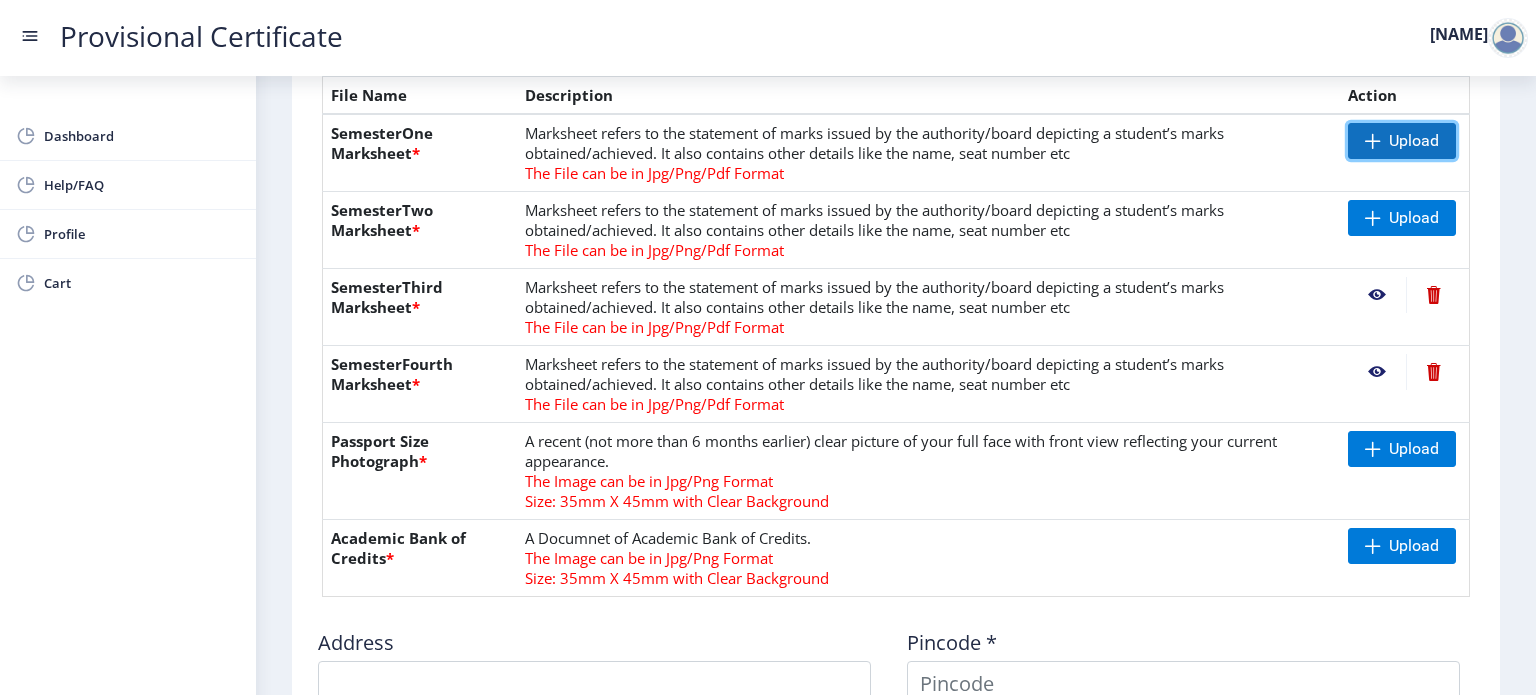 click 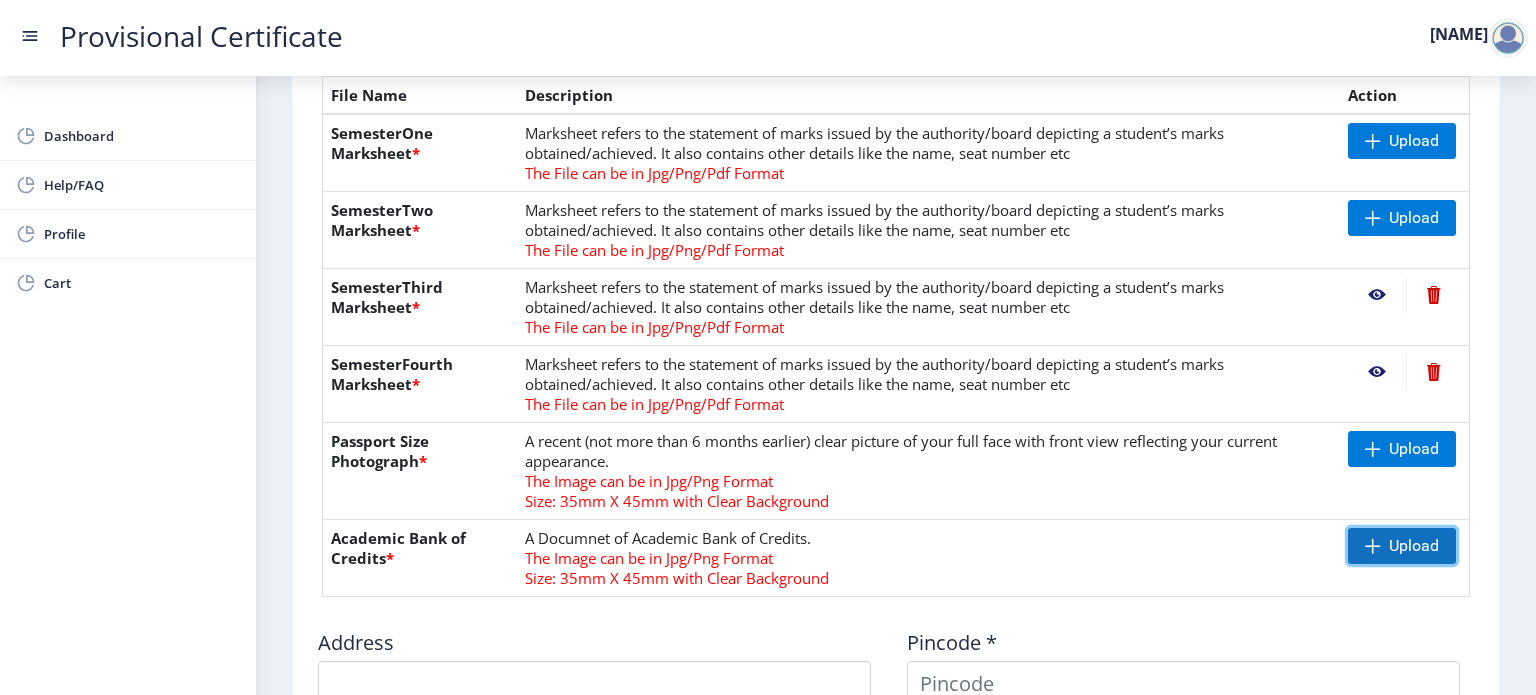 click on "Upload" 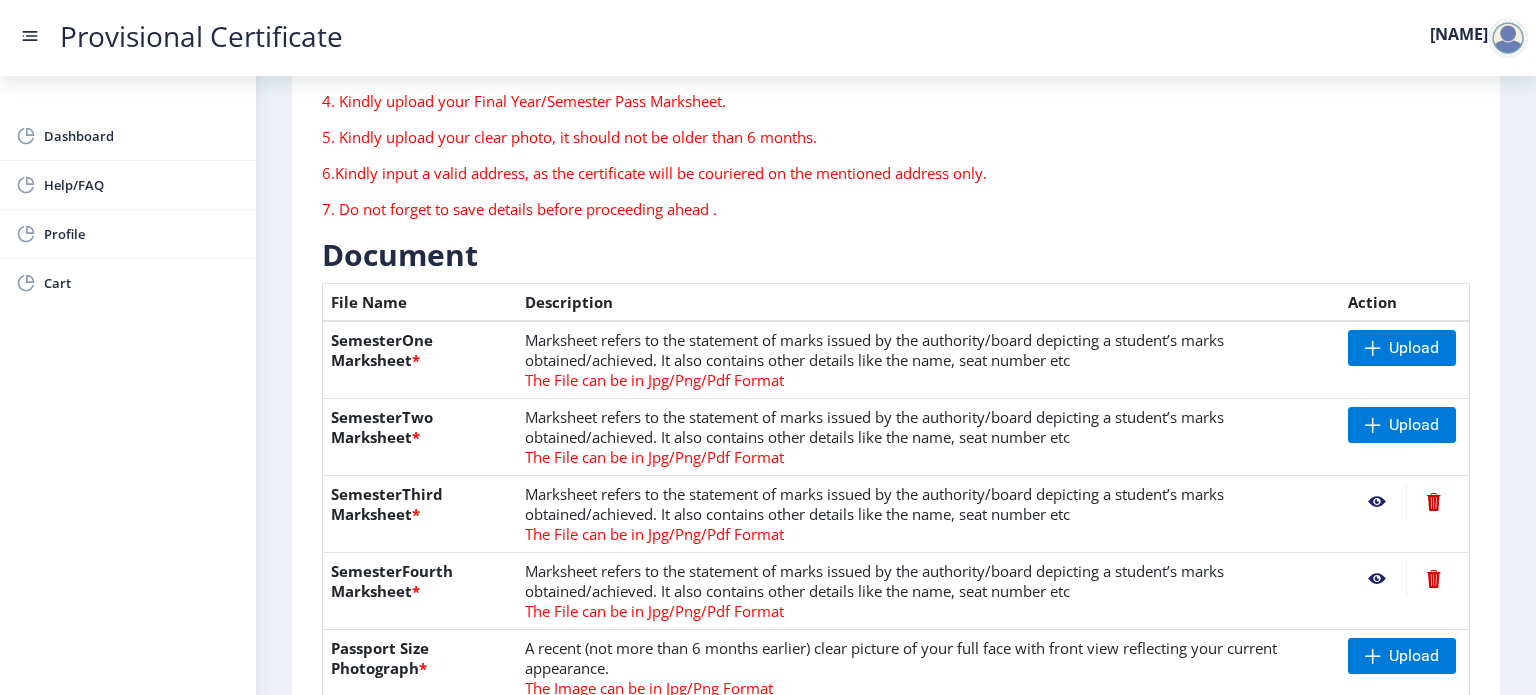 scroll, scrollTop: 0, scrollLeft: 0, axis: both 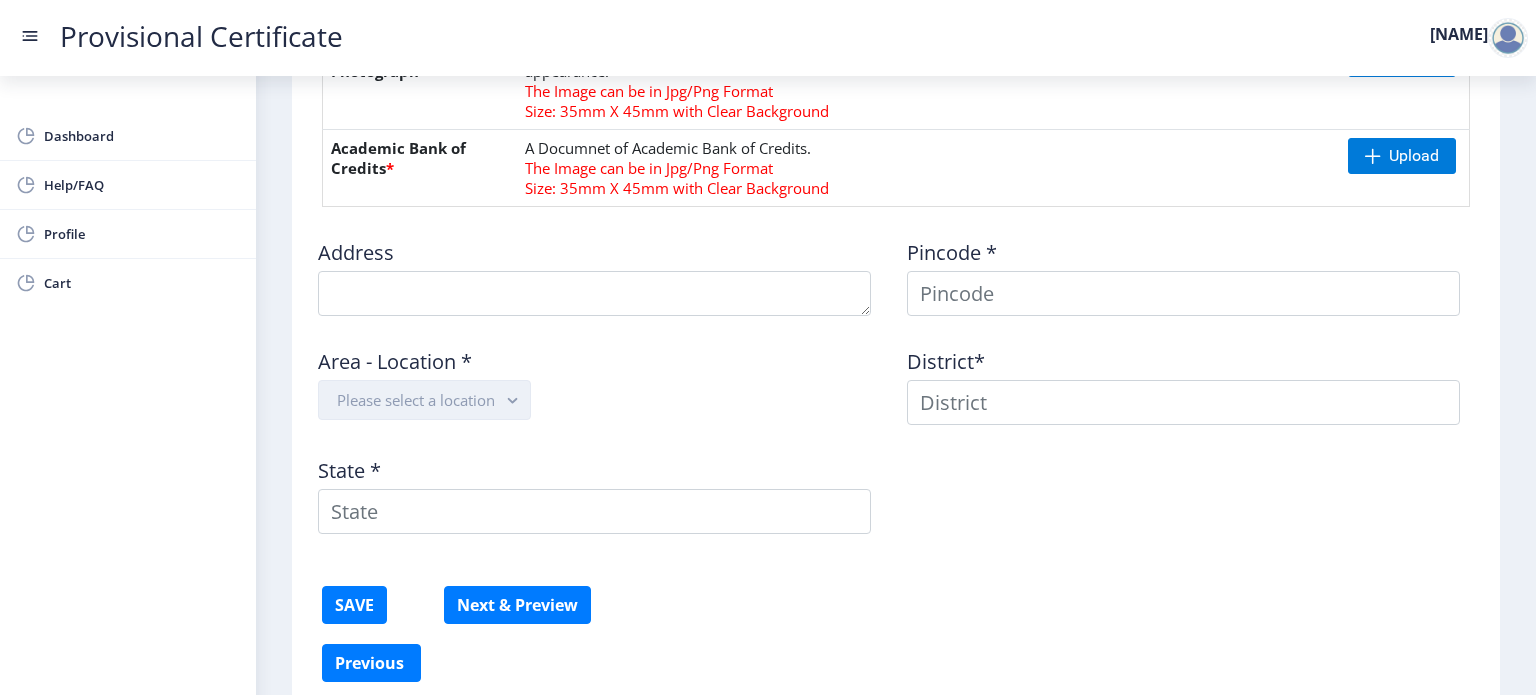 click on "Please select a location" 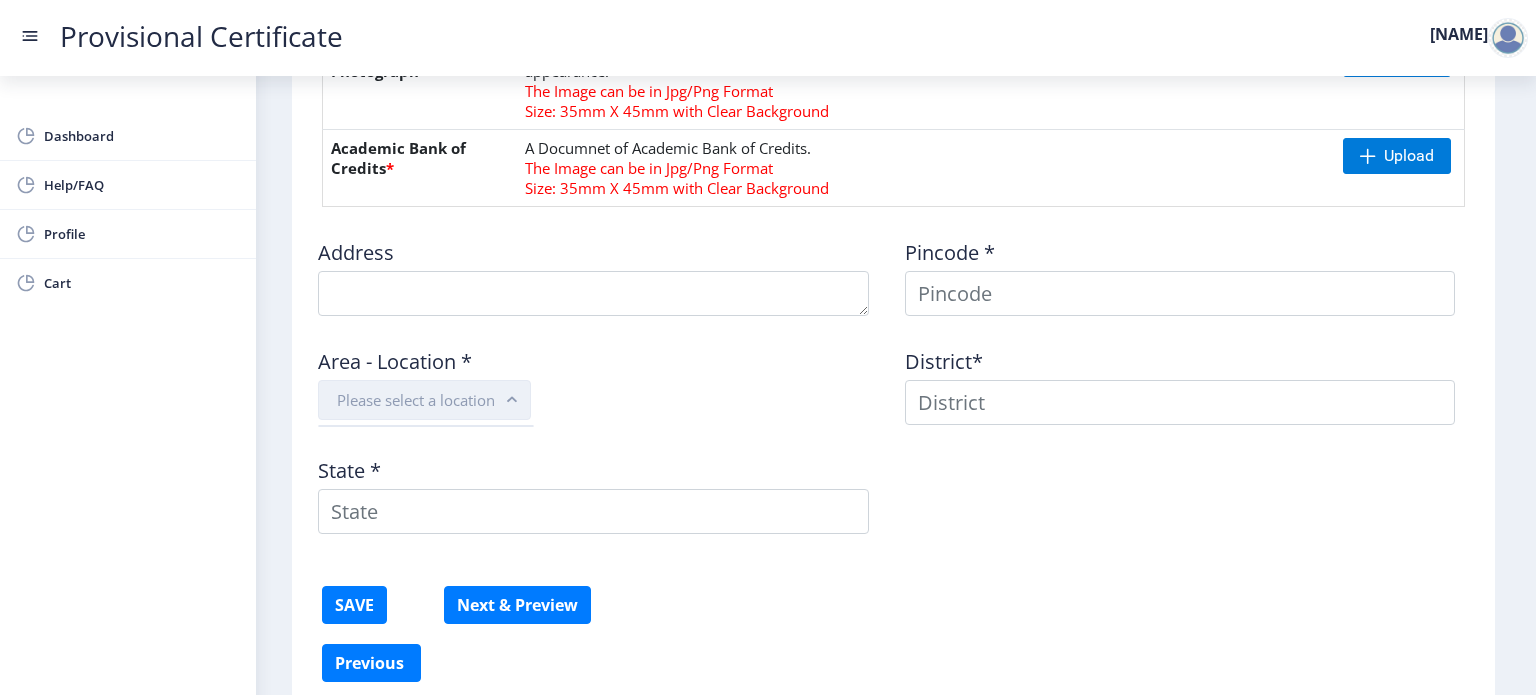 click on "Please select a location" 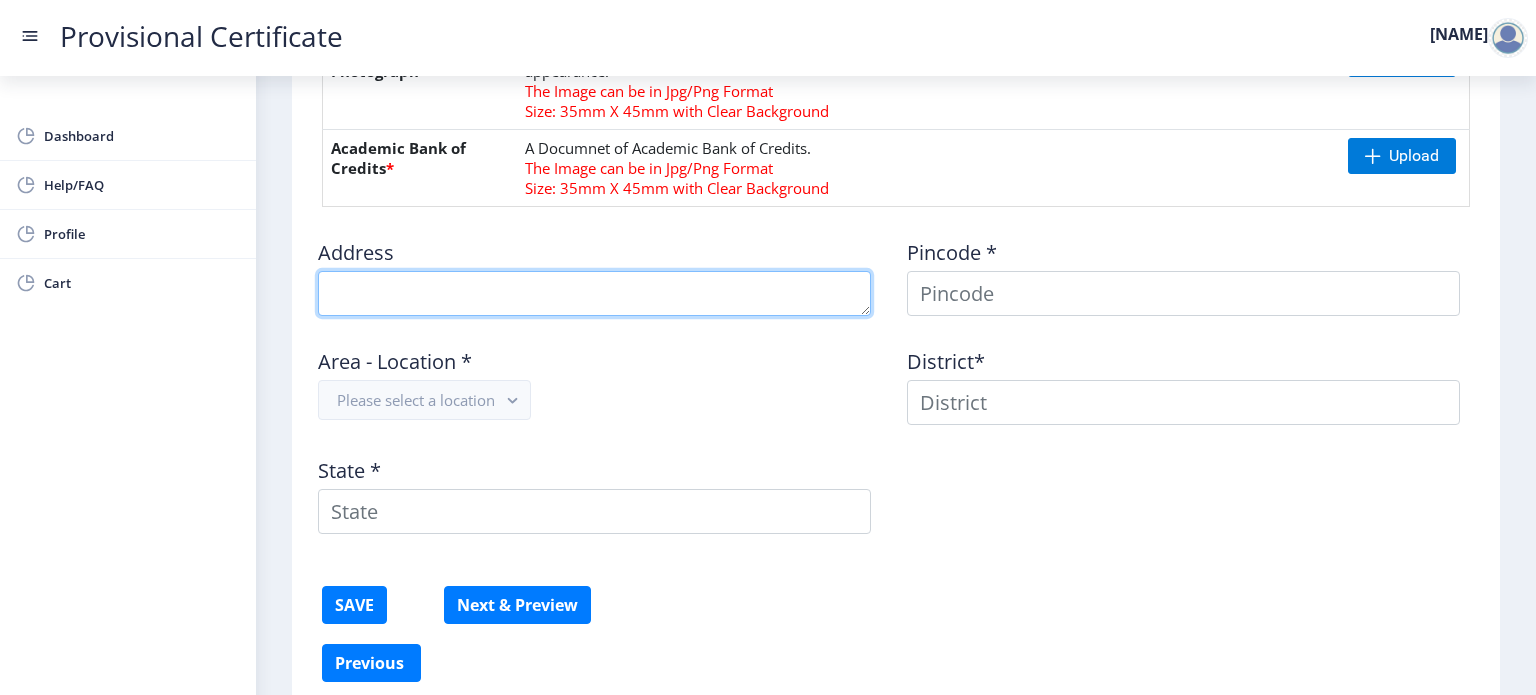 click at bounding box center [594, 293] 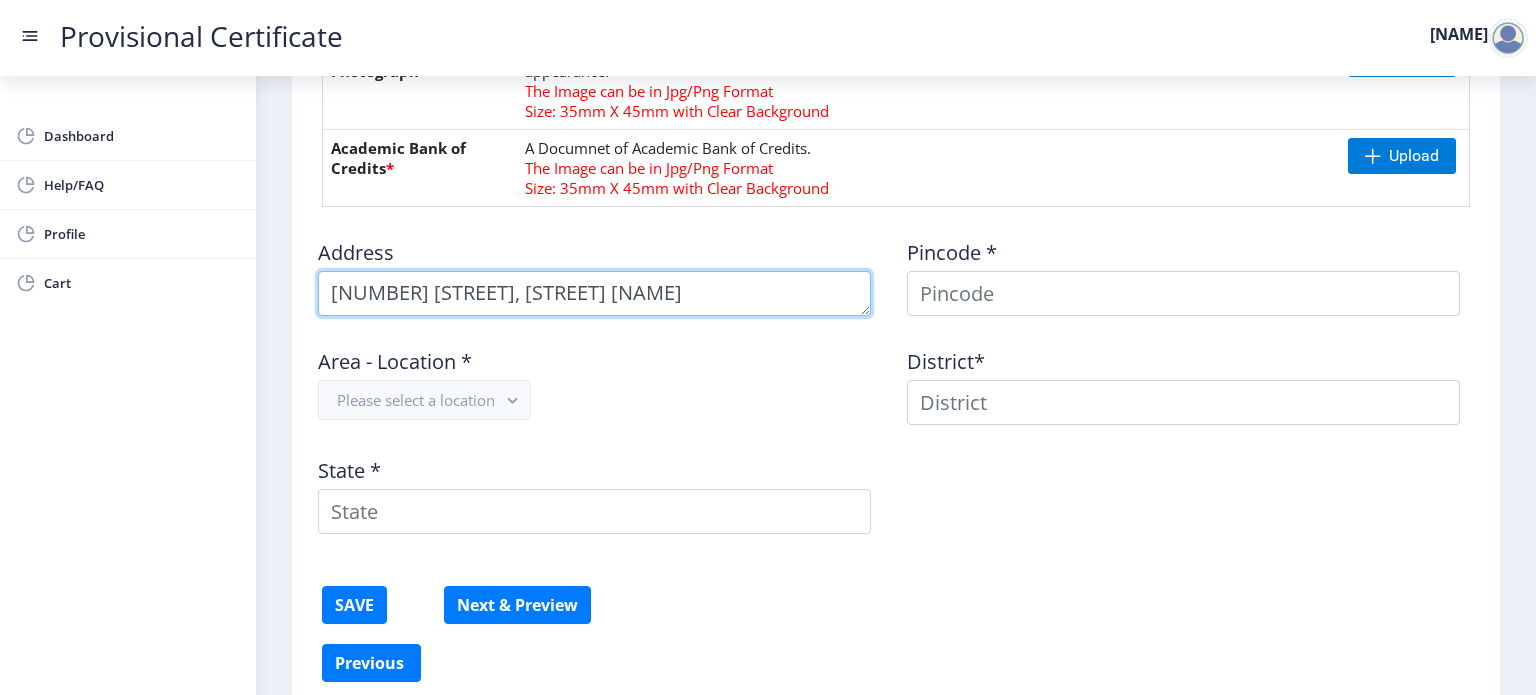 type on "19 b-1 RB Rattan Chand Road, Mall Road" 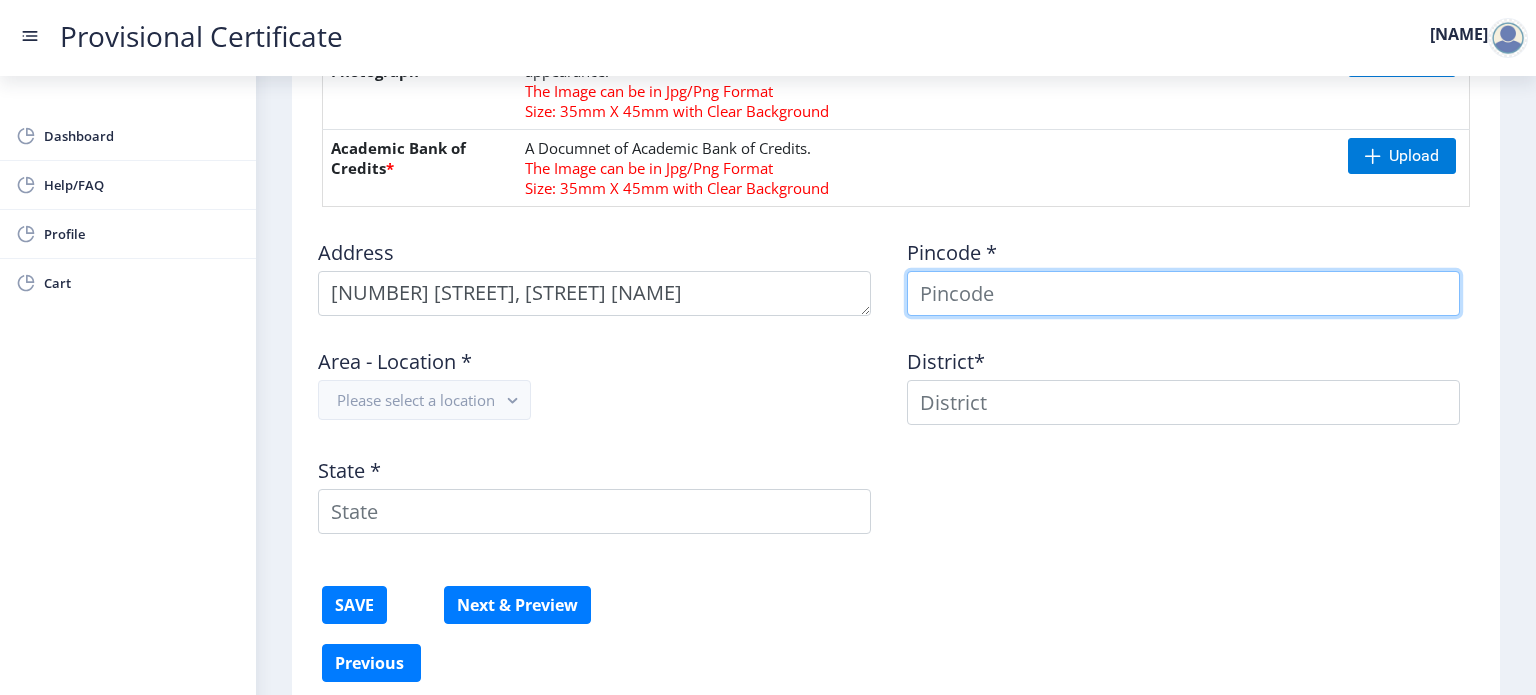 click at bounding box center [1183, 293] 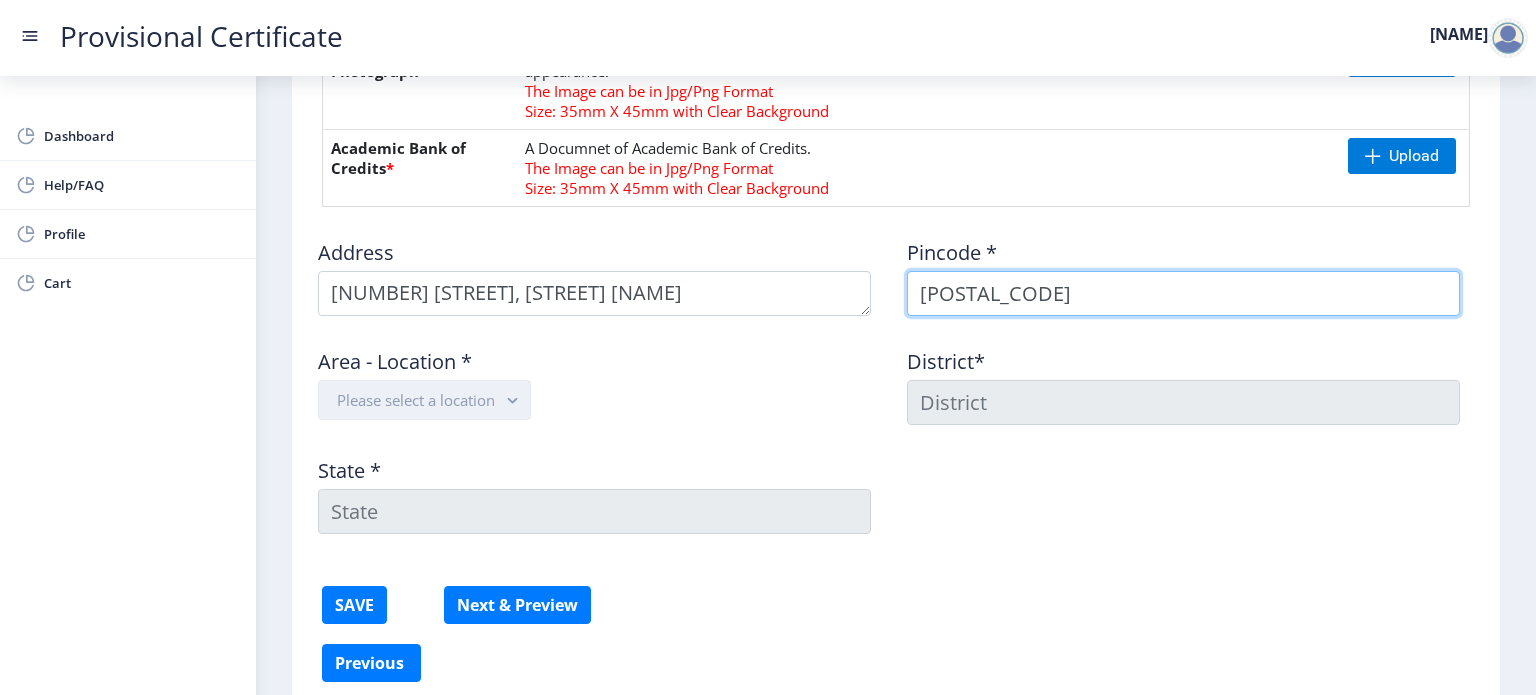 type on "143001" 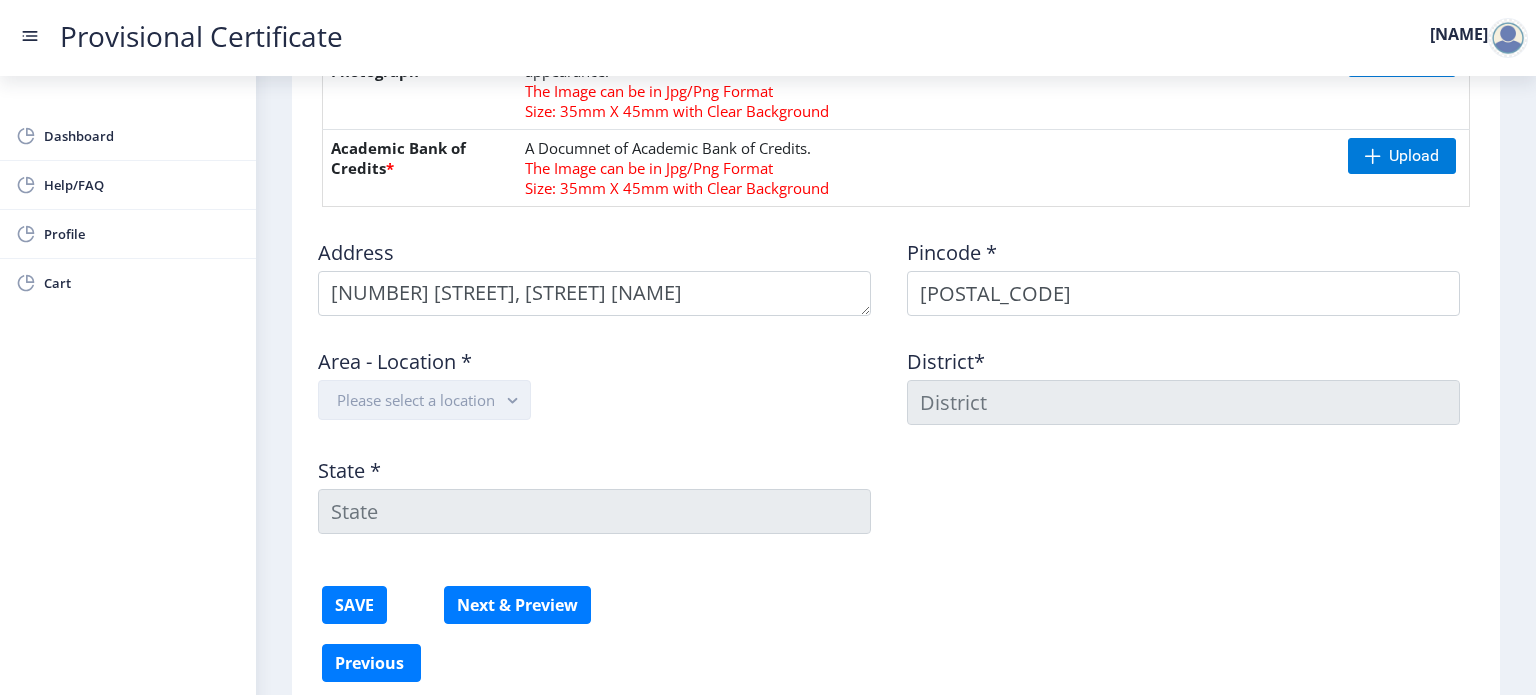 click on "Please select a location" 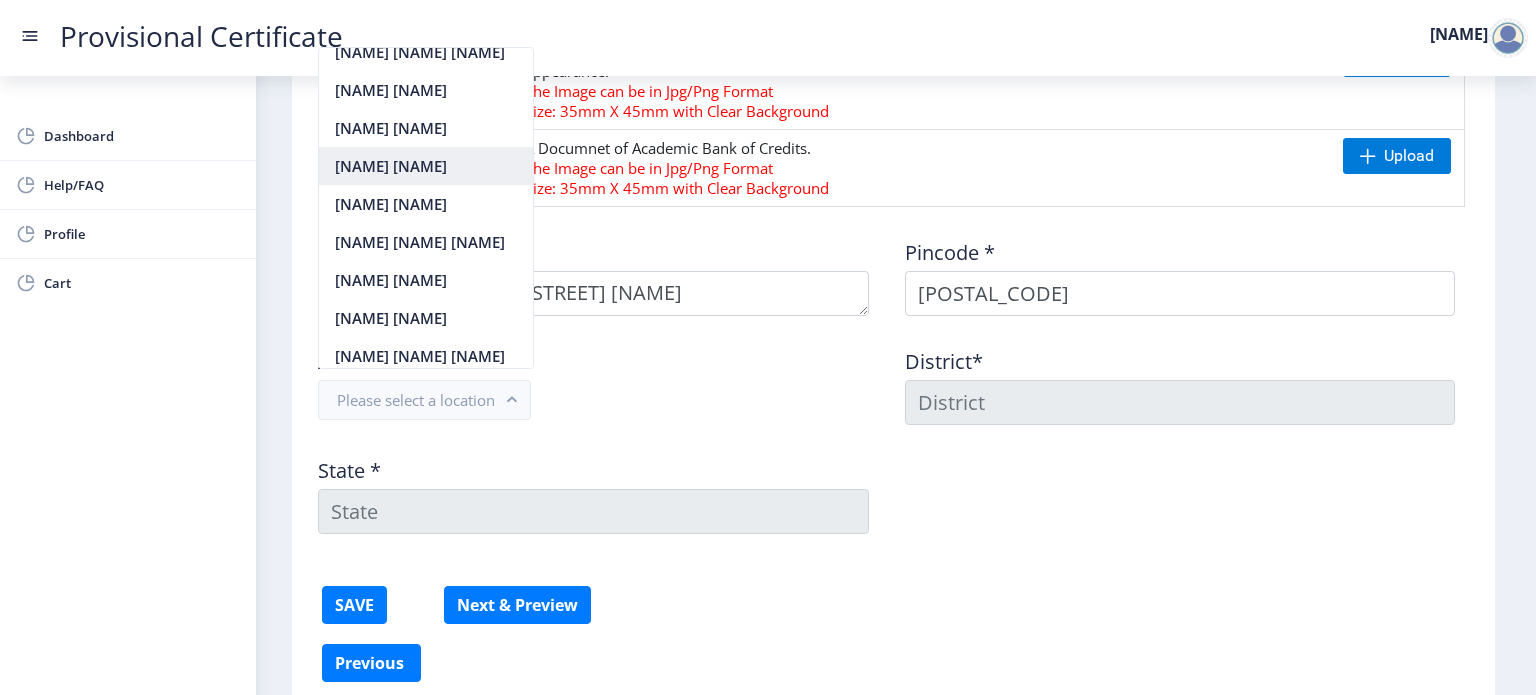 scroll, scrollTop: 0, scrollLeft: 0, axis: both 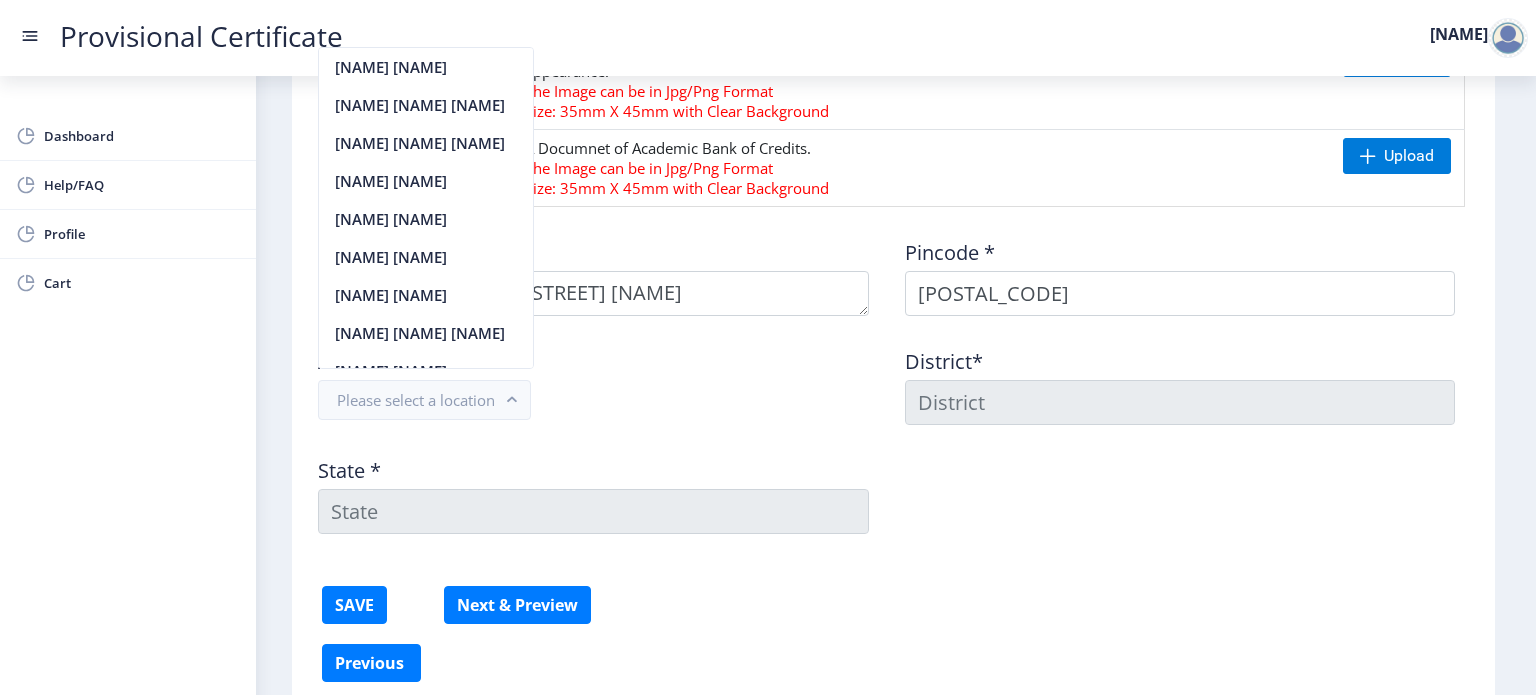 click on "Area - Location *  Please select a location" 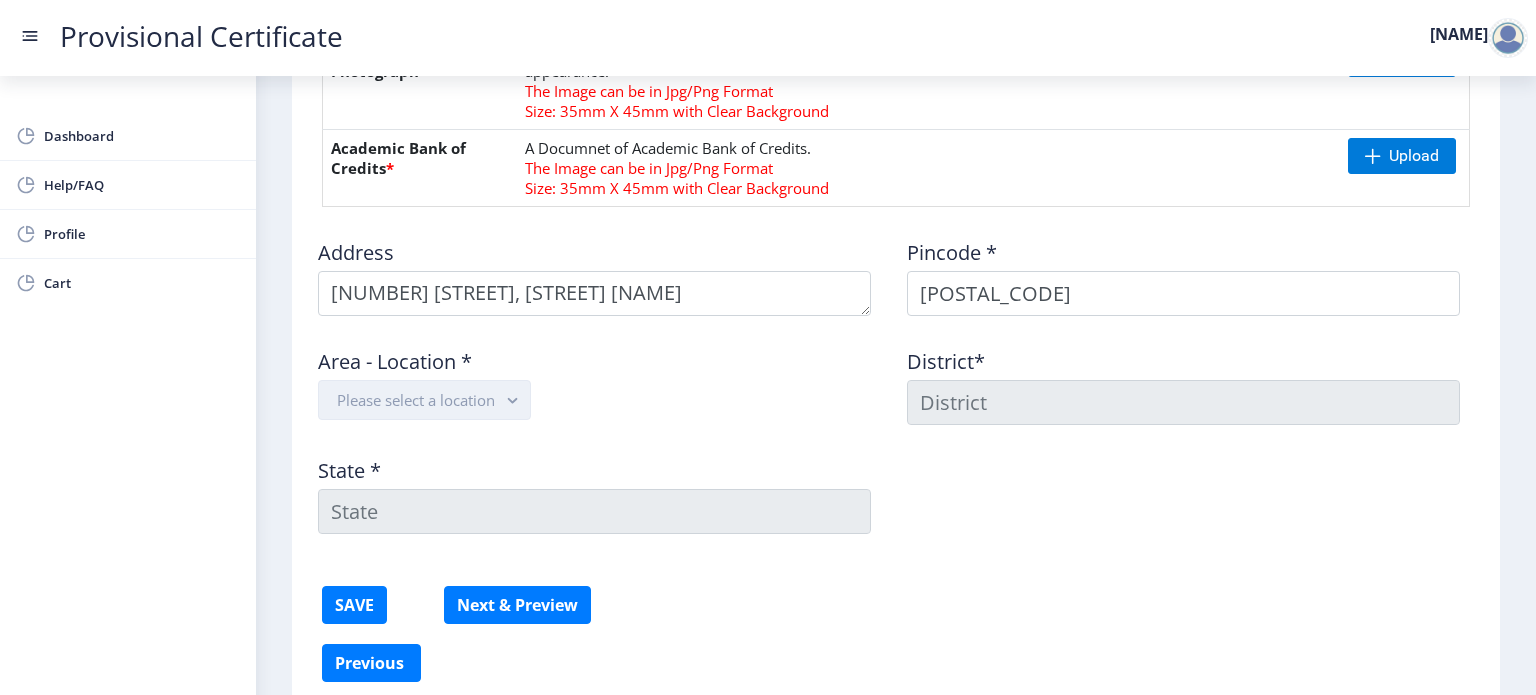 click on "Please select a location" 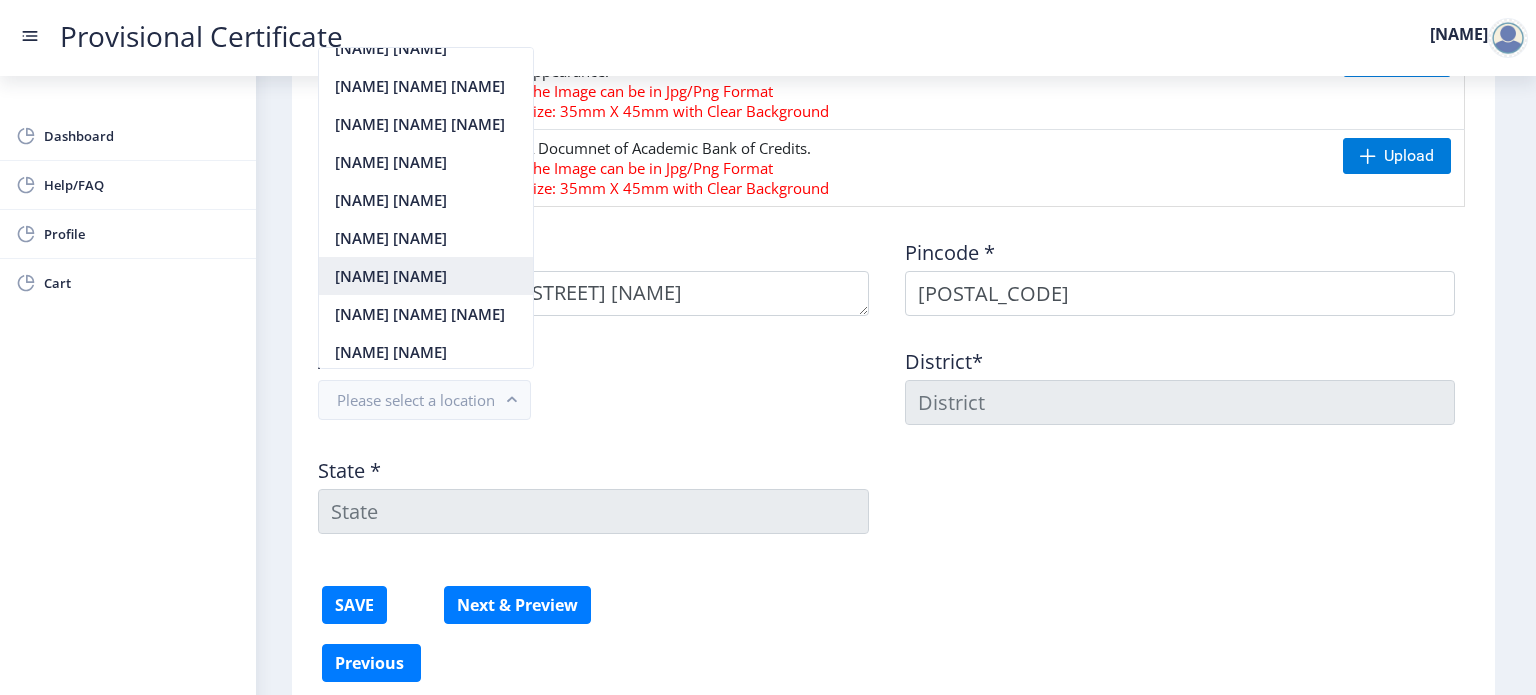 scroll, scrollTop: 0, scrollLeft: 0, axis: both 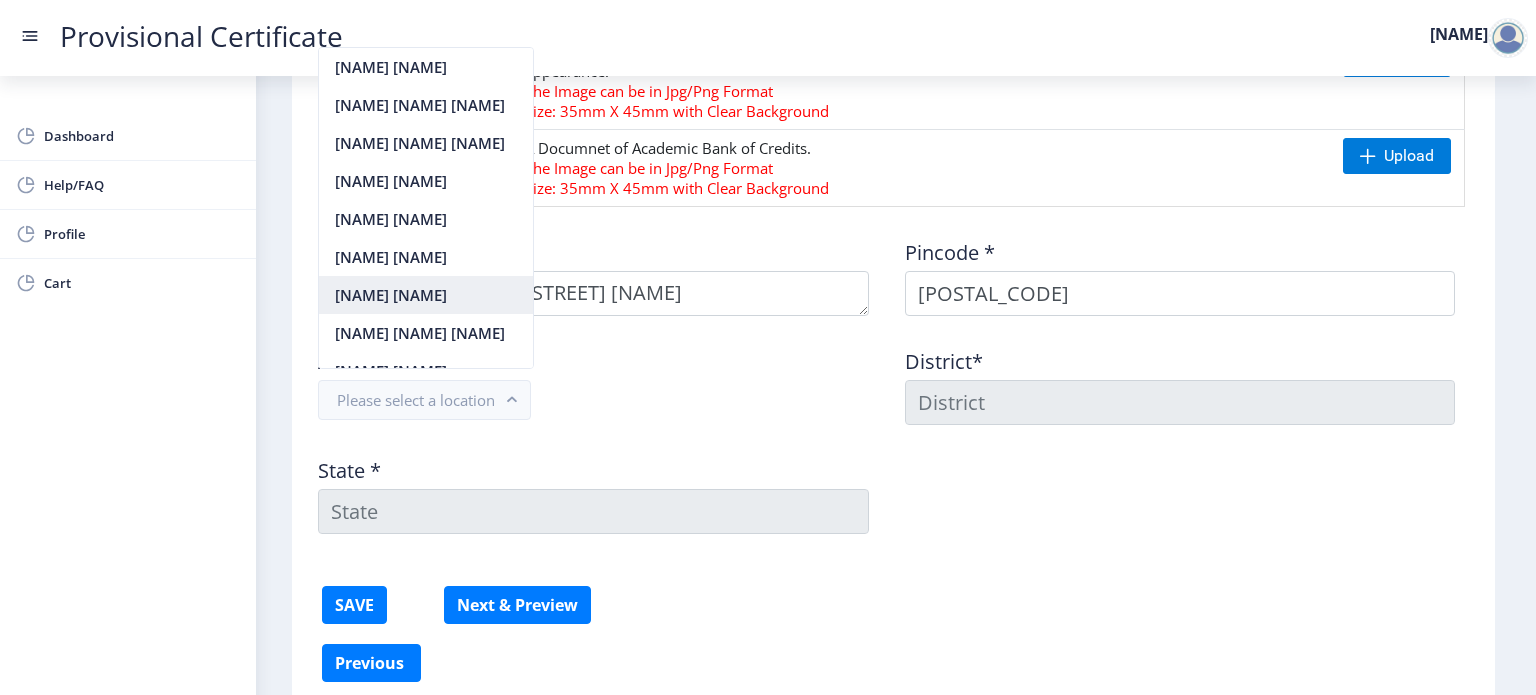 click on "Lawrence Road SO" at bounding box center [426, 295] 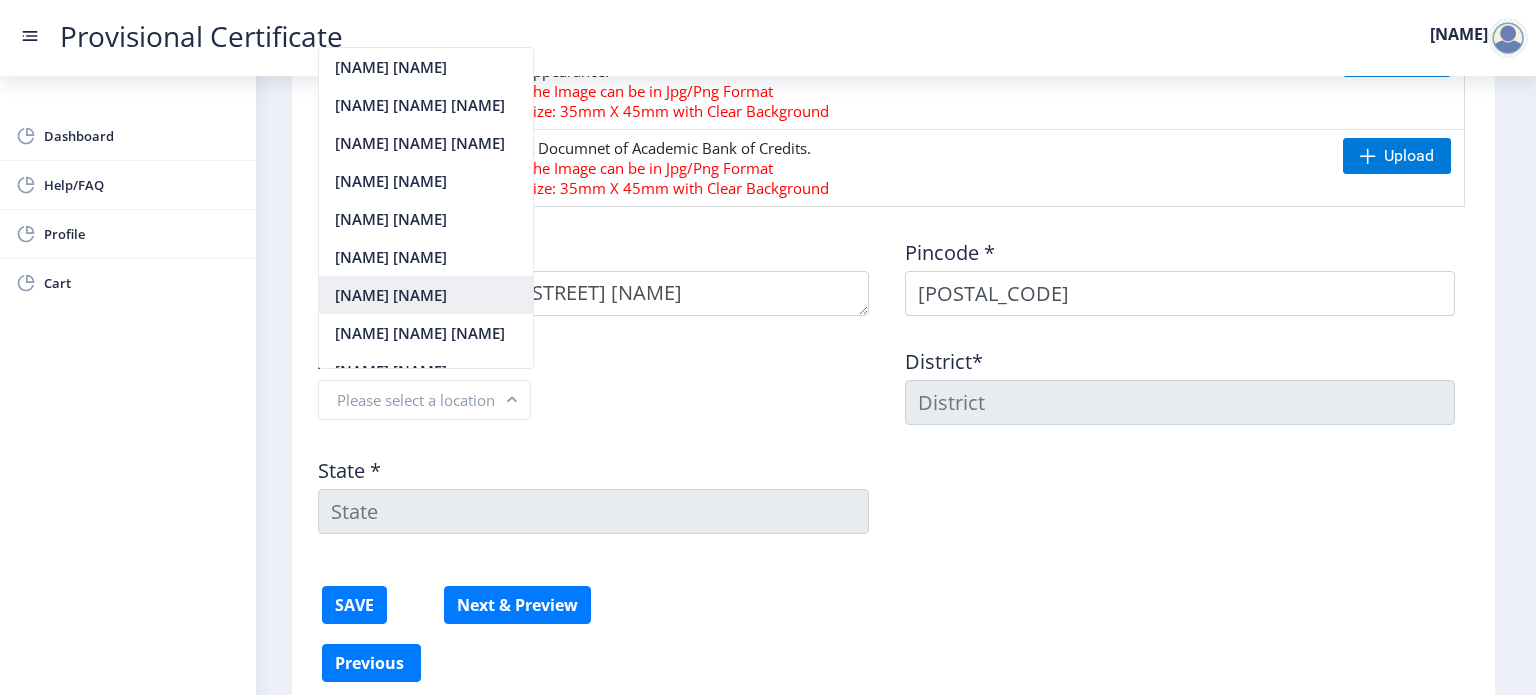 type on "AMRITSAR" 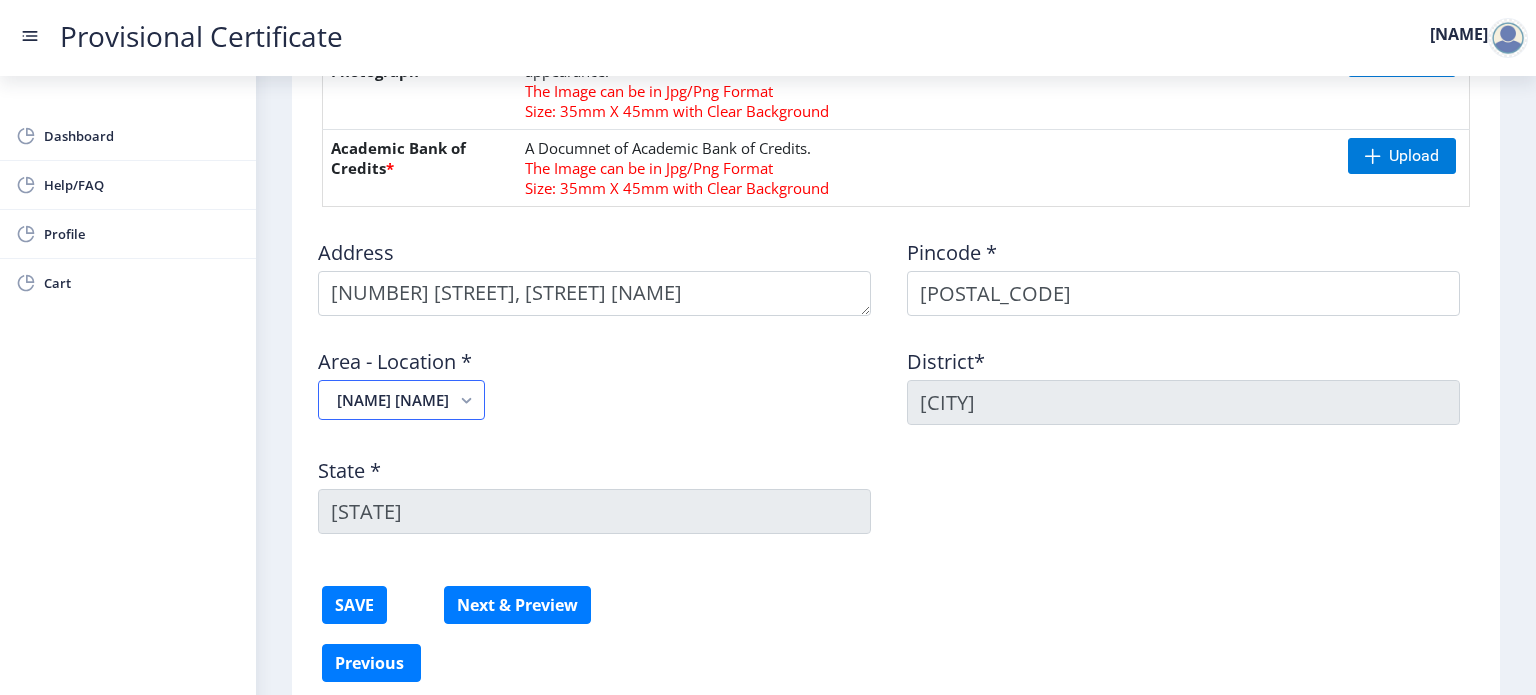 scroll, scrollTop: 967, scrollLeft: 0, axis: vertical 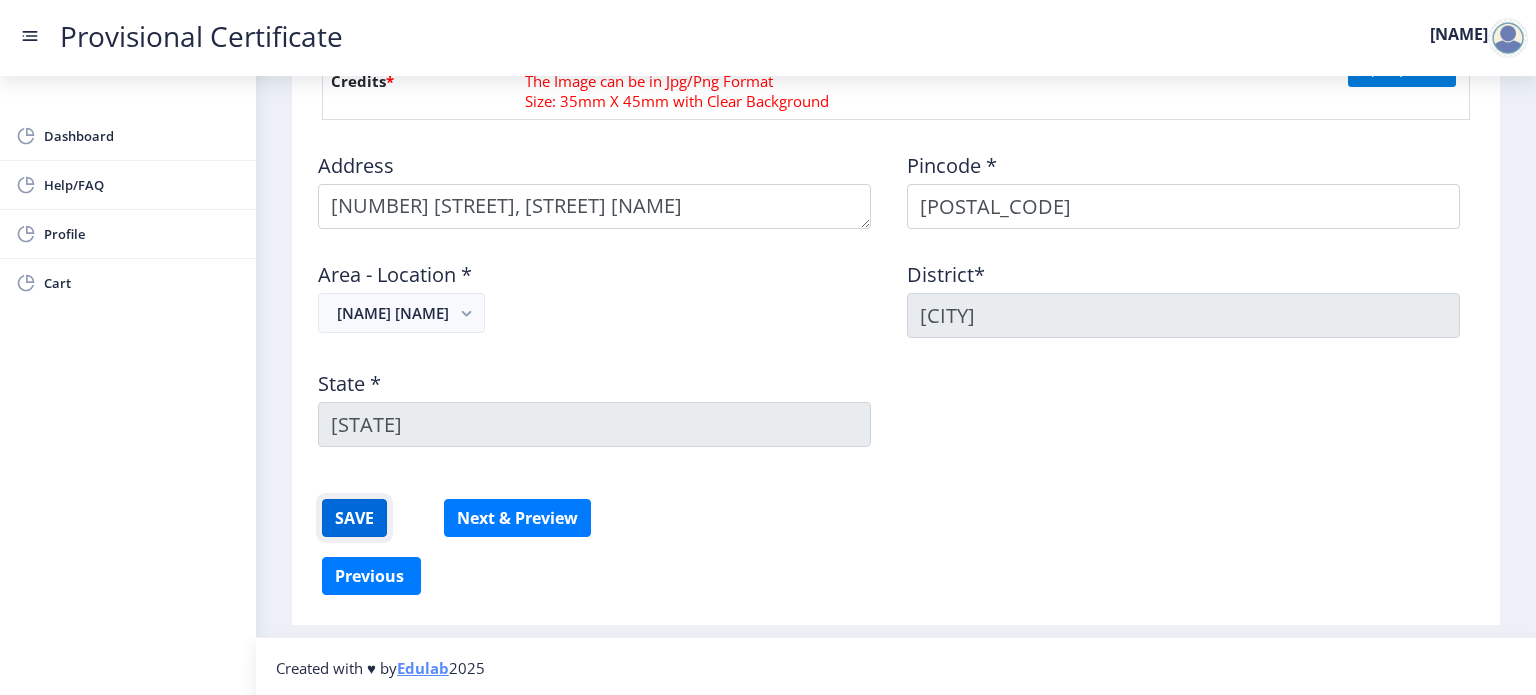 click on "SAVE" 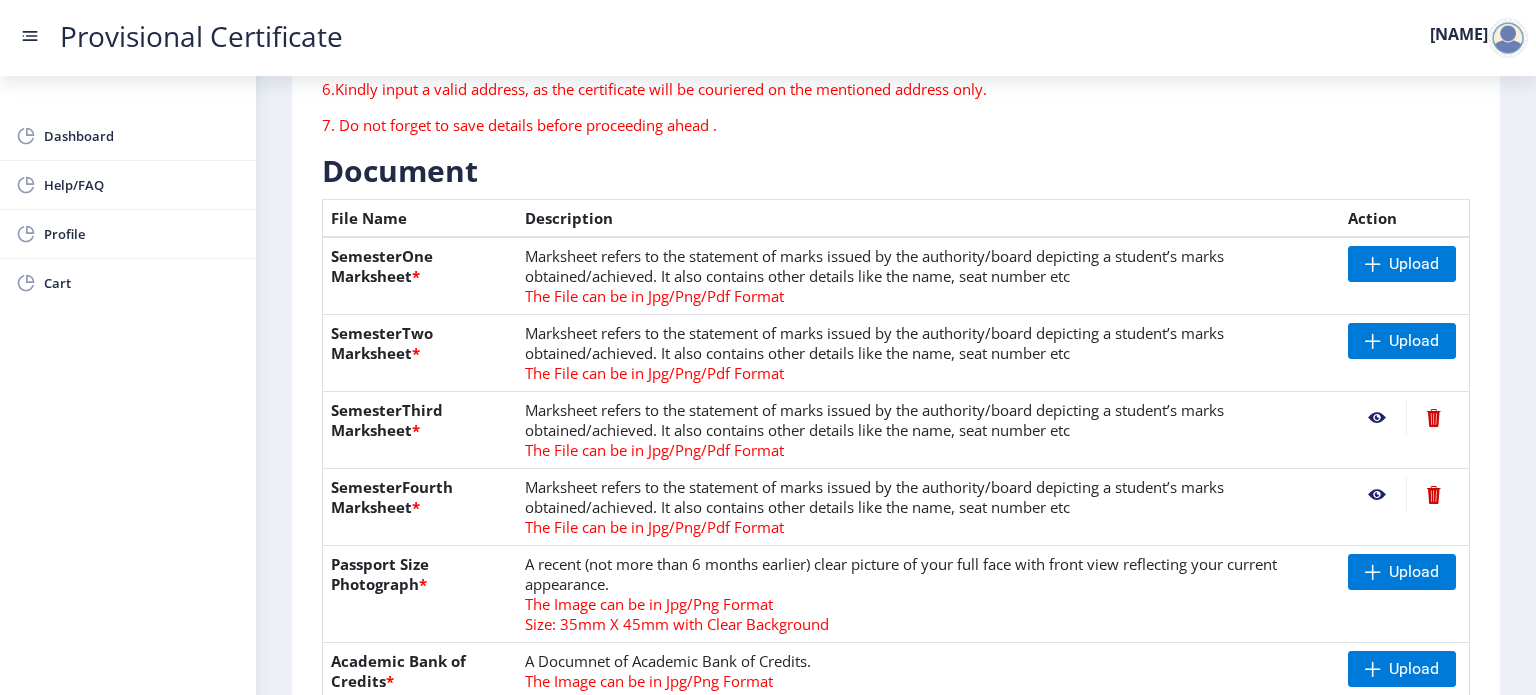 scroll, scrollTop: 372, scrollLeft: 0, axis: vertical 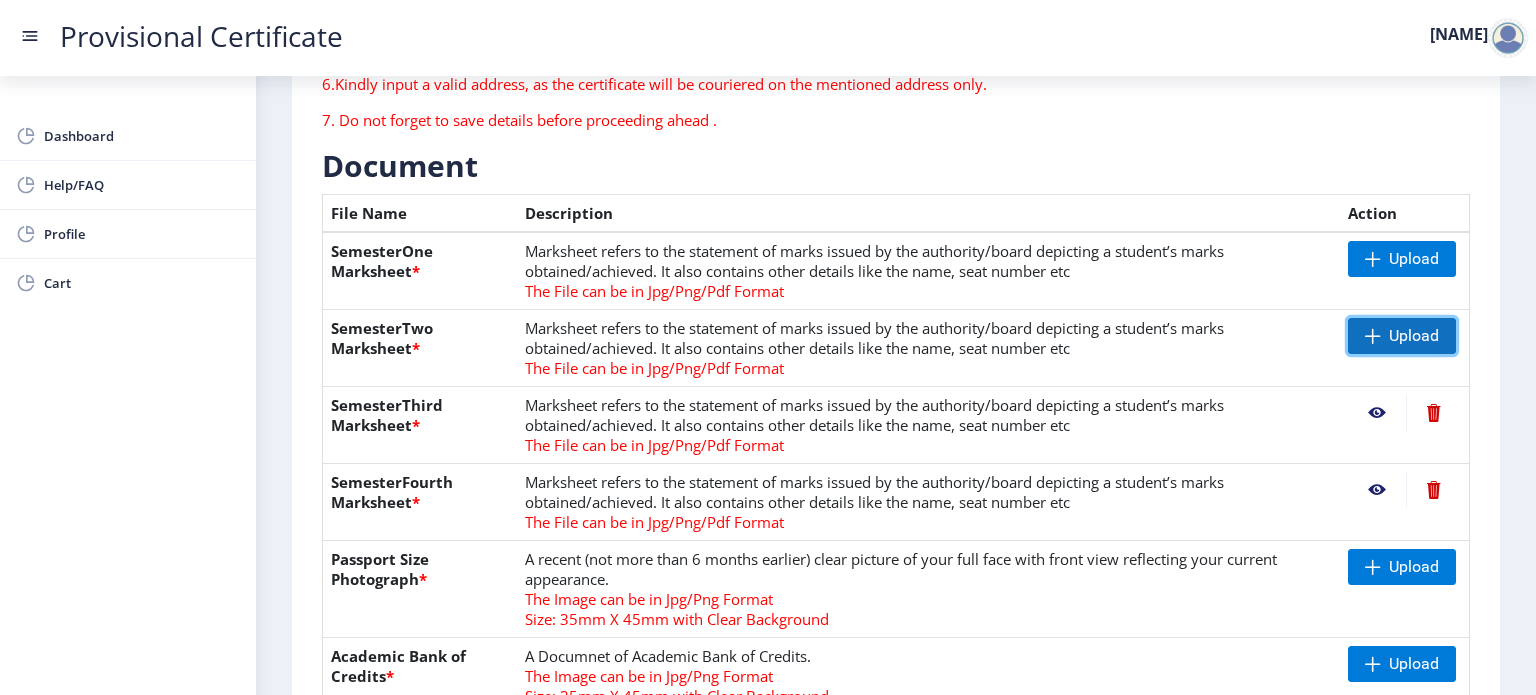 click on "Upload" 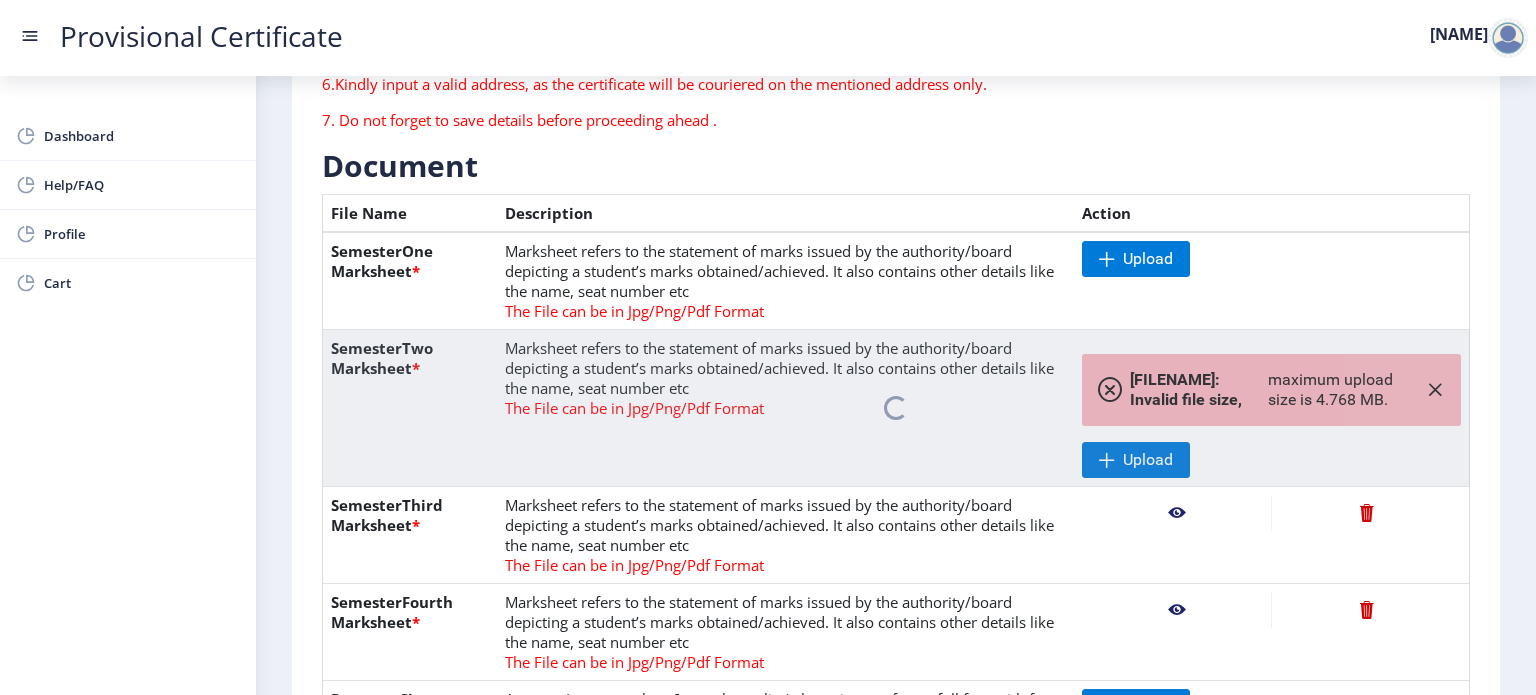 click 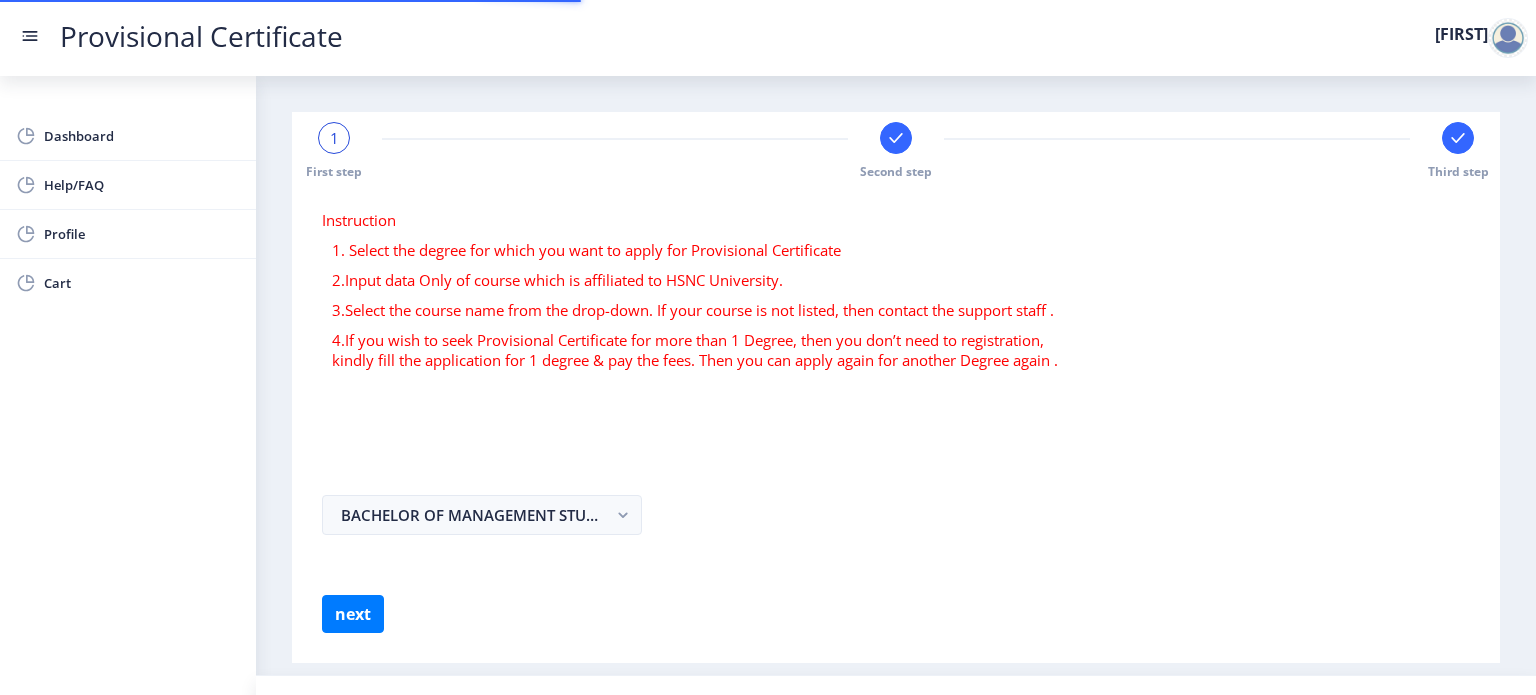 scroll, scrollTop: 0, scrollLeft: 0, axis: both 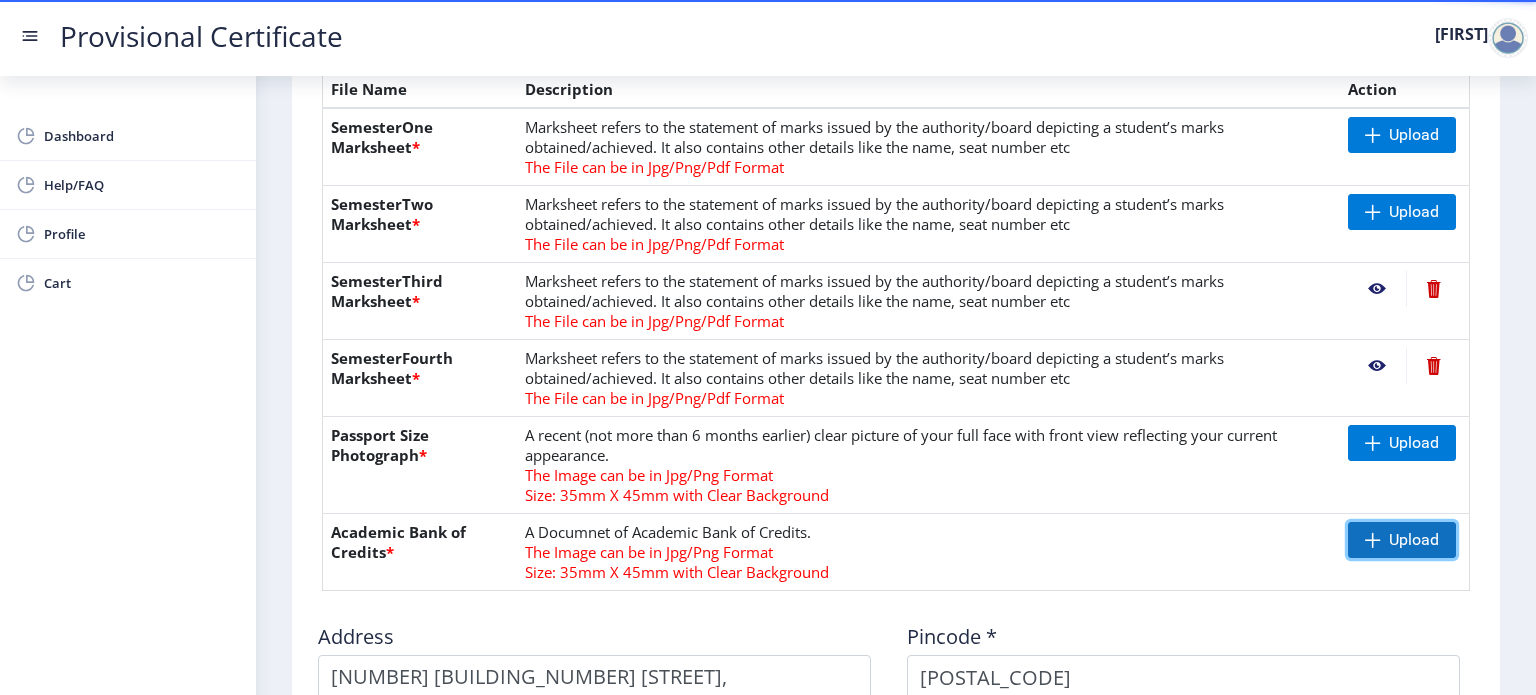 click on "Upload" 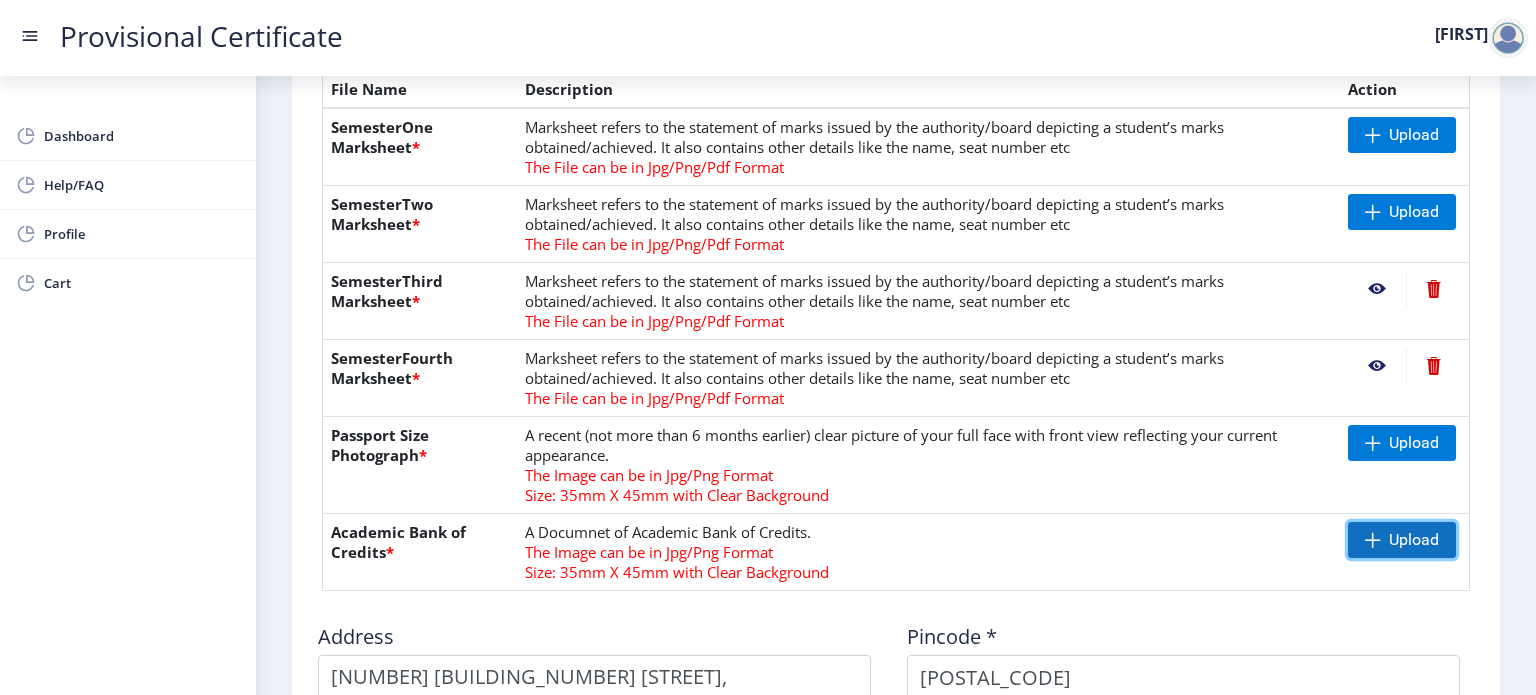 click on "Upload" 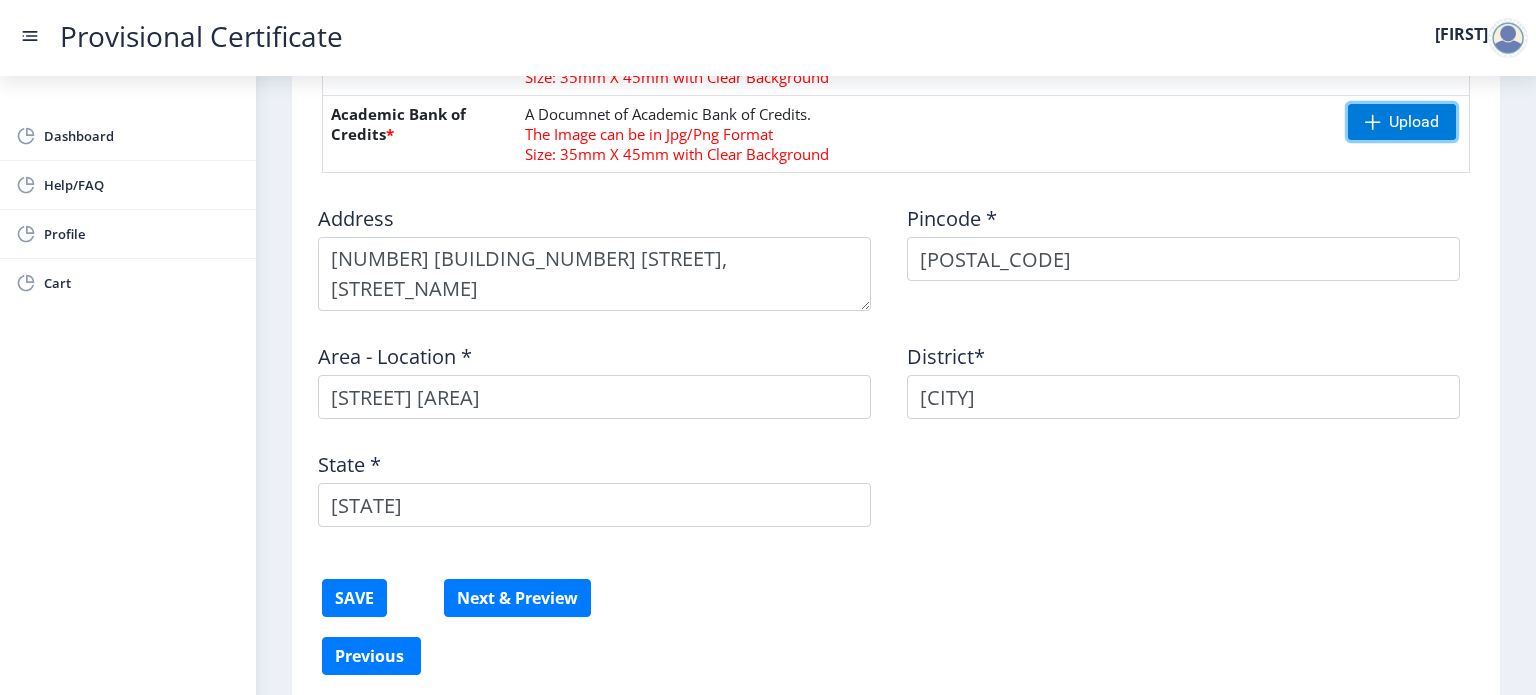 scroll, scrollTop: 993, scrollLeft: 0, axis: vertical 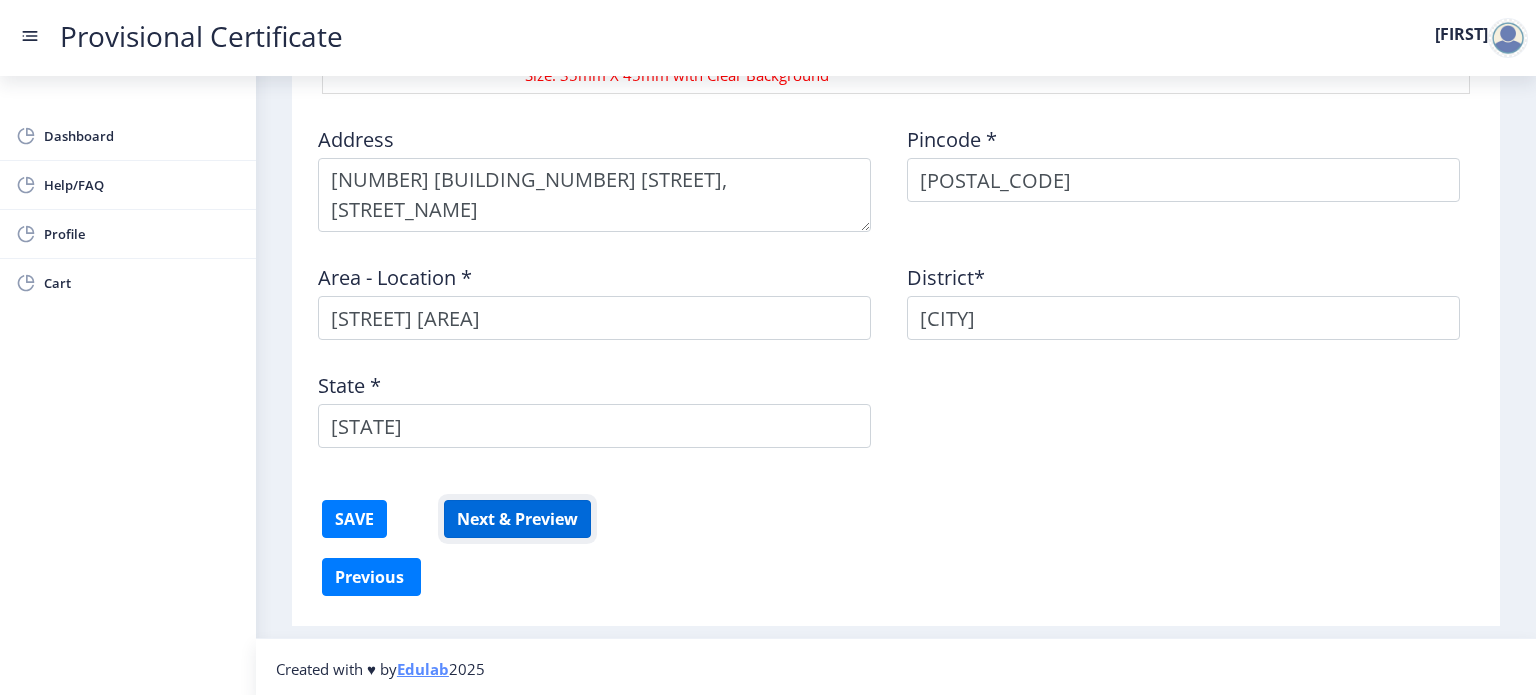 click on "Next & Preview" 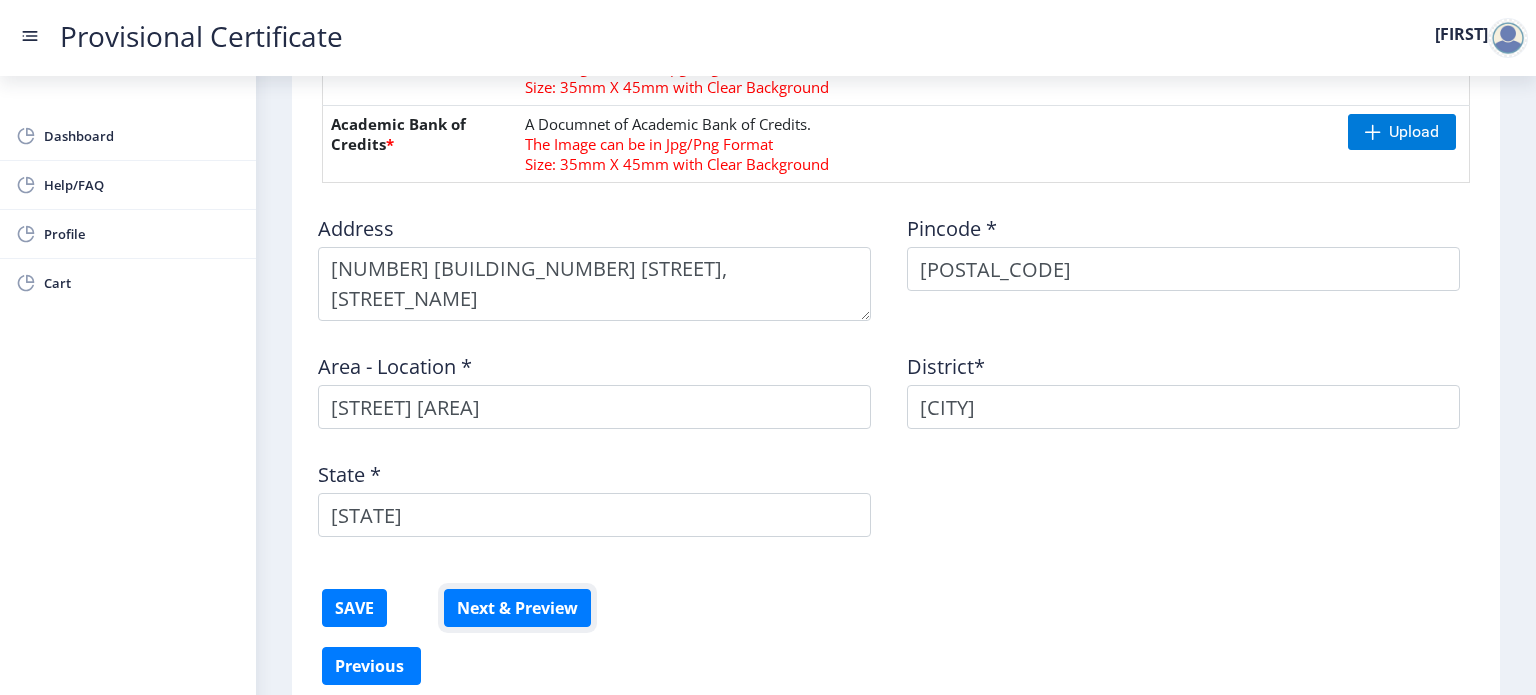 scroll, scrollTop: 993, scrollLeft: 0, axis: vertical 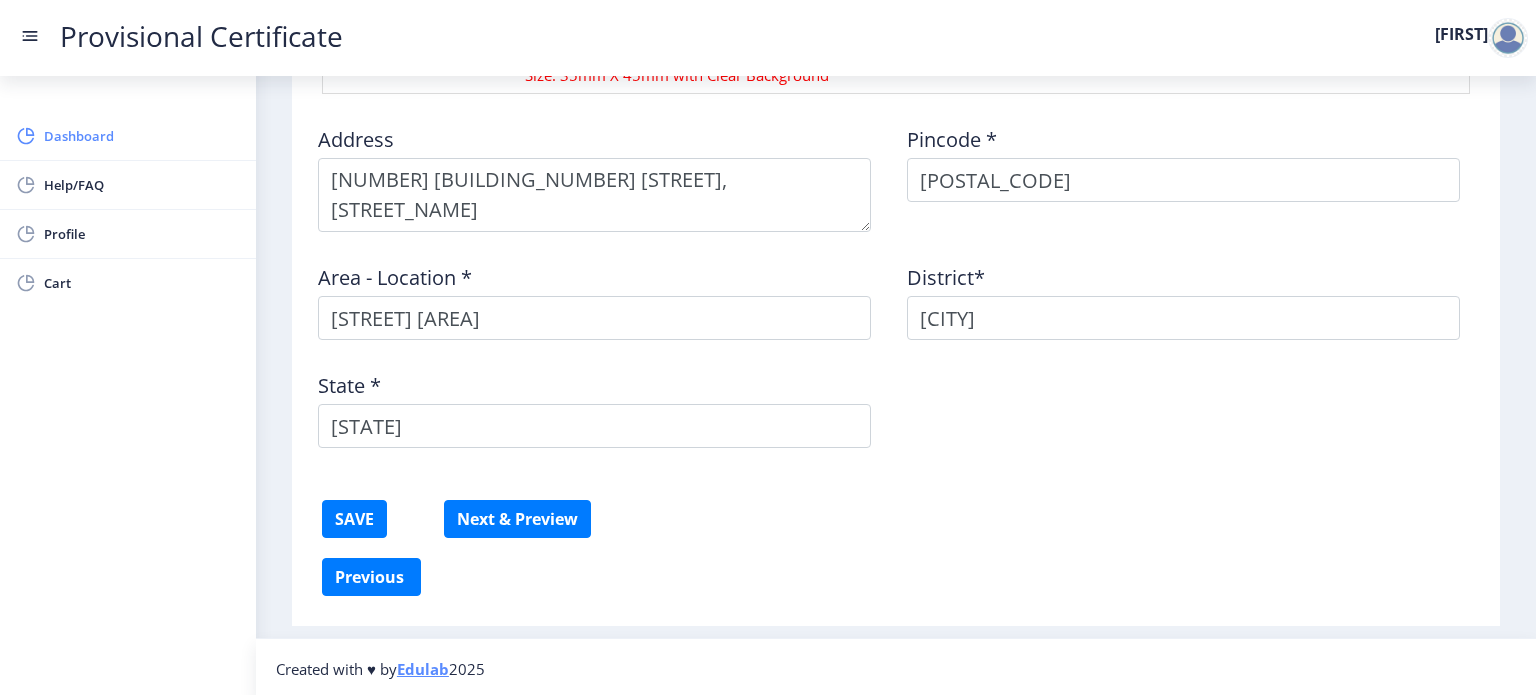 click on "Dashboard" 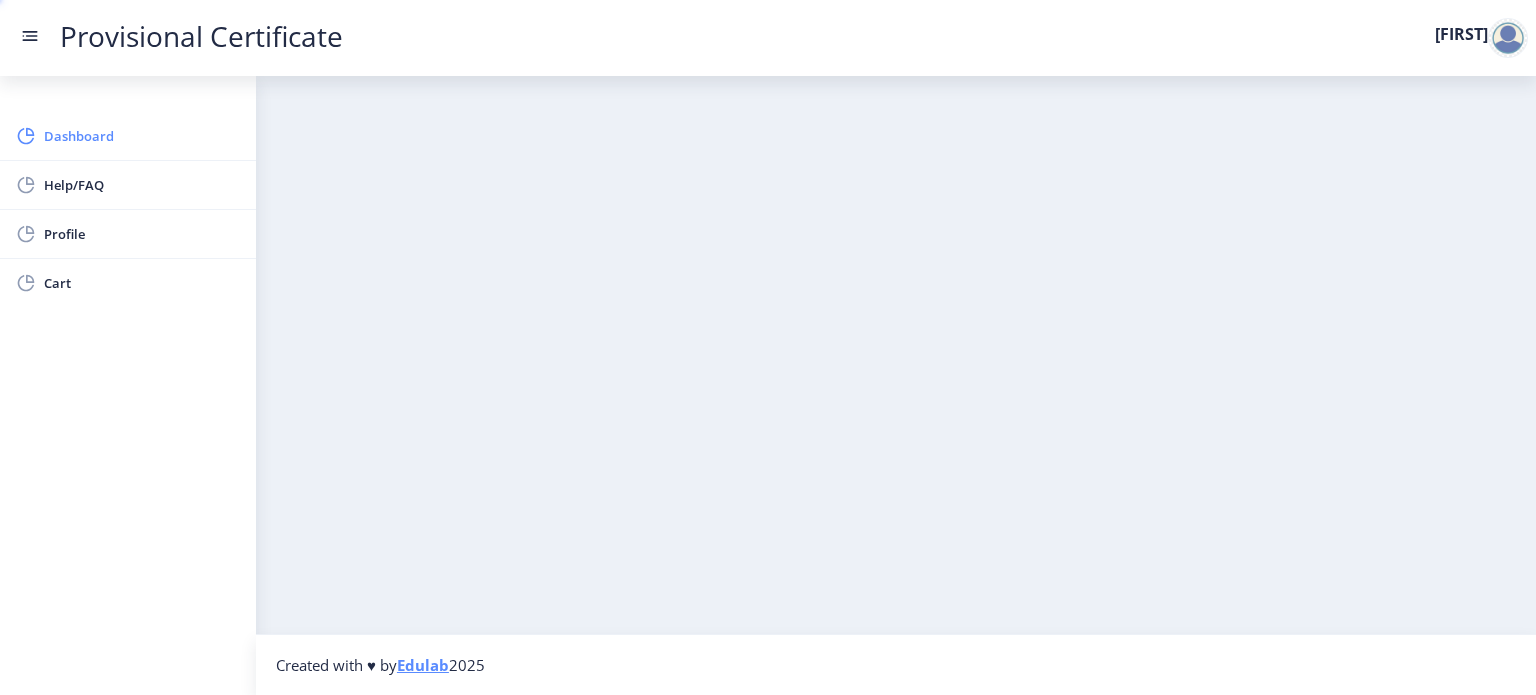 scroll, scrollTop: 0, scrollLeft: 0, axis: both 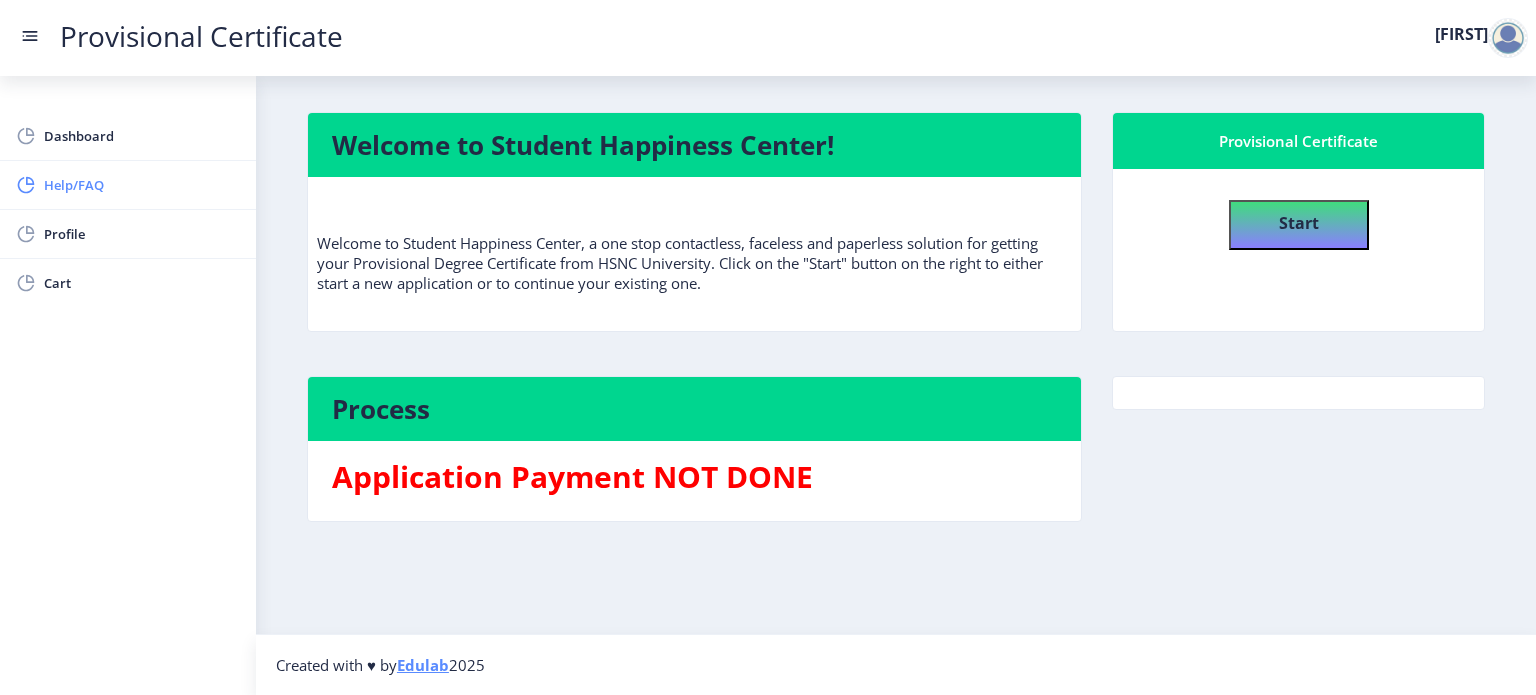click on "Help/FAQ" 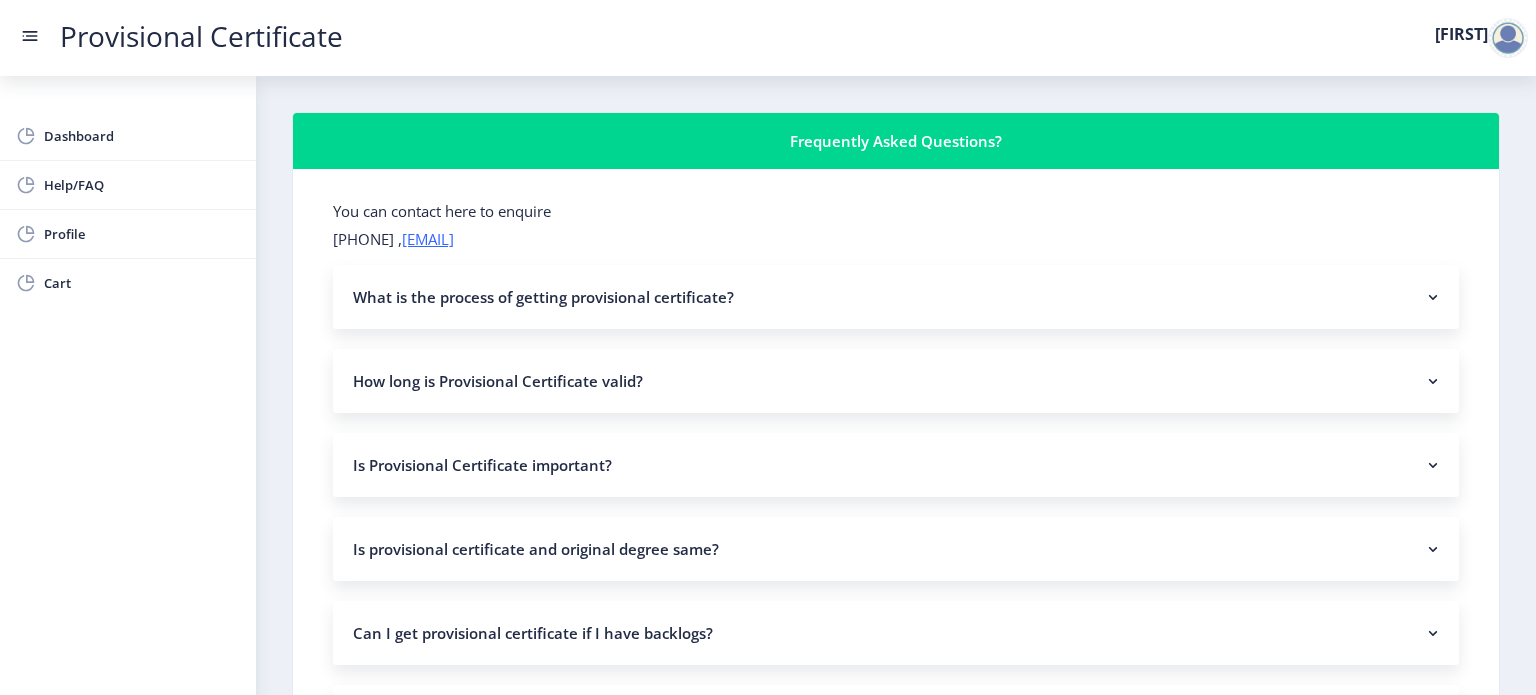 click on "How long is Provisional Certificate valid?" 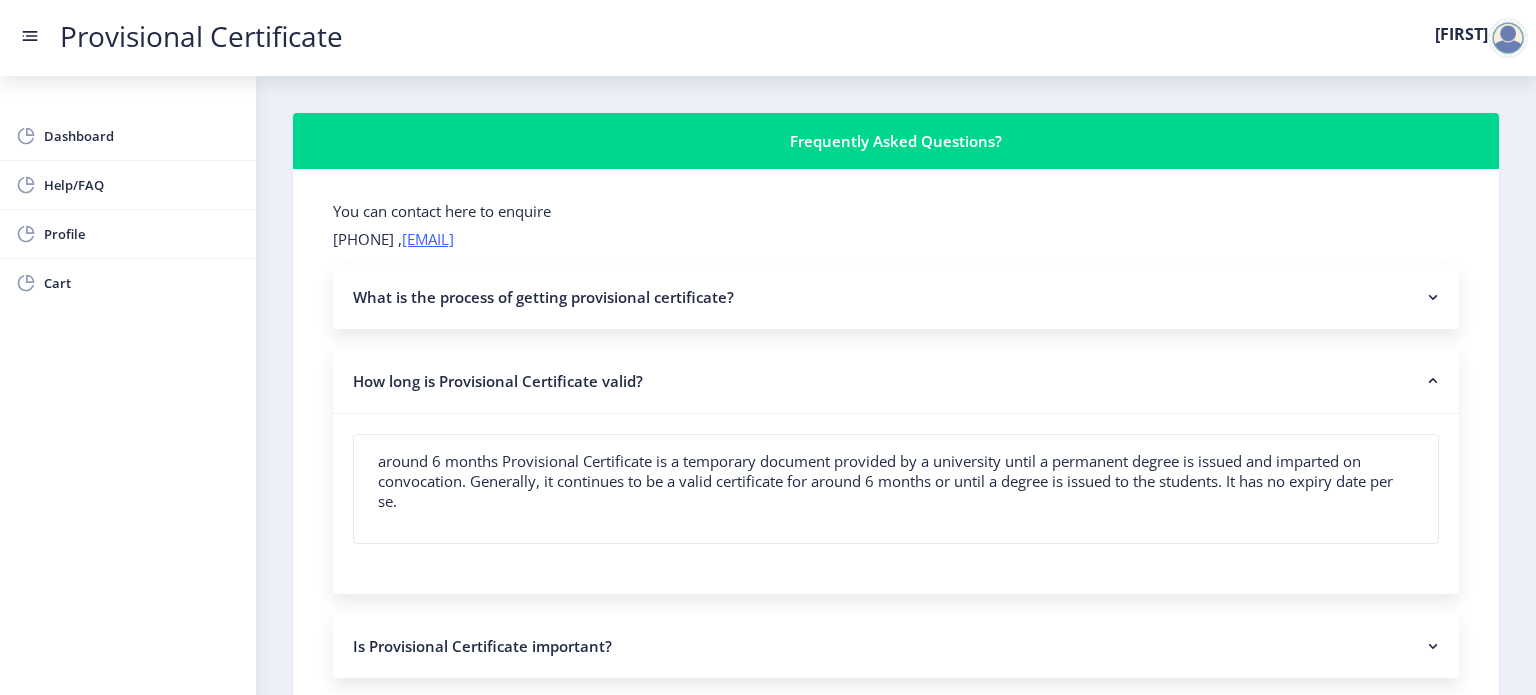 click on "What is the process of getting provisional certificate?" 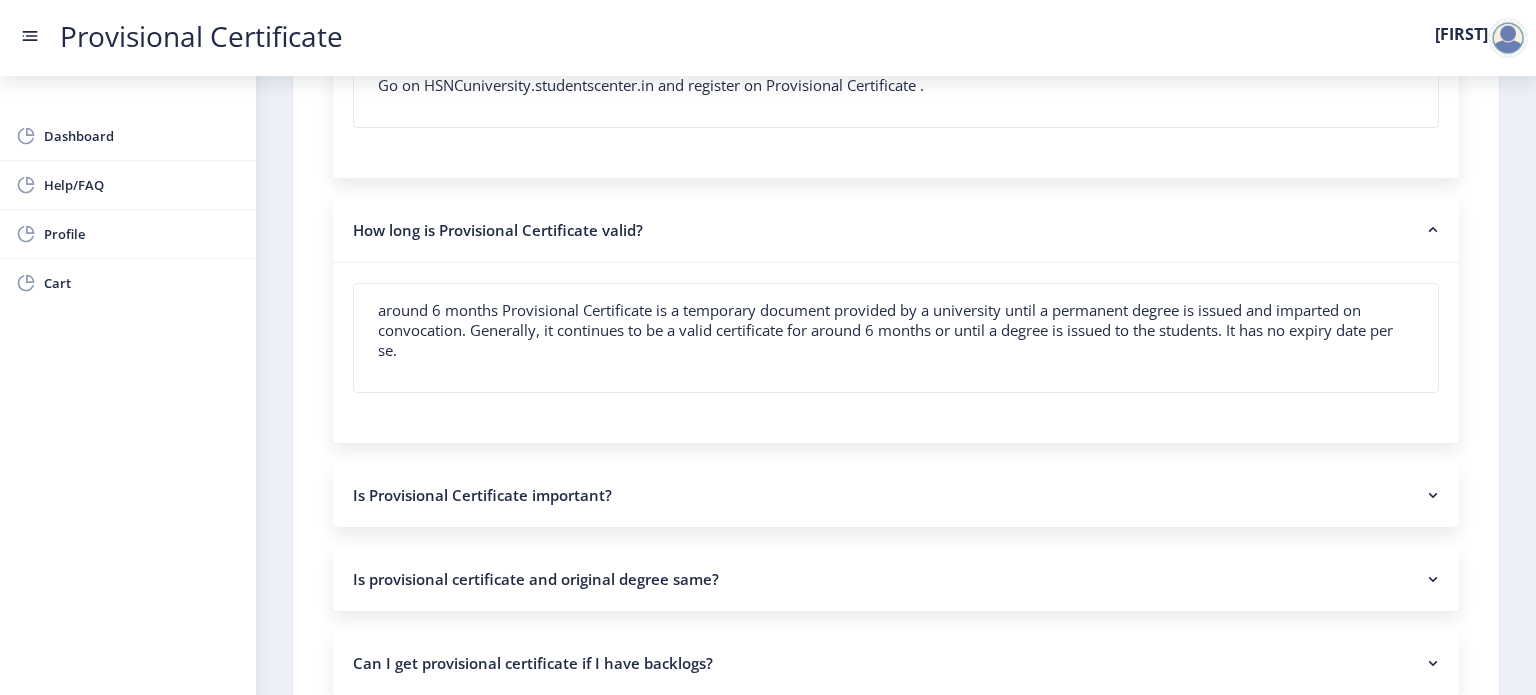 scroll, scrollTop: 292, scrollLeft: 0, axis: vertical 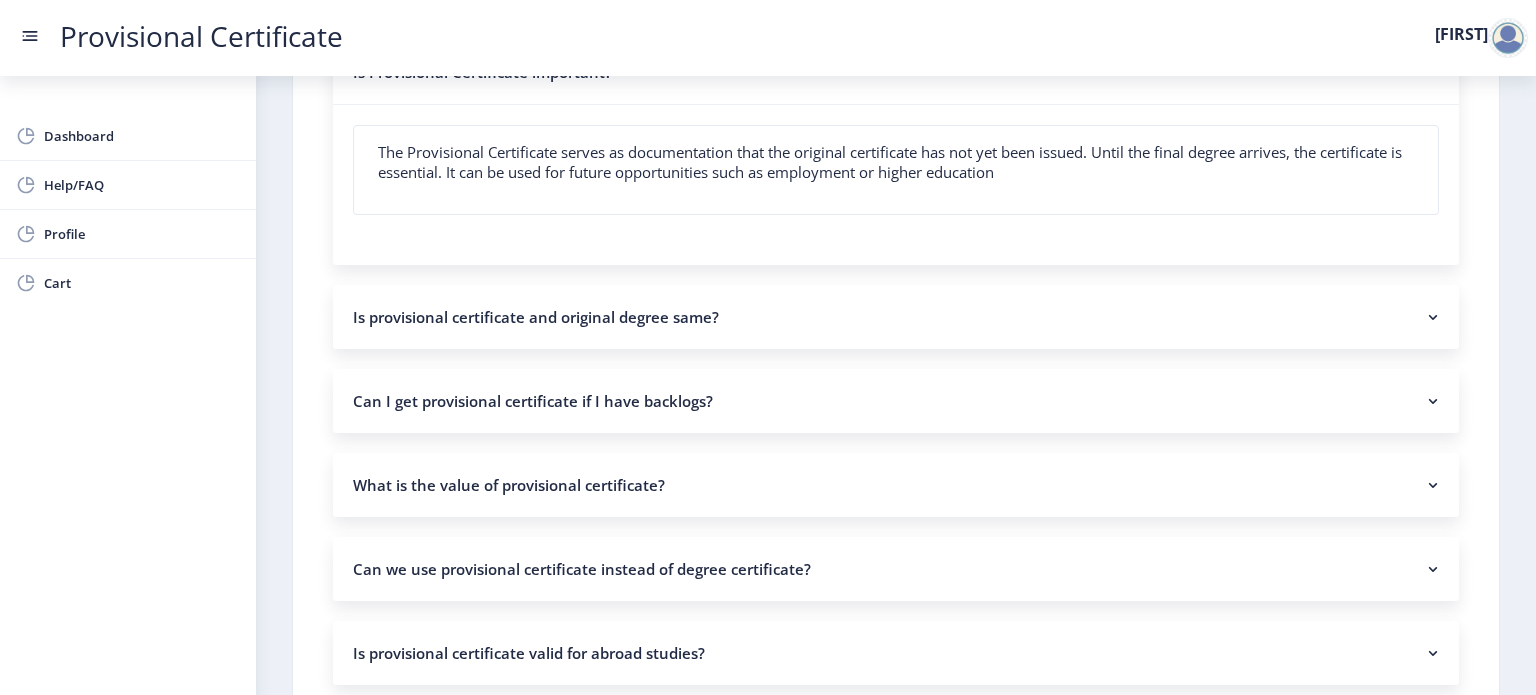 click on "Can I get provisional certificate if I have backlogs?" 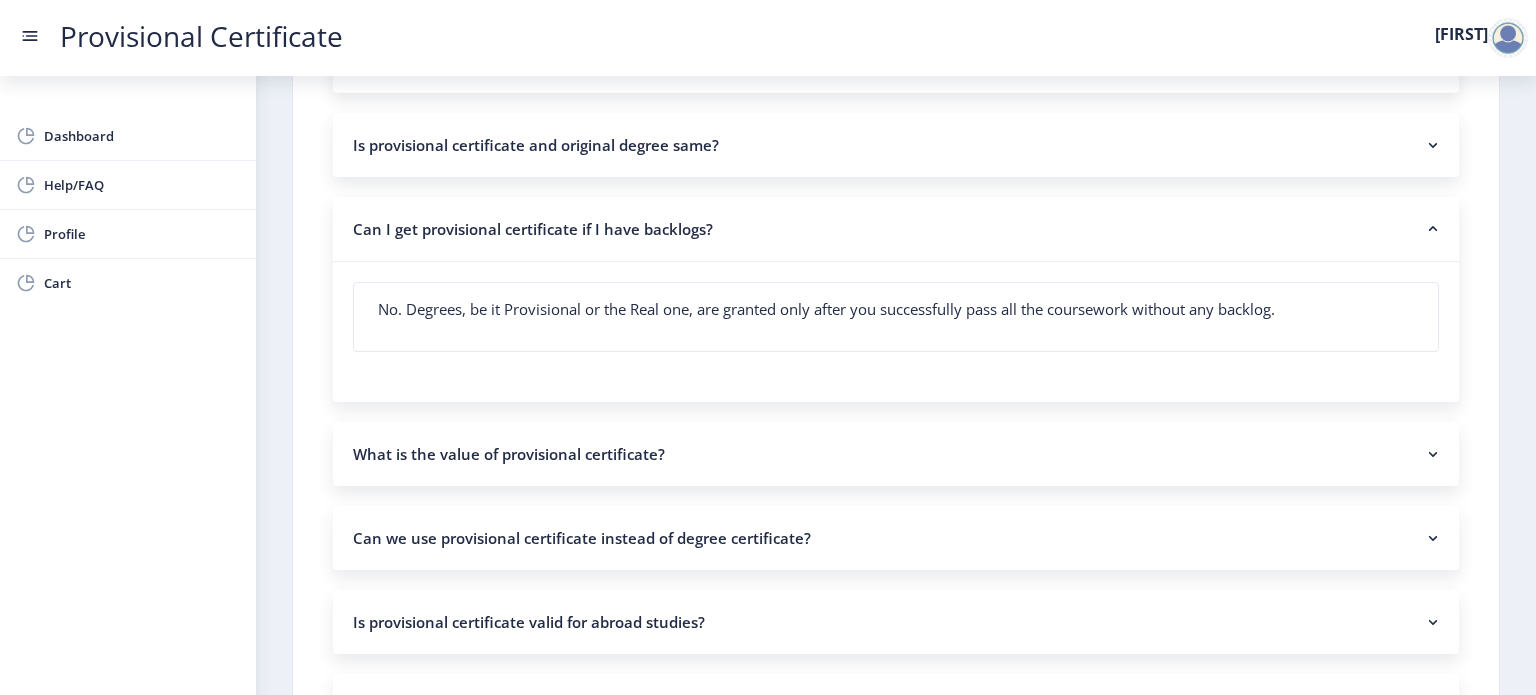 scroll, scrollTop: 888, scrollLeft: 0, axis: vertical 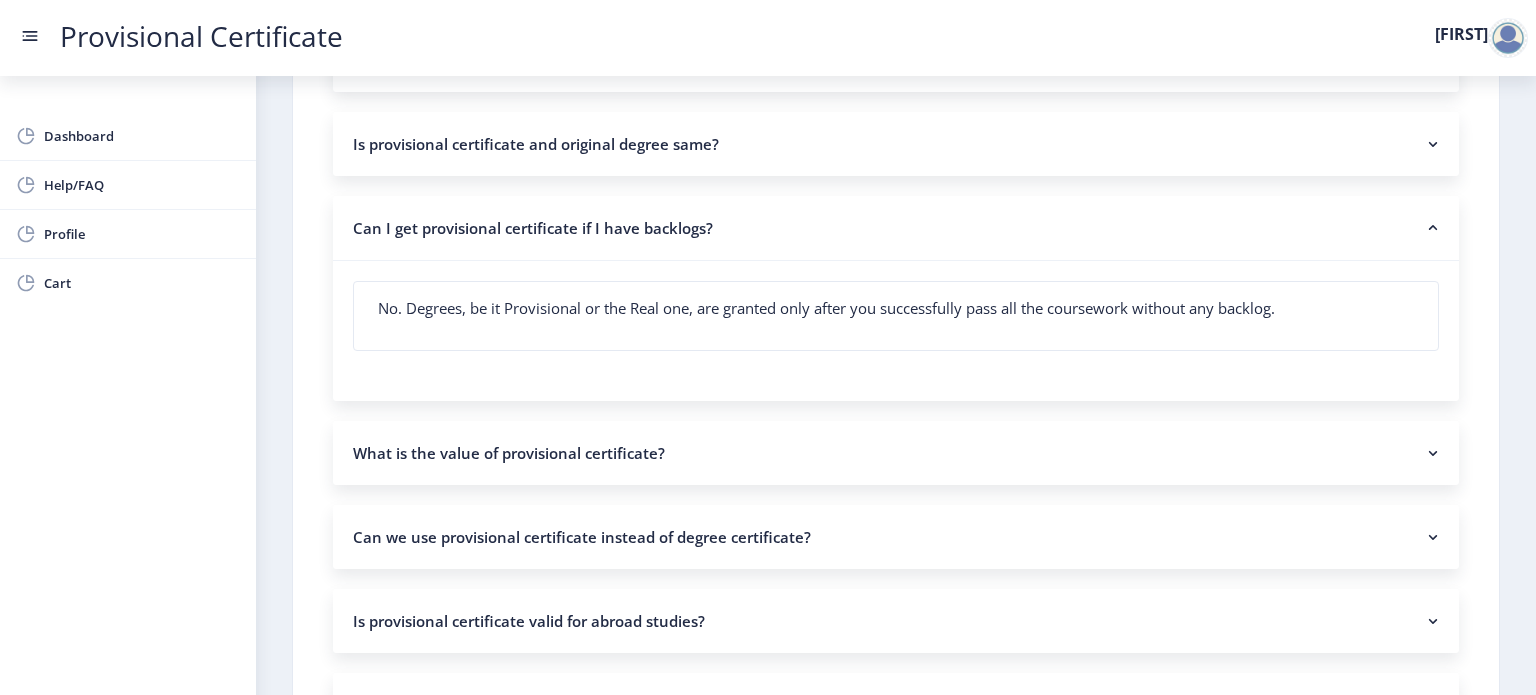 click on "What is the value of provisional certificate?" 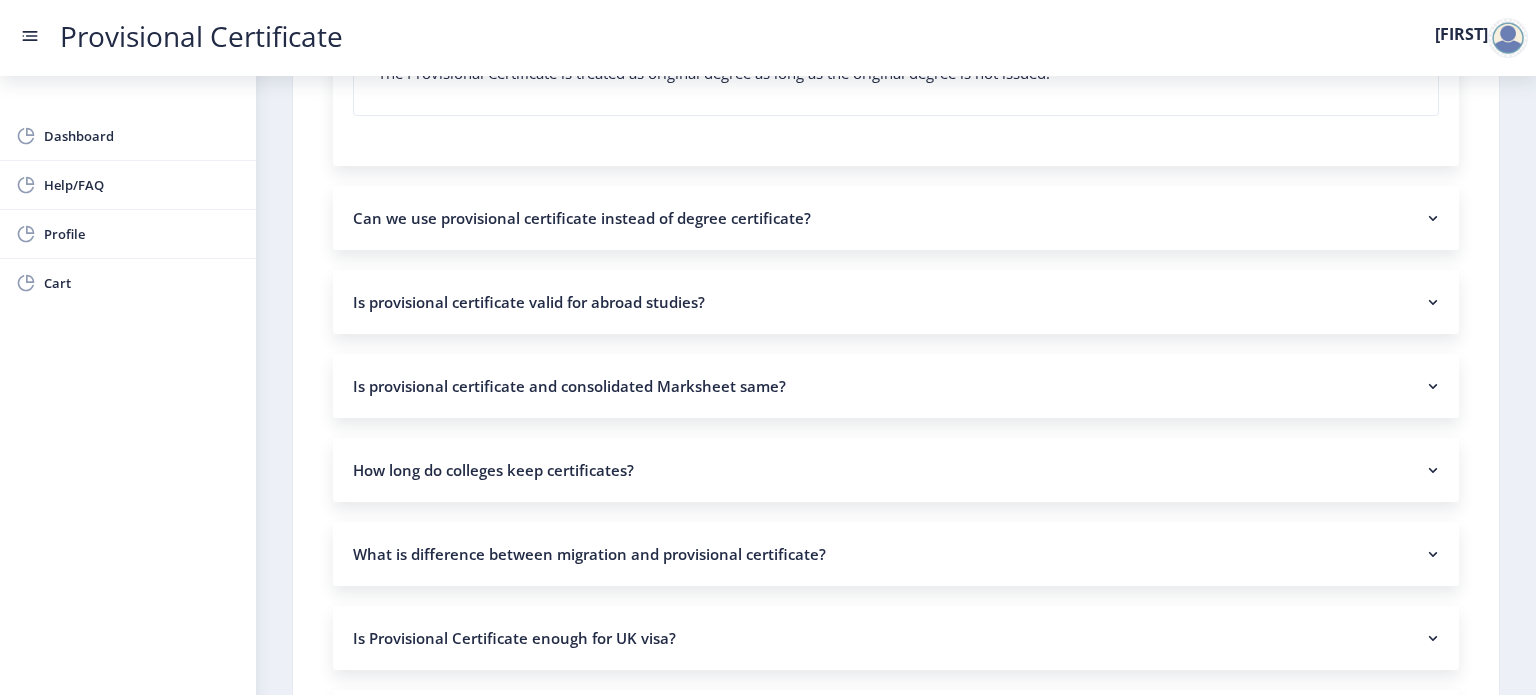 scroll, scrollTop: 1352, scrollLeft: 0, axis: vertical 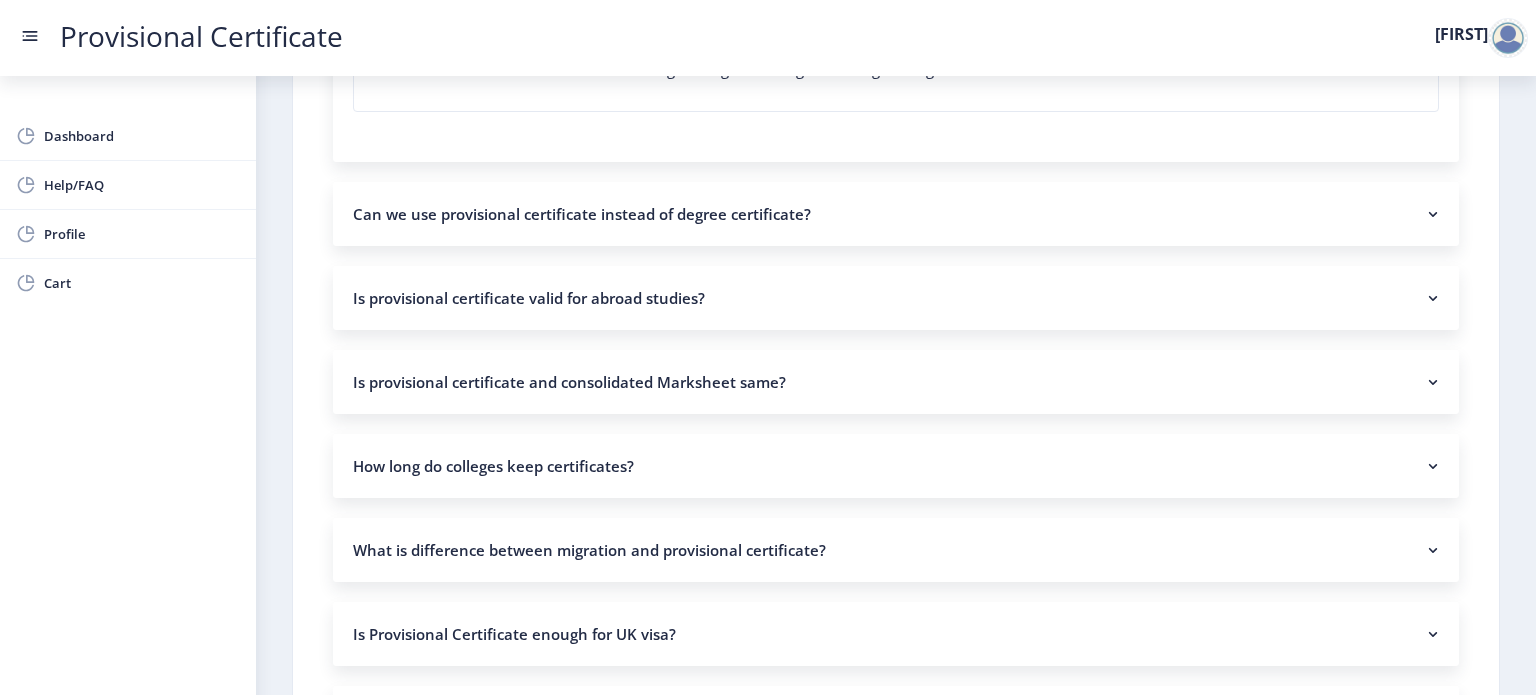 click on "Is provisional certificate and consolidated Marksheet same?" 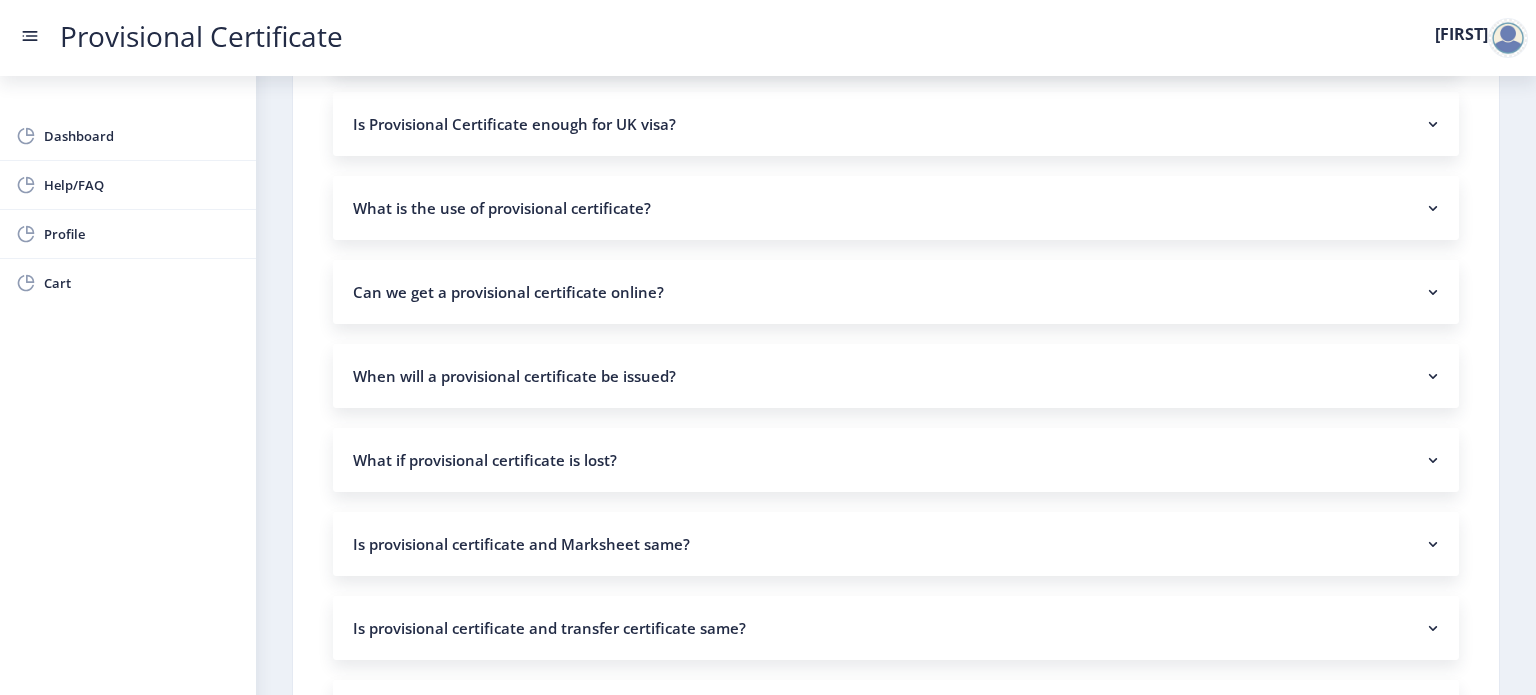 scroll, scrollTop: 2095, scrollLeft: 0, axis: vertical 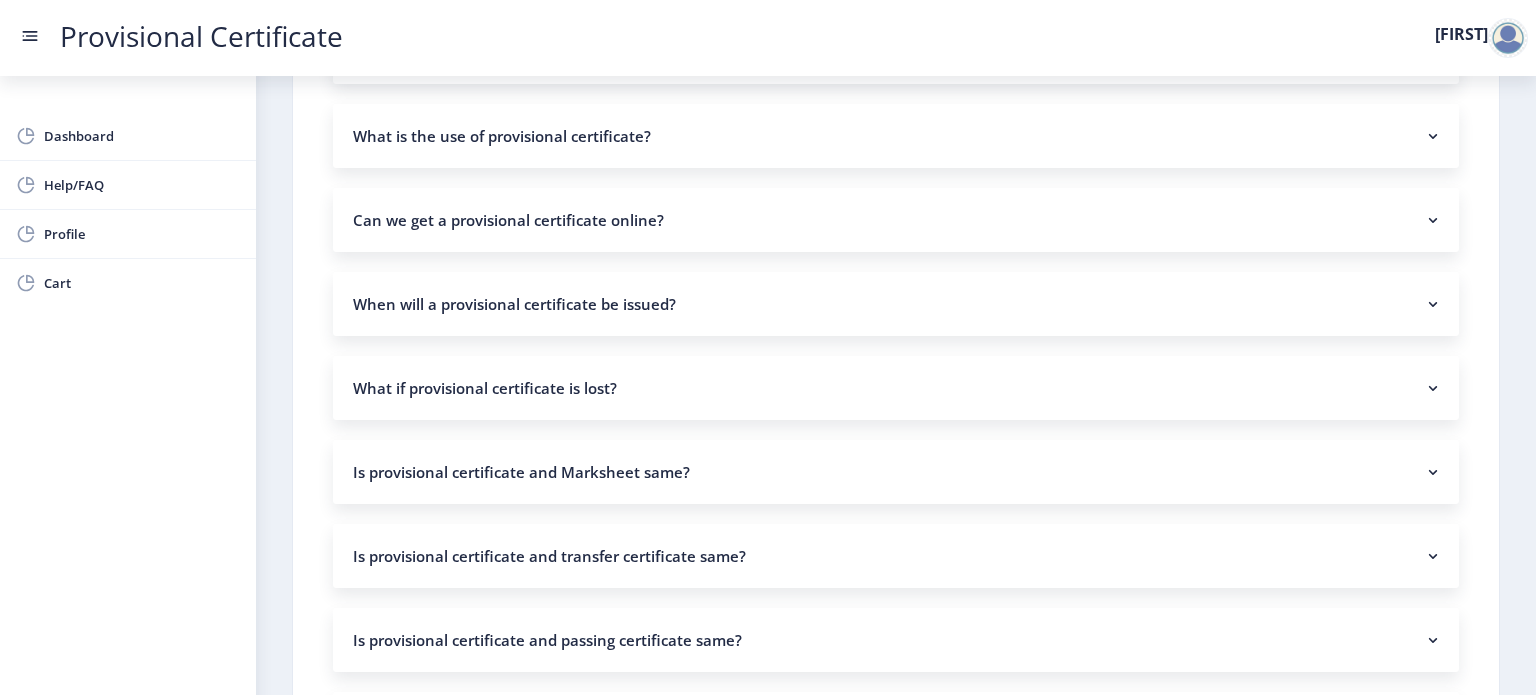click on "What if provisional certificate is lost?" 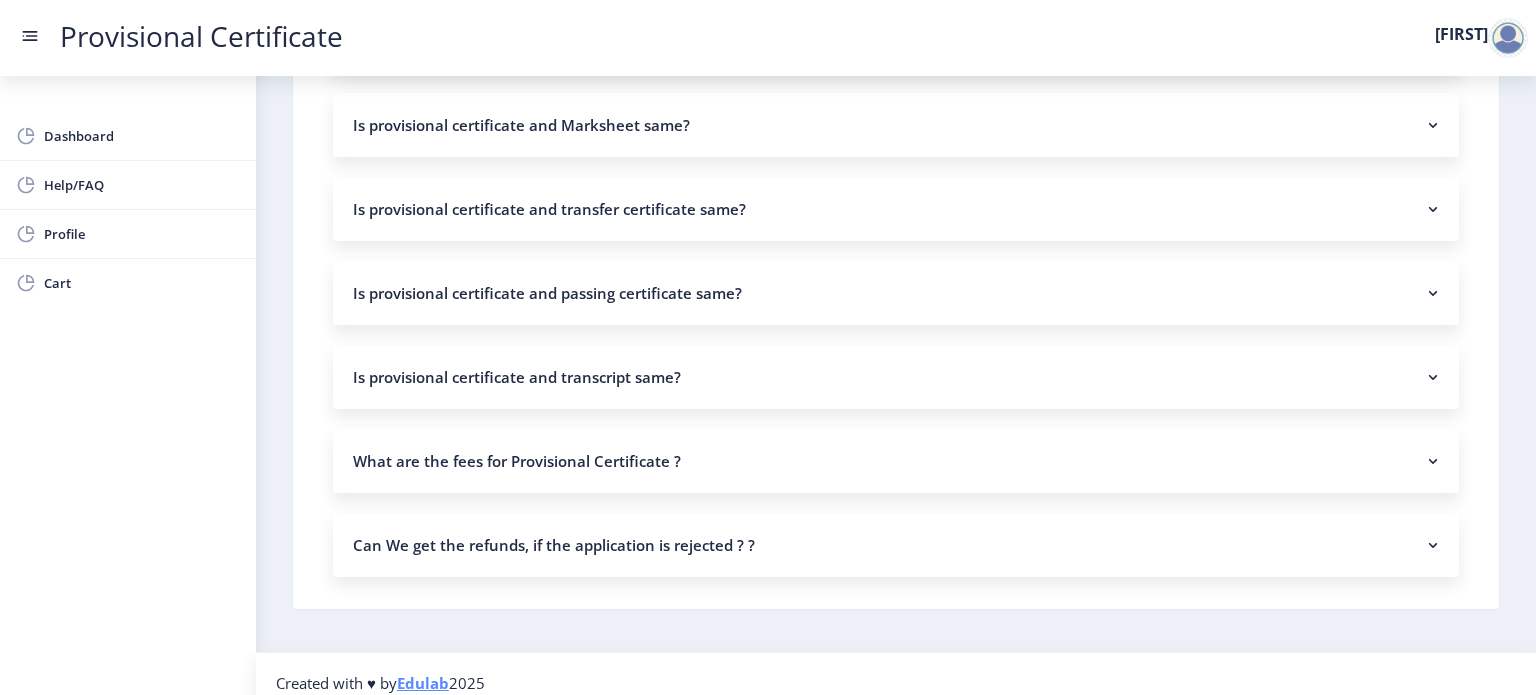 scroll, scrollTop: 2616, scrollLeft: 0, axis: vertical 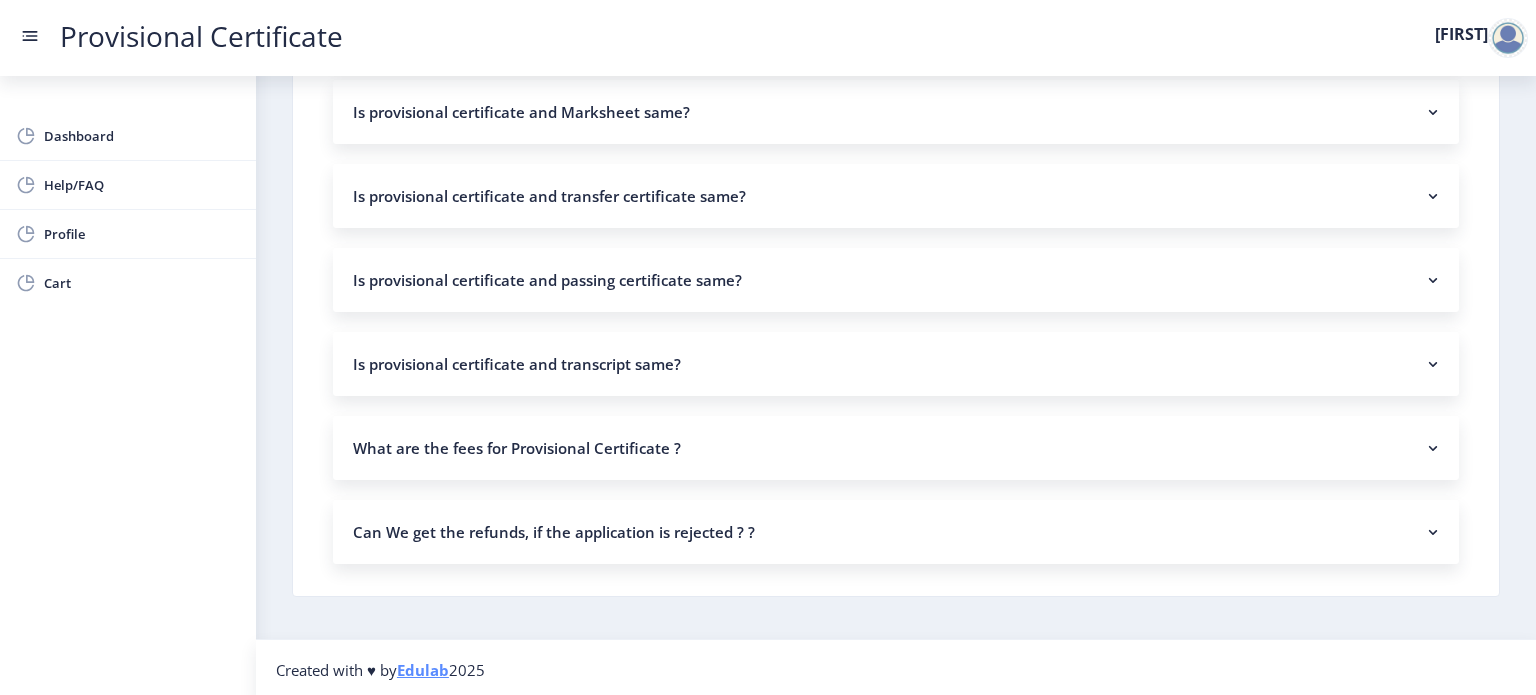 click on "Can We get the refunds, if the application is rejected ? ?" 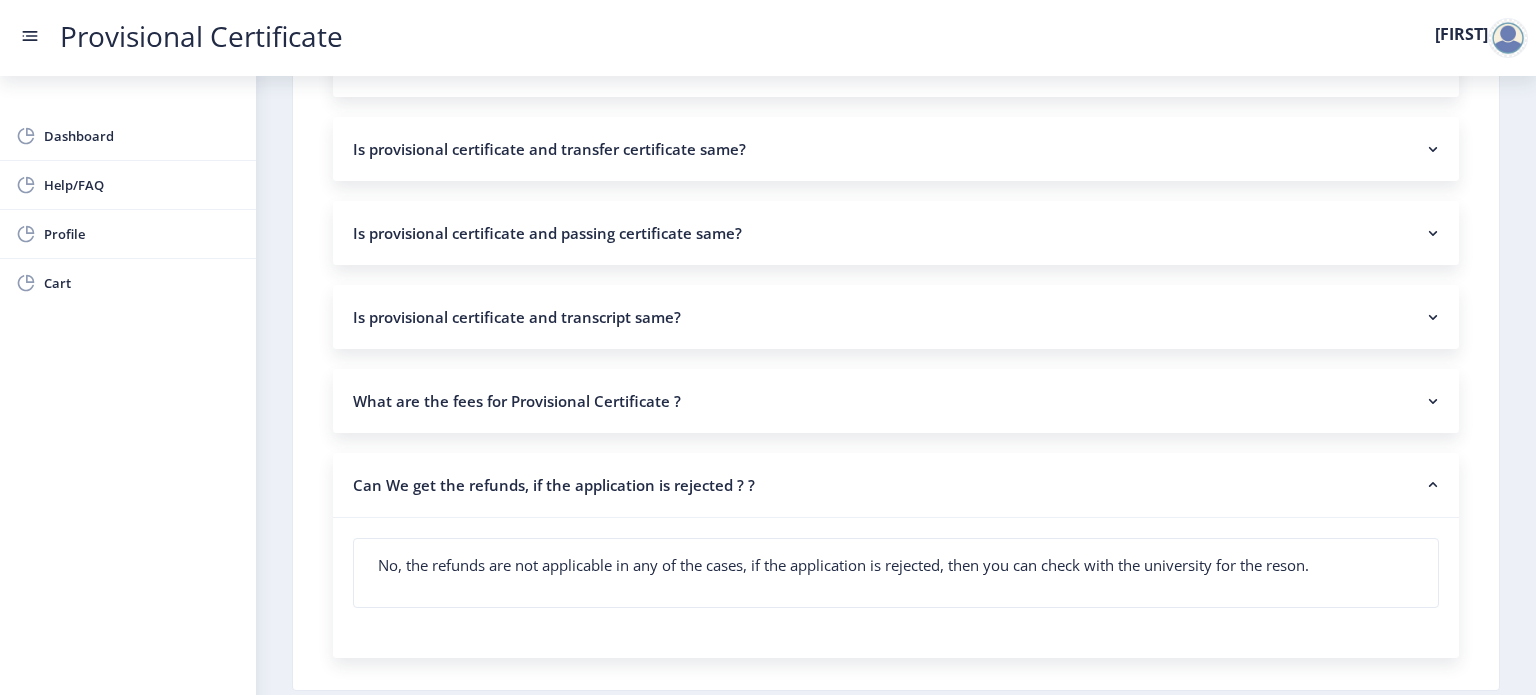 scroll, scrollTop: 2668, scrollLeft: 0, axis: vertical 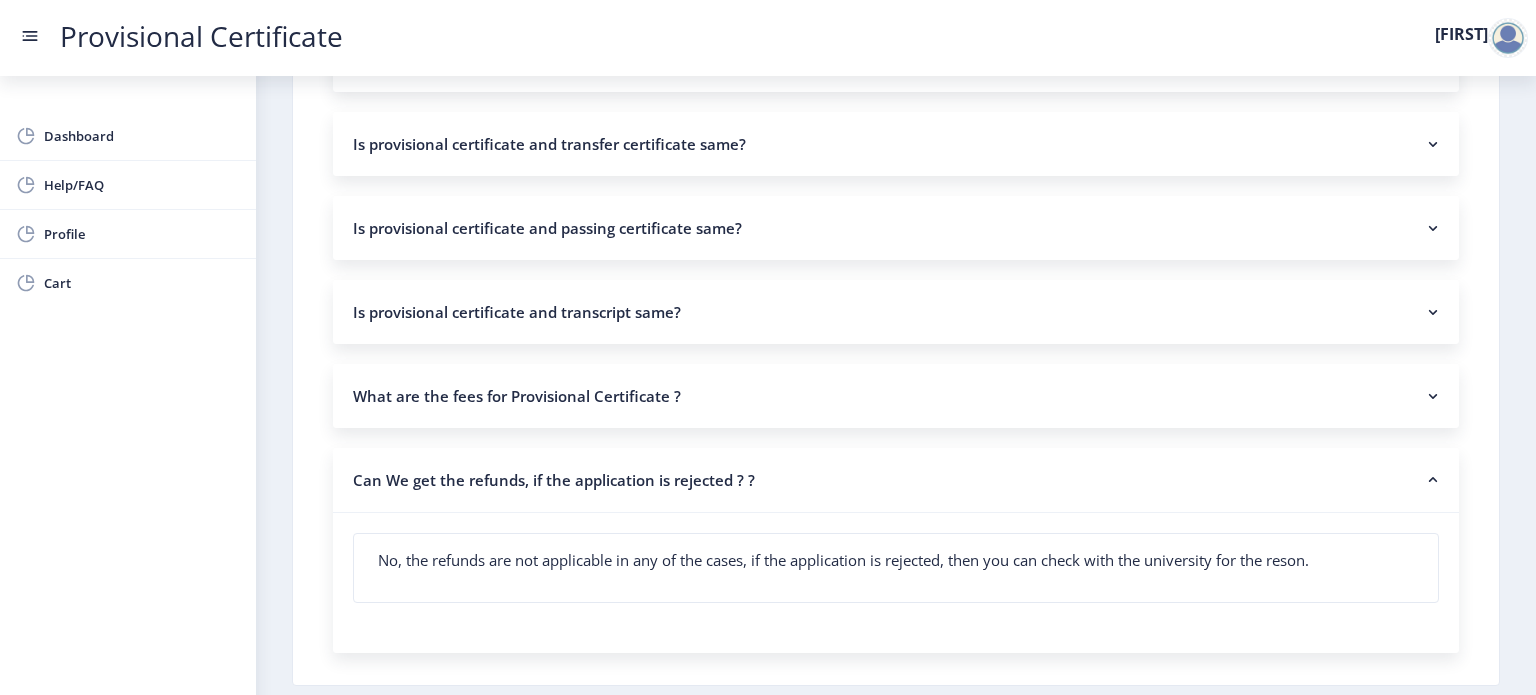 click on "What are the fees for Provisional Certificate ?" 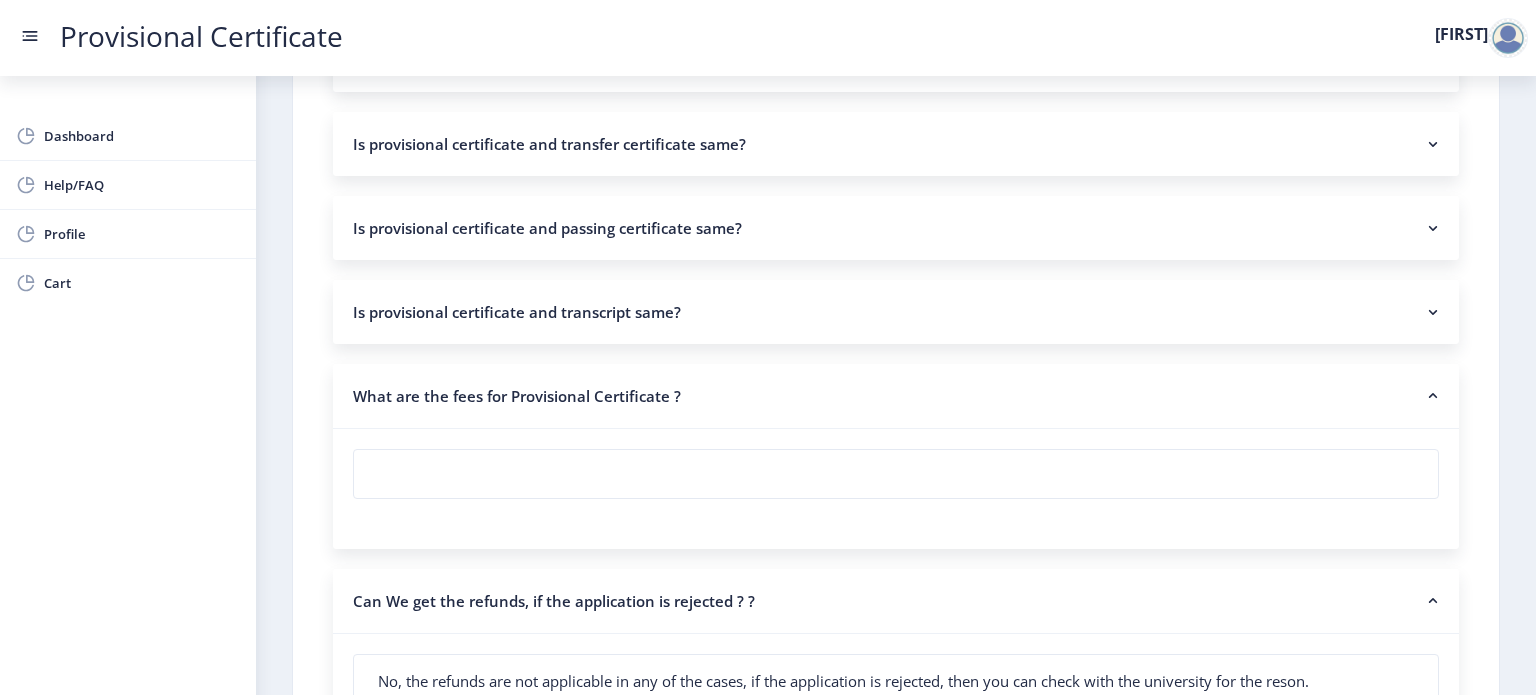 click on "Is provisional certificate and transcript same?" 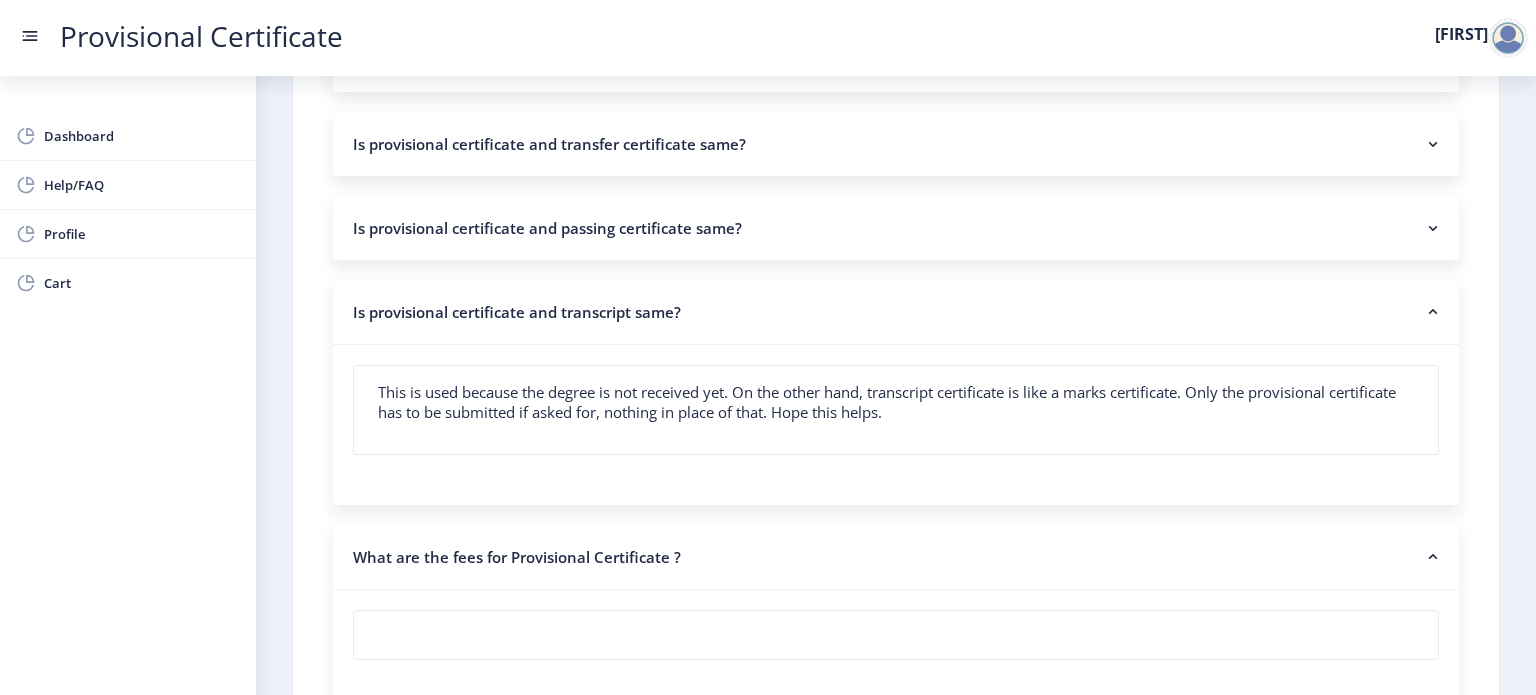 click on "What are the fees for Provisional Certificate ?" 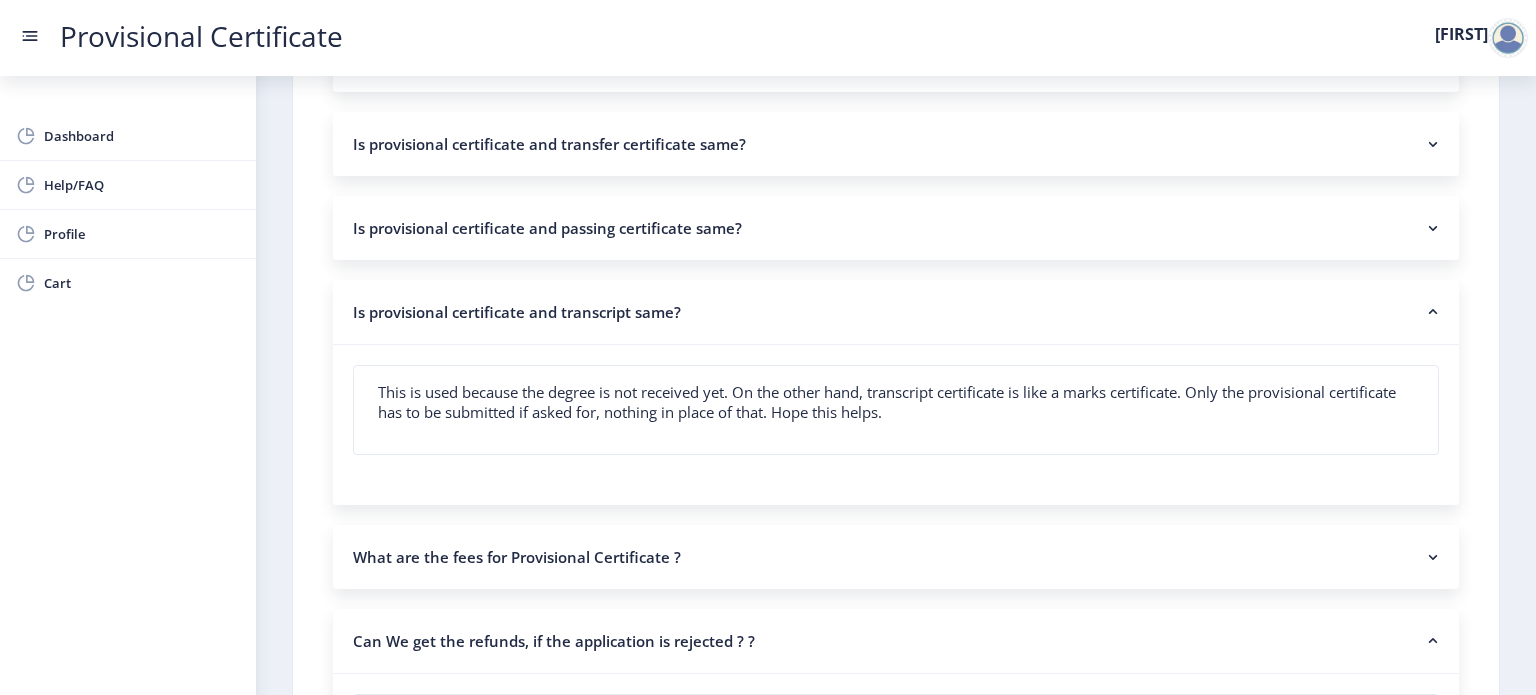 click on "What are the fees for Provisional Certificate ?" 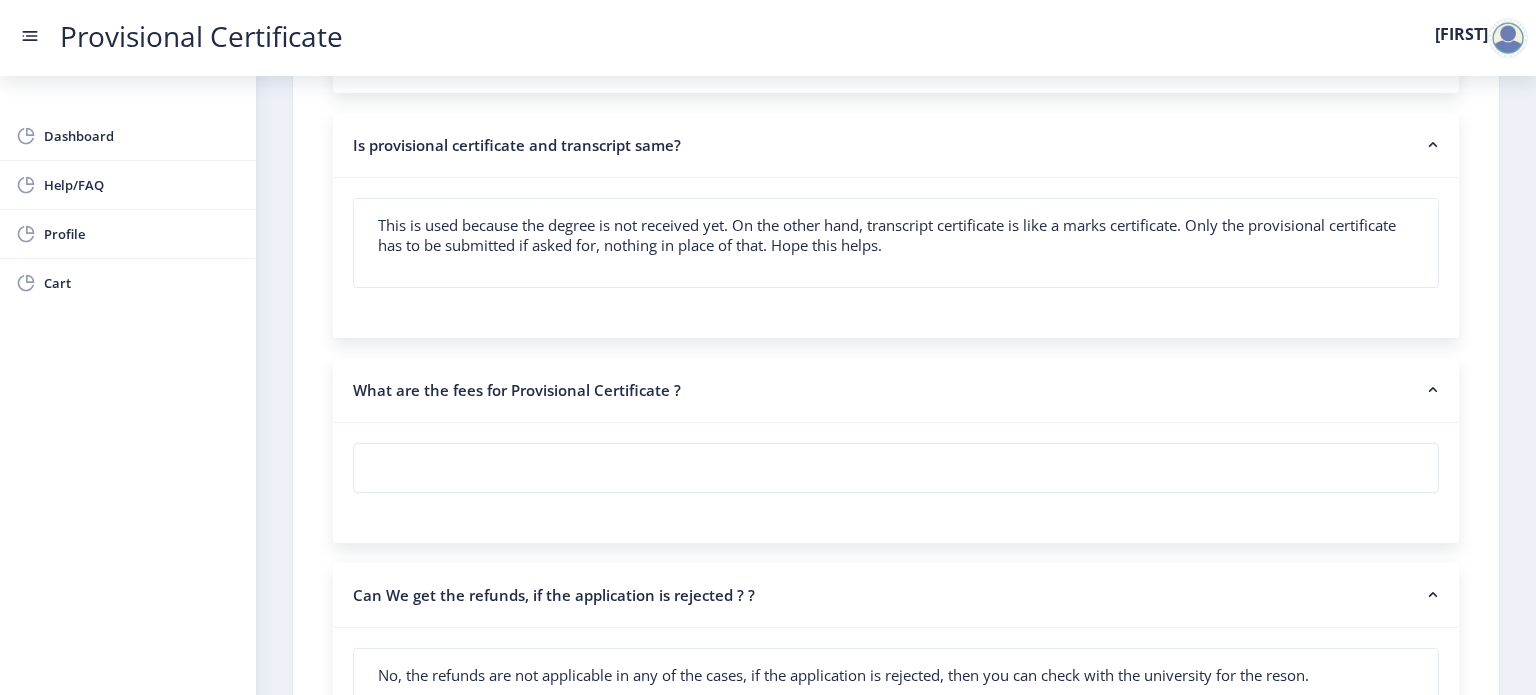 scroll, scrollTop: 2836, scrollLeft: 0, axis: vertical 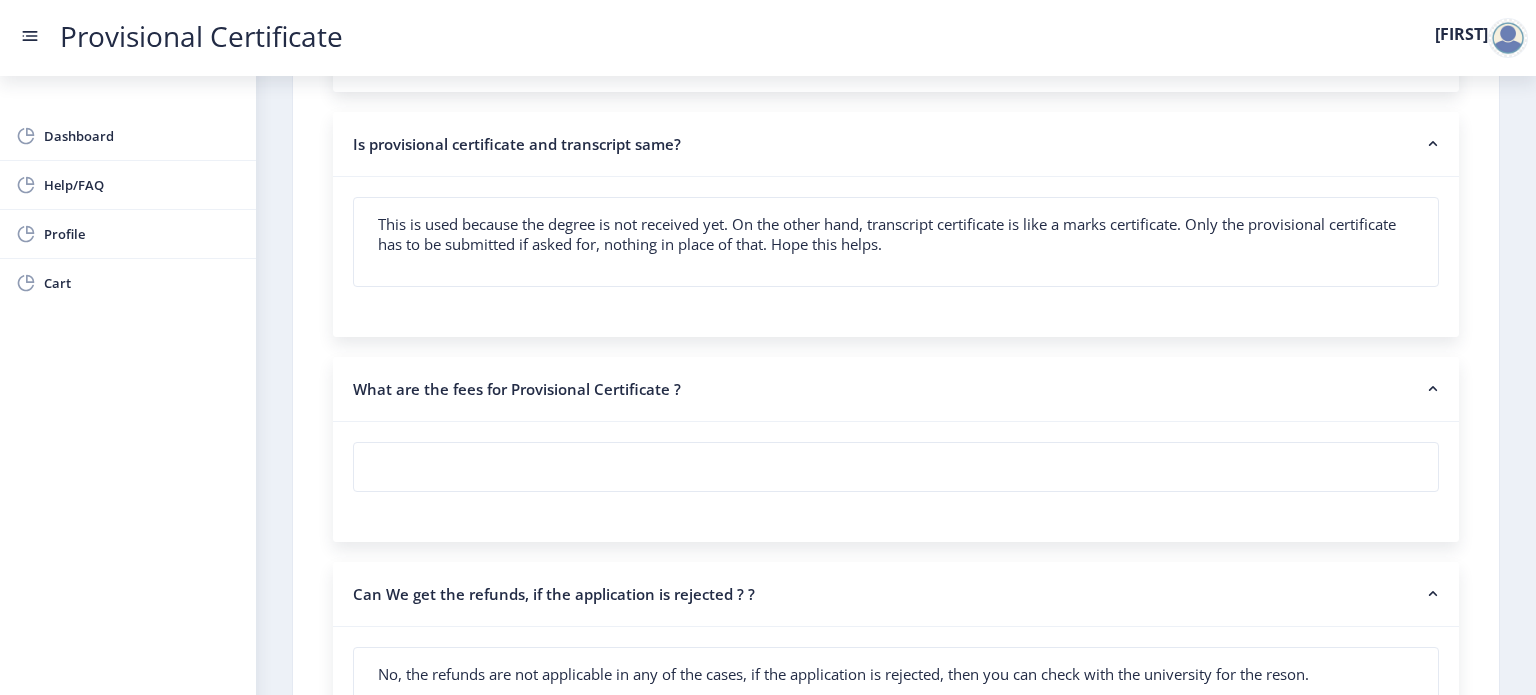 click 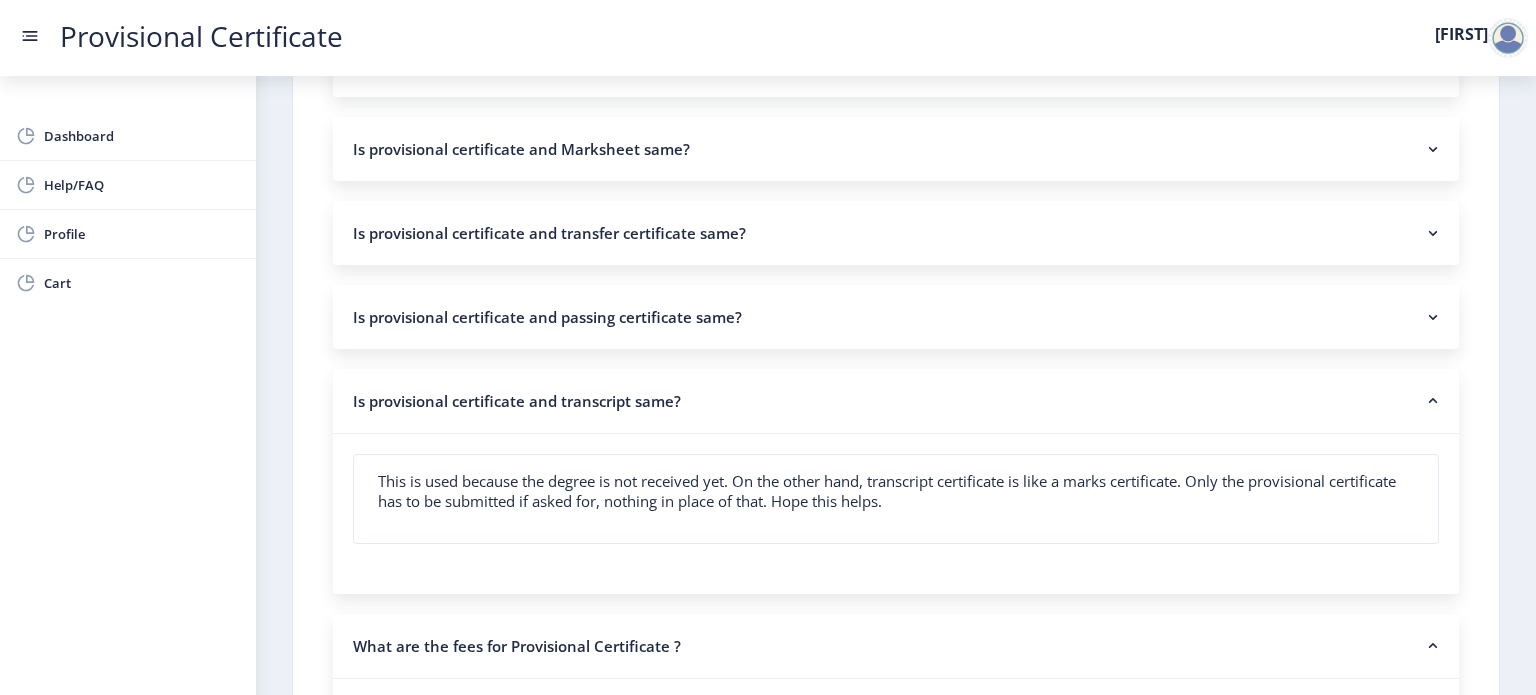 scroll, scrollTop: 2576, scrollLeft: 0, axis: vertical 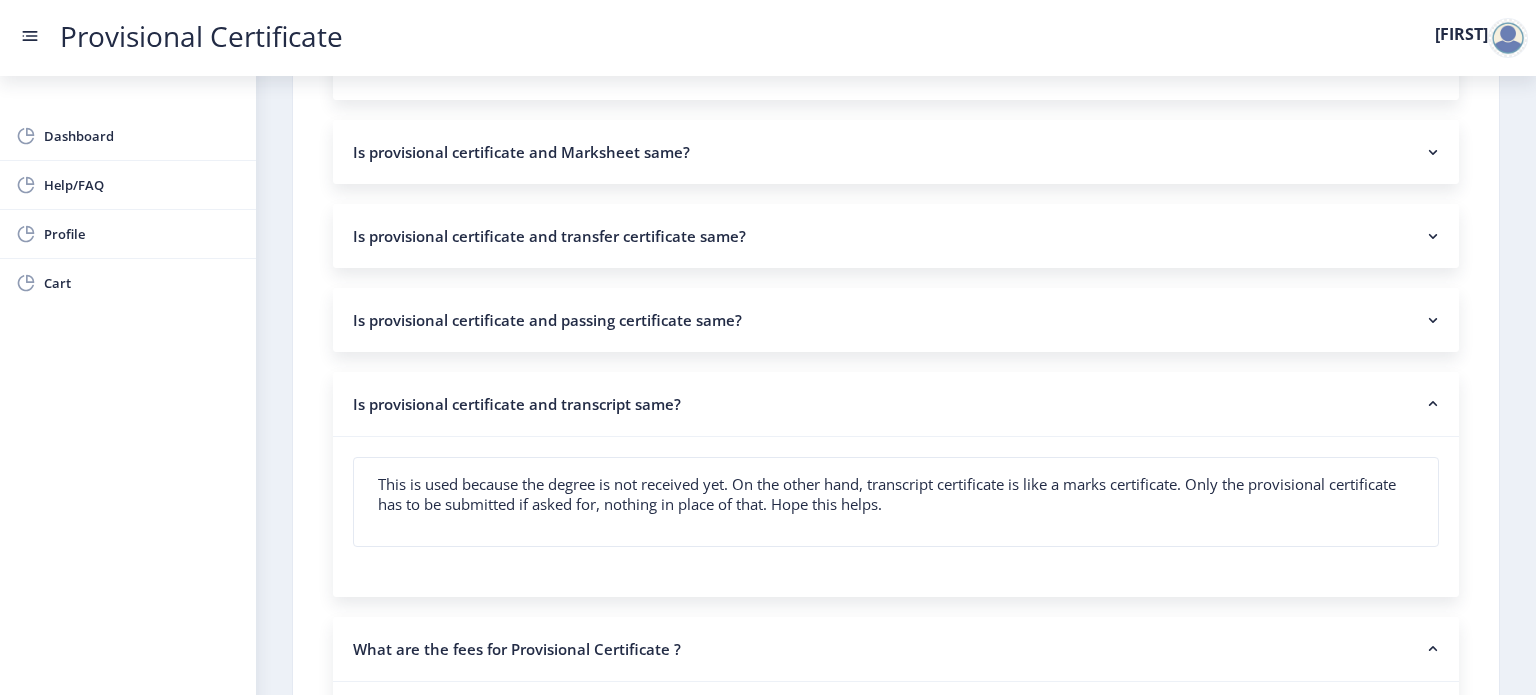 click on "Is provisional certificate and passing certificate same?" 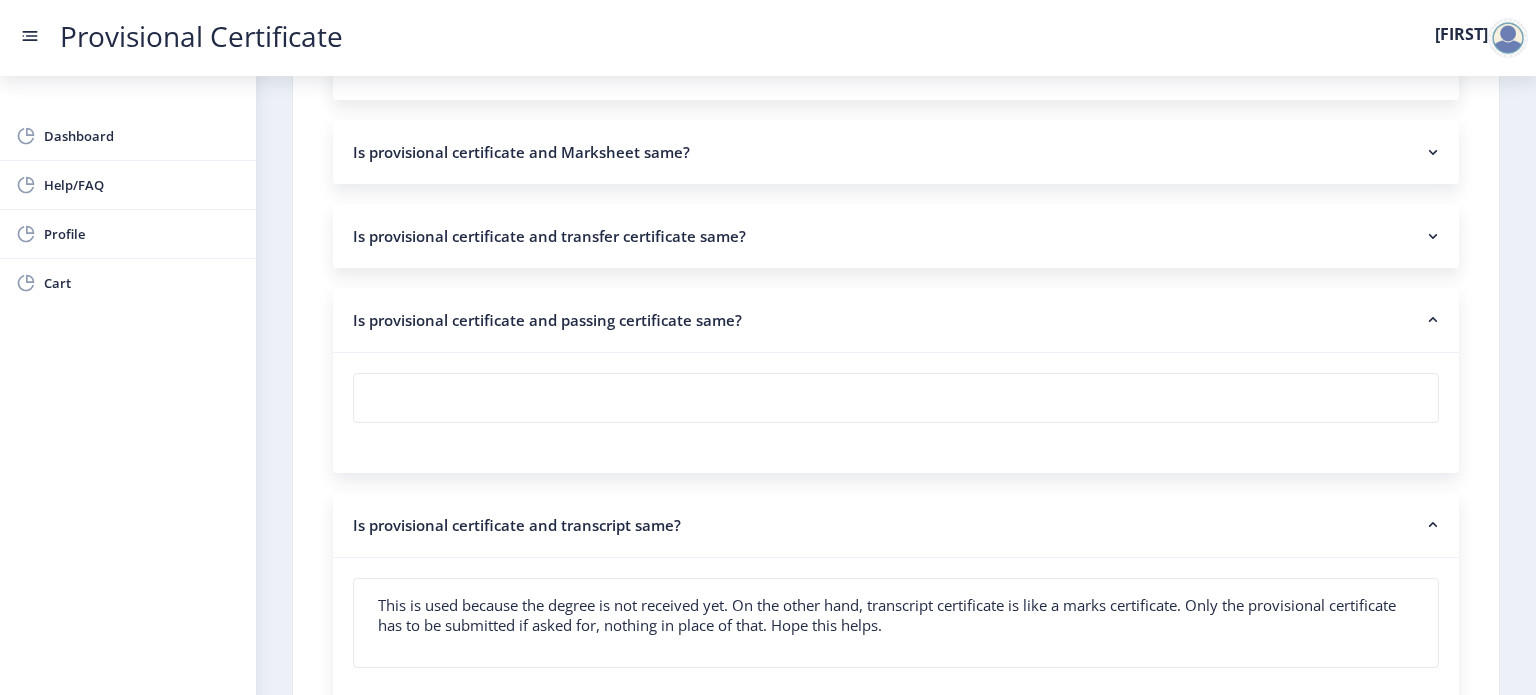 click on "Is provisional certificate and transfer certificate same?" 